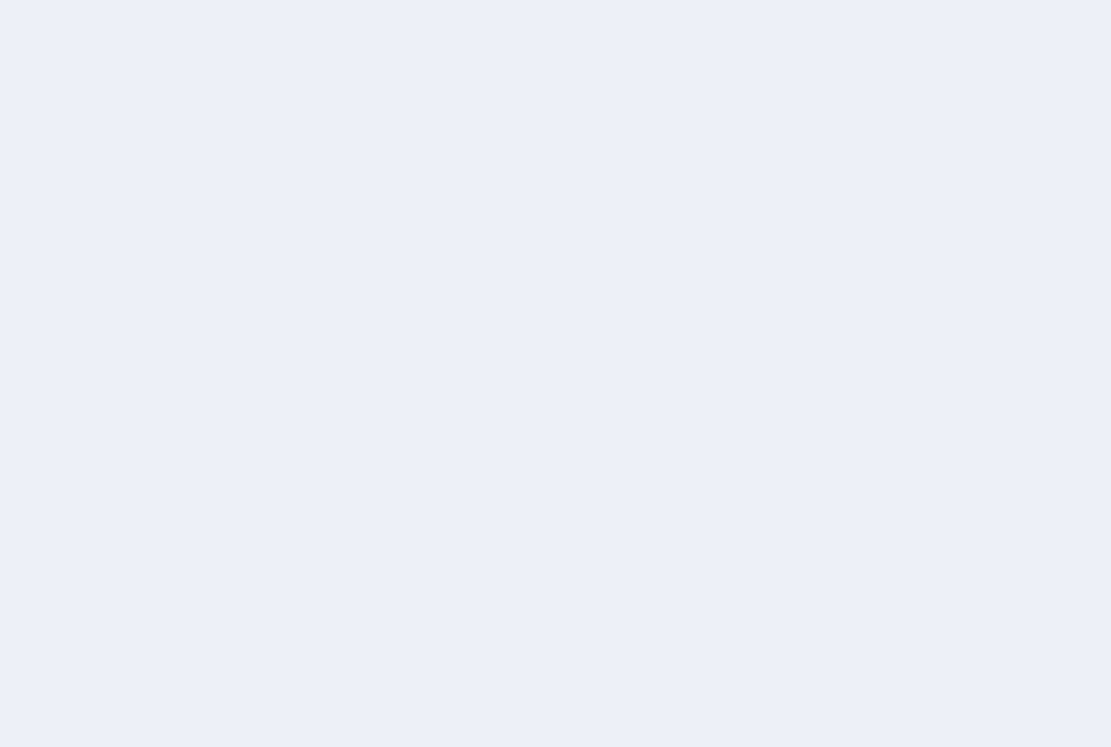 scroll, scrollTop: 0, scrollLeft: 0, axis: both 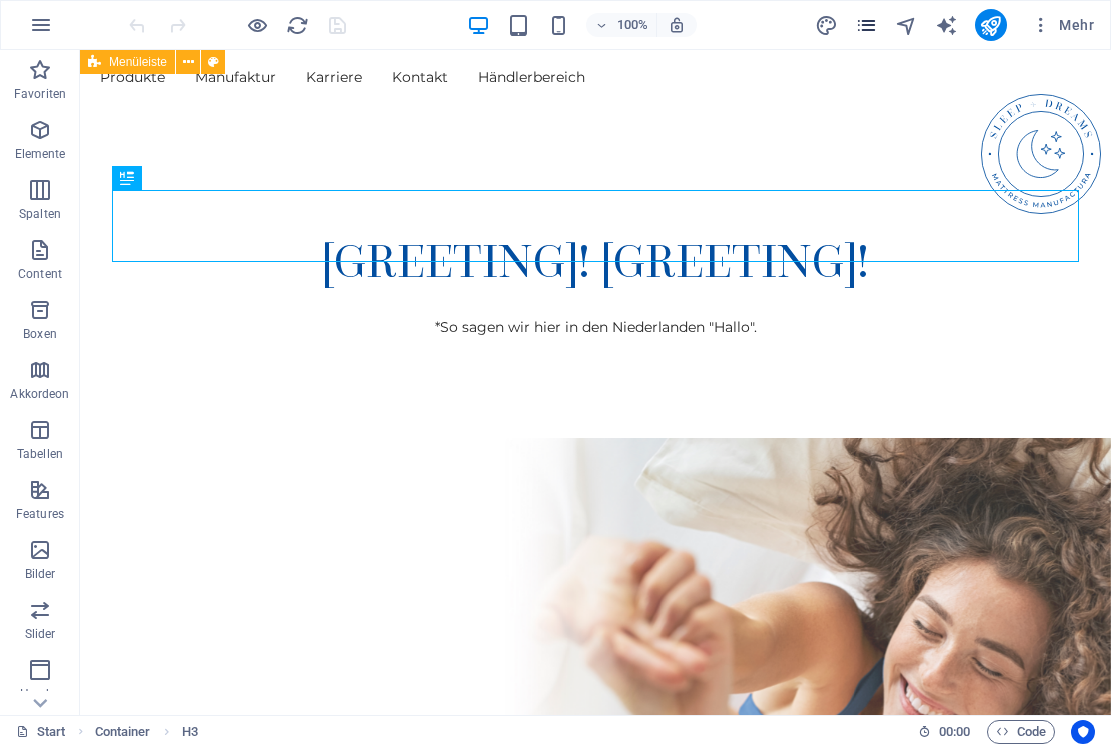 click at bounding box center (866, 25) 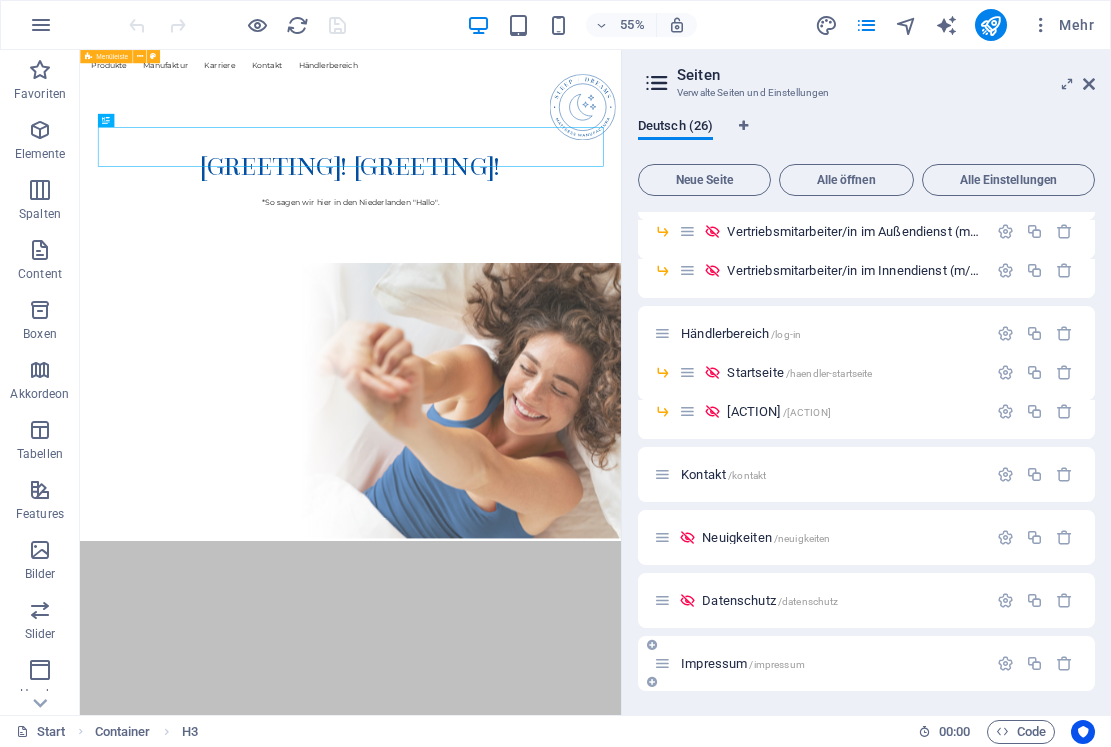 scroll, scrollTop: 743, scrollLeft: 0, axis: vertical 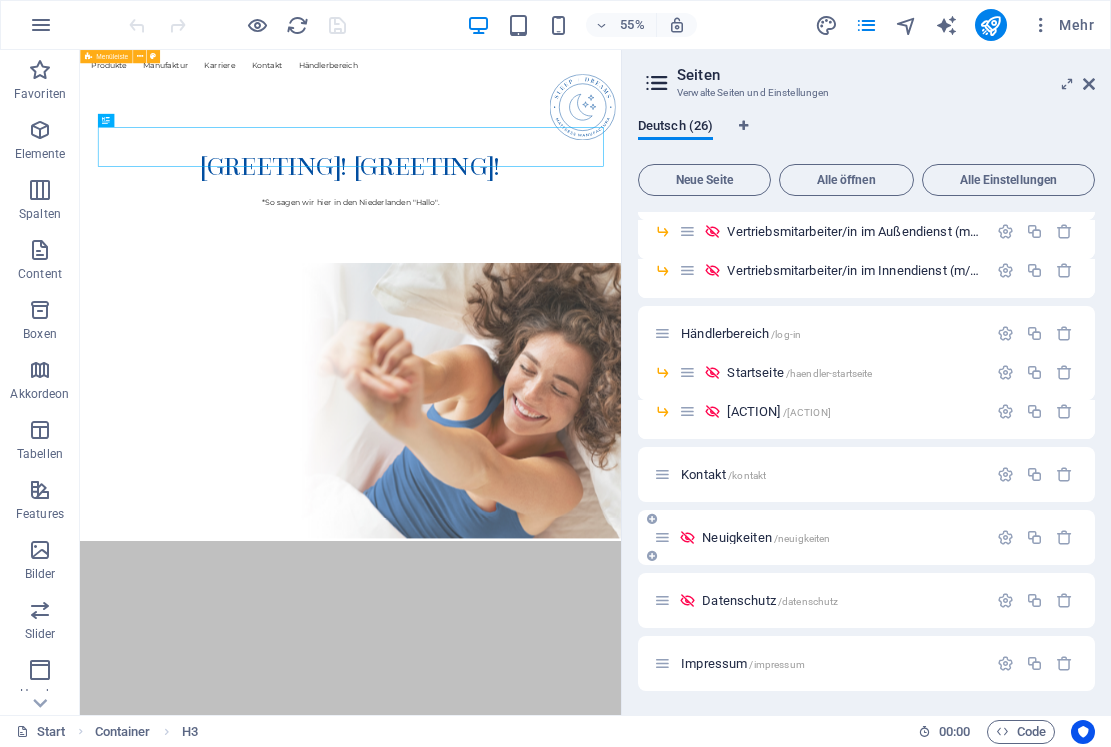 click on "Neuigkeiten /neuigkeiten" at bounding box center (766, 537) 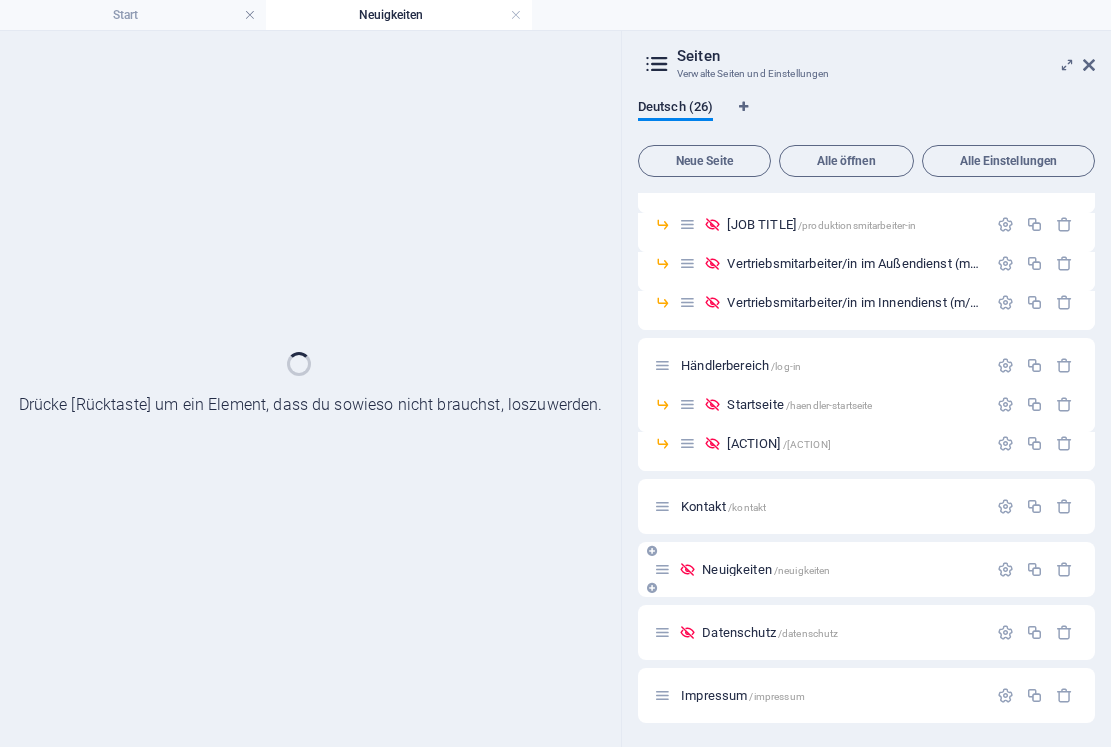 scroll, scrollTop: 692, scrollLeft: 0, axis: vertical 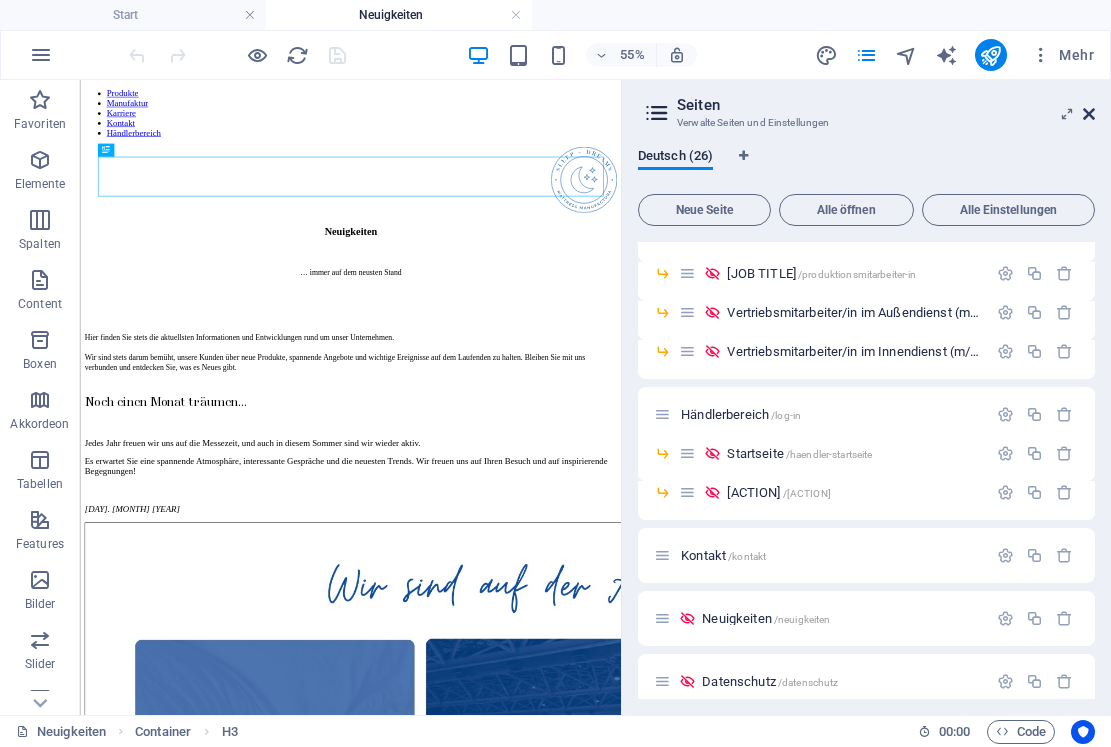 click at bounding box center (1089, 114) 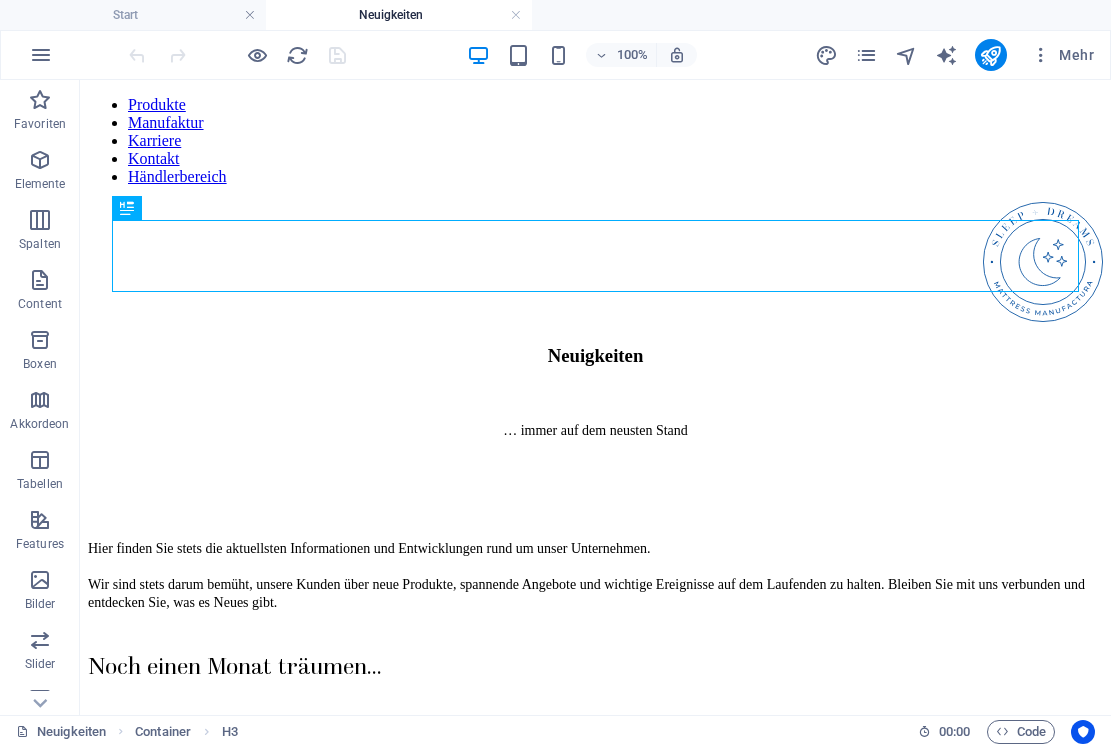 click on "Produkte Manufaktur Karriere Kontakt Händlerbereich Neuigkeiten … immer auf dem neusten Stand Hier finden Sie stets die aktuellsten Informationen und Entwicklungen rund um unser Unternehmen.  Wir sind stets darum bemüht, unsere Kunden über neue Produkte, spannende Angebote und wichtige Ereignisse auf dem Laufenden zu halten. Bleiben Sie mit uns verbunden und entdecken Sie, was es Neues gibt. Noch einen Monat träumen... Jedes Jahr freuen wir uns auf die Messezeit, und auch in diesem Sommer sind wir wieder aktiv. Es erwartet Sie eine spannende Atmosphäre, interessante Gespräche und die neuesten Trends. Wir freuen uns auf Ihren Besuch und auf inspirierende Begegnungen! [DAY] [MONTH] [YEAR] Frohe Ostern! Wir wünschen Ihnen und Ihren Lieben eine fröhliche Zeit voller Freude und wundervolle Momente. Genießen Sie die Feiertage! [DAY] [MONTH] [YEAR] Auf ein erfolgreiches Jahr... Vielen Dank für ein erfolgreiches Jahr [YEAR]!  Gemeinsam schauen wir optimistisch in die Zukunft! [DAY] [MONTH] [YEAR]   Manufactura B.V. [COMPANY]" at bounding box center [595, 3131] 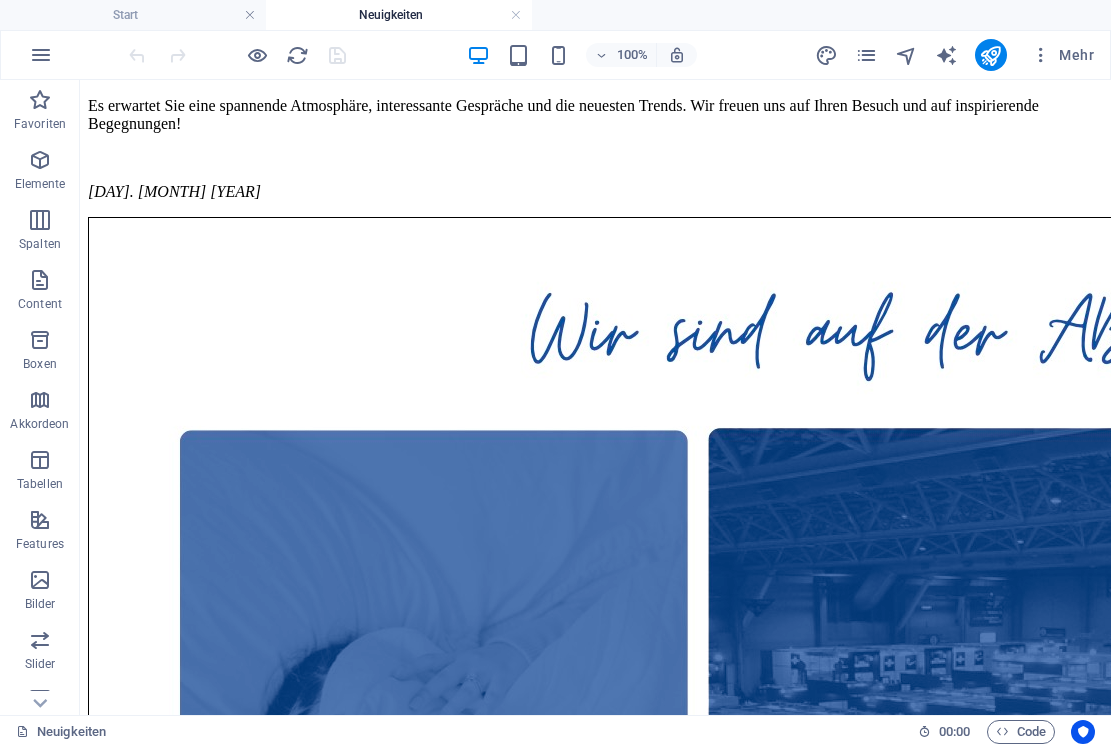 scroll, scrollTop: 670, scrollLeft: 0, axis: vertical 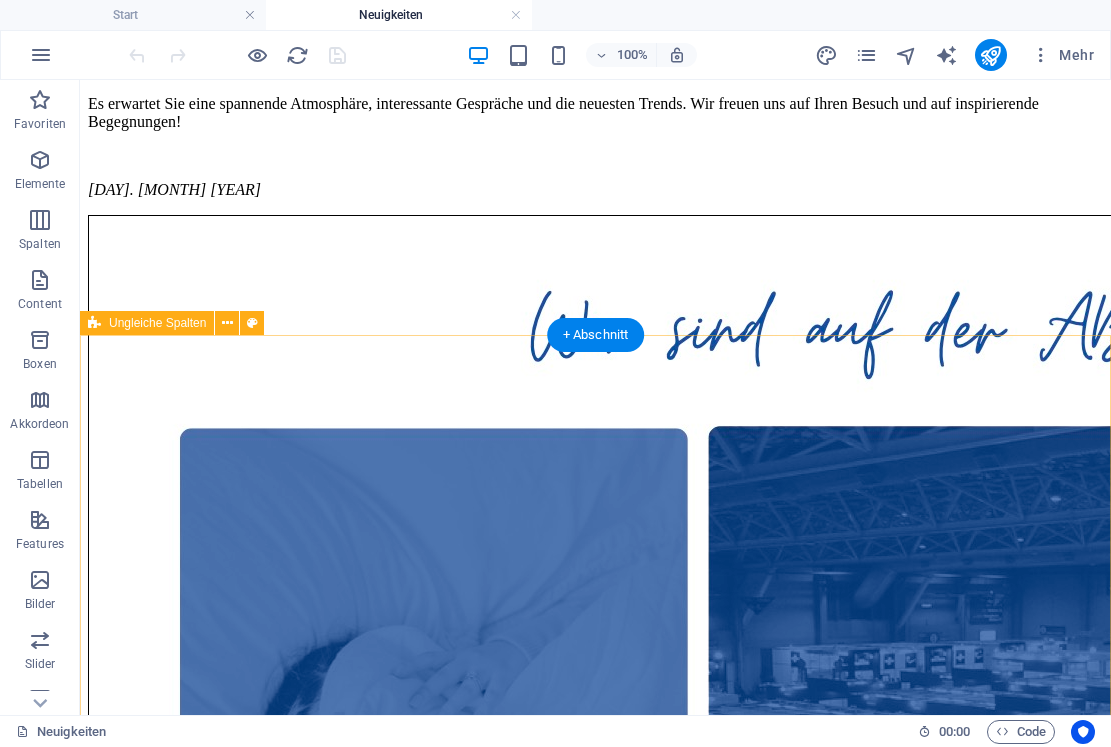 click on "Ungleiche Spalten" at bounding box center (157, 323) 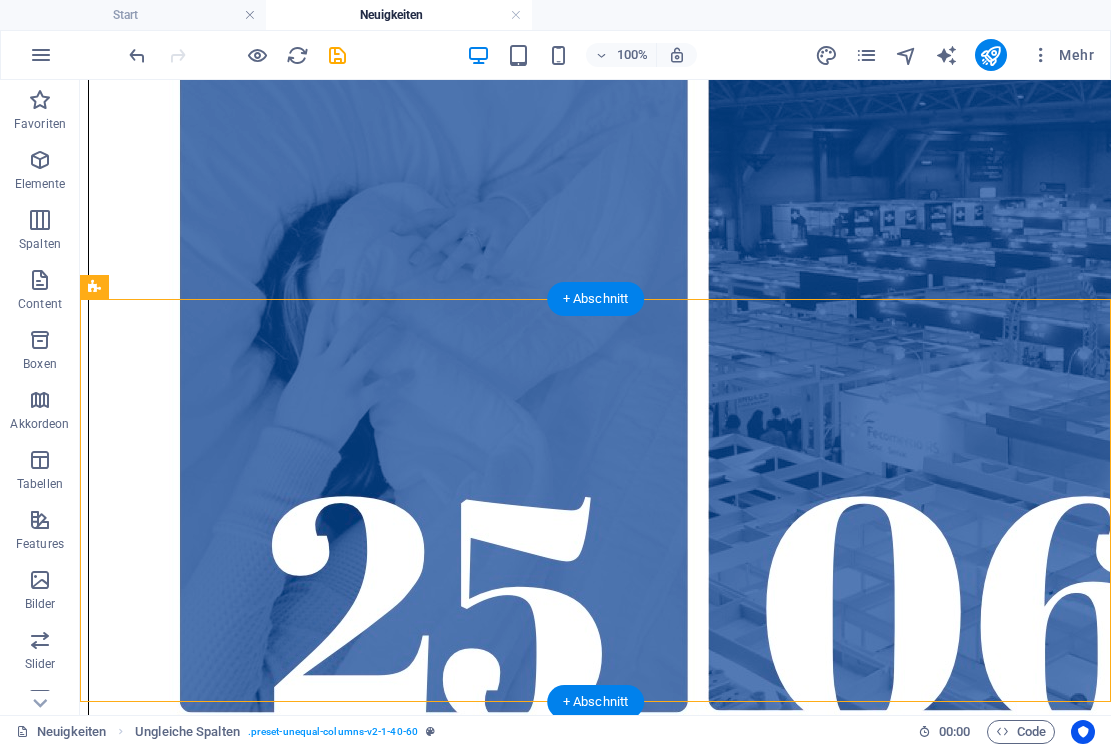 scroll, scrollTop: 1109, scrollLeft: 0, axis: vertical 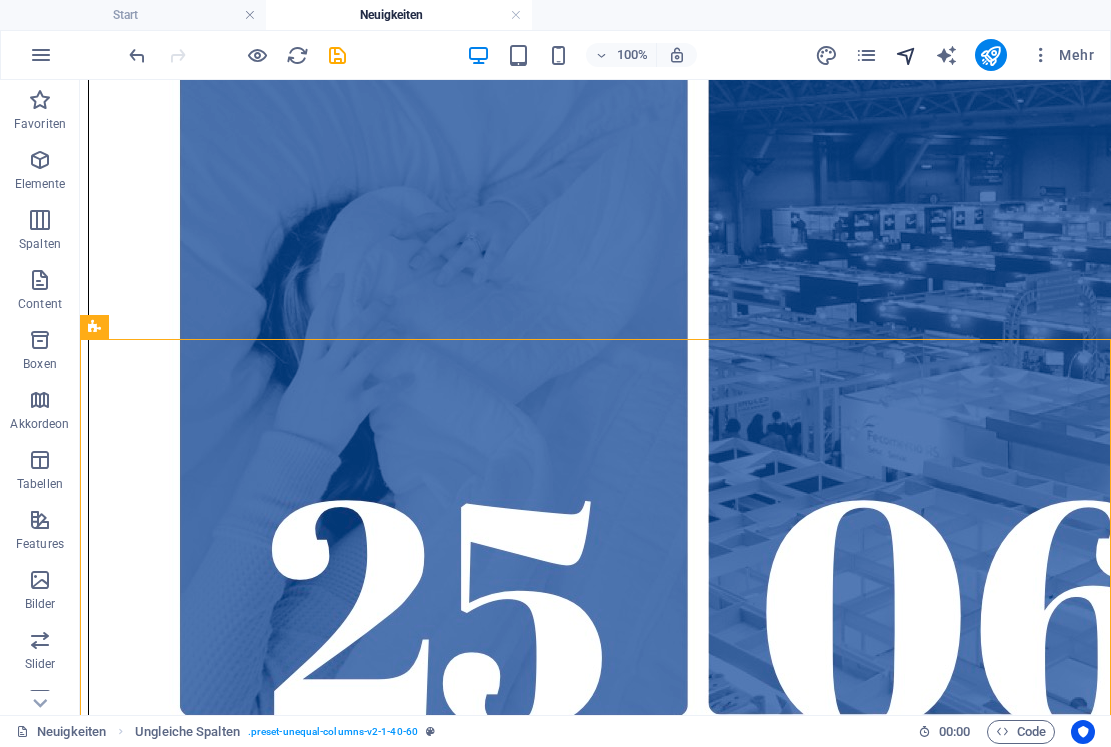 click at bounding box center (906, 55) 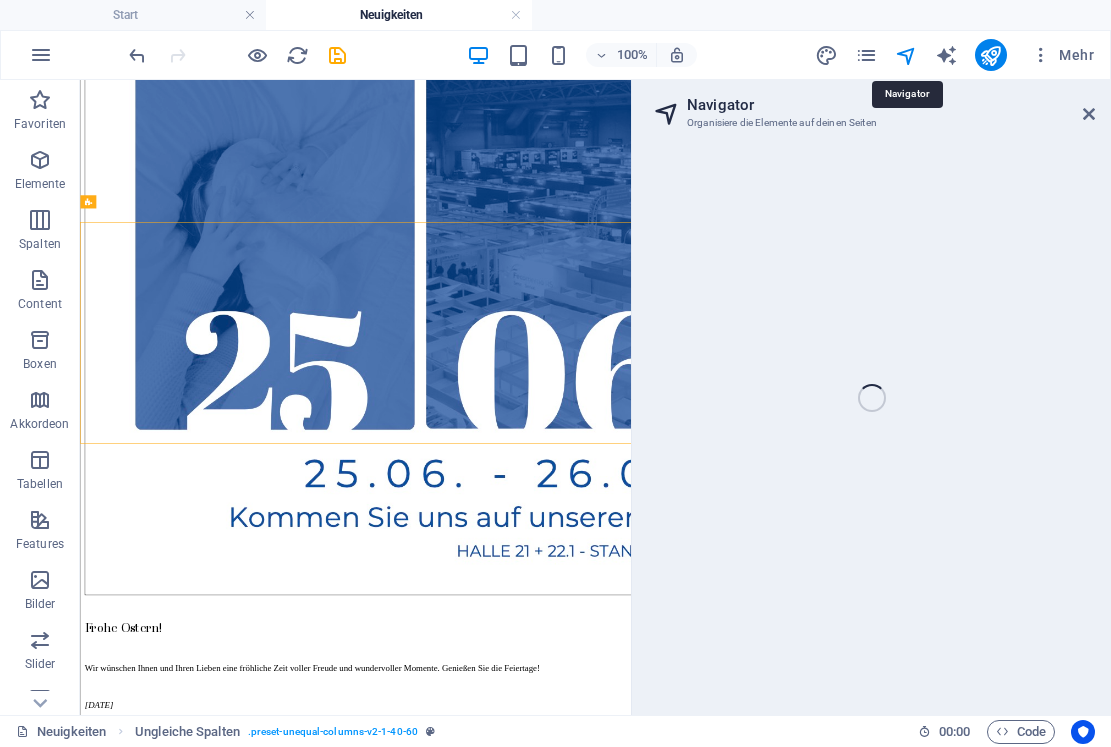 select on "12477182-de" 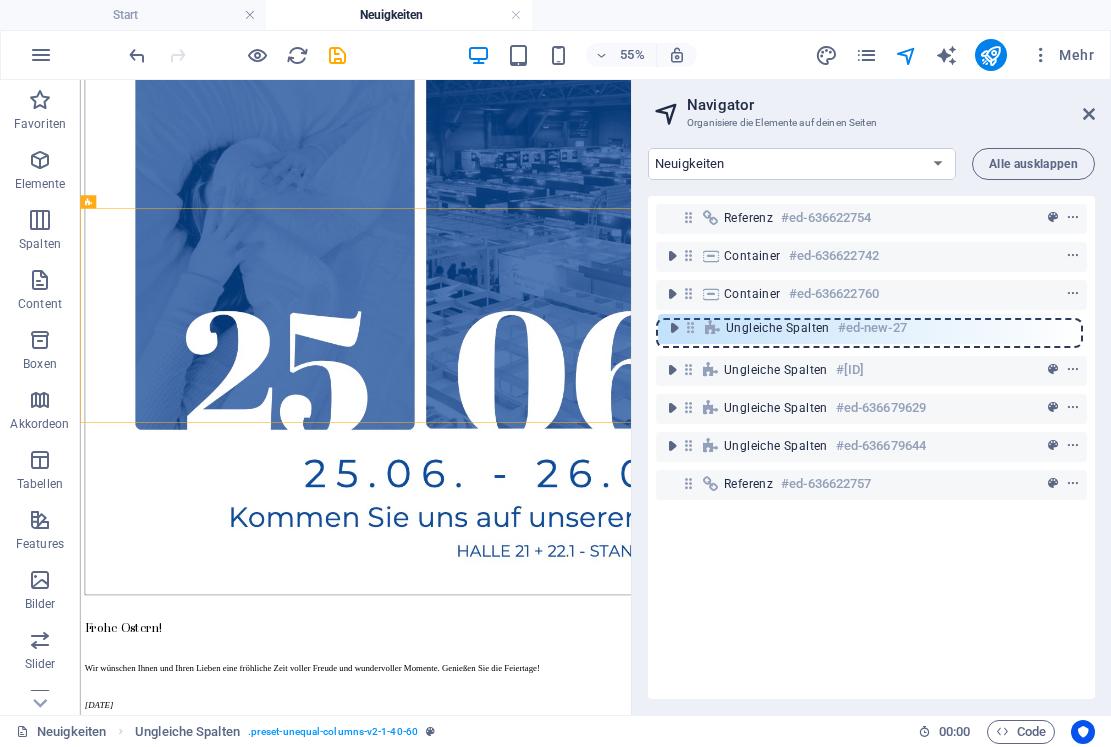 drag, startPoint x: 693, startPoint y: 412, endPoint x: 695, endPoint y: 331, distance: 81.02469 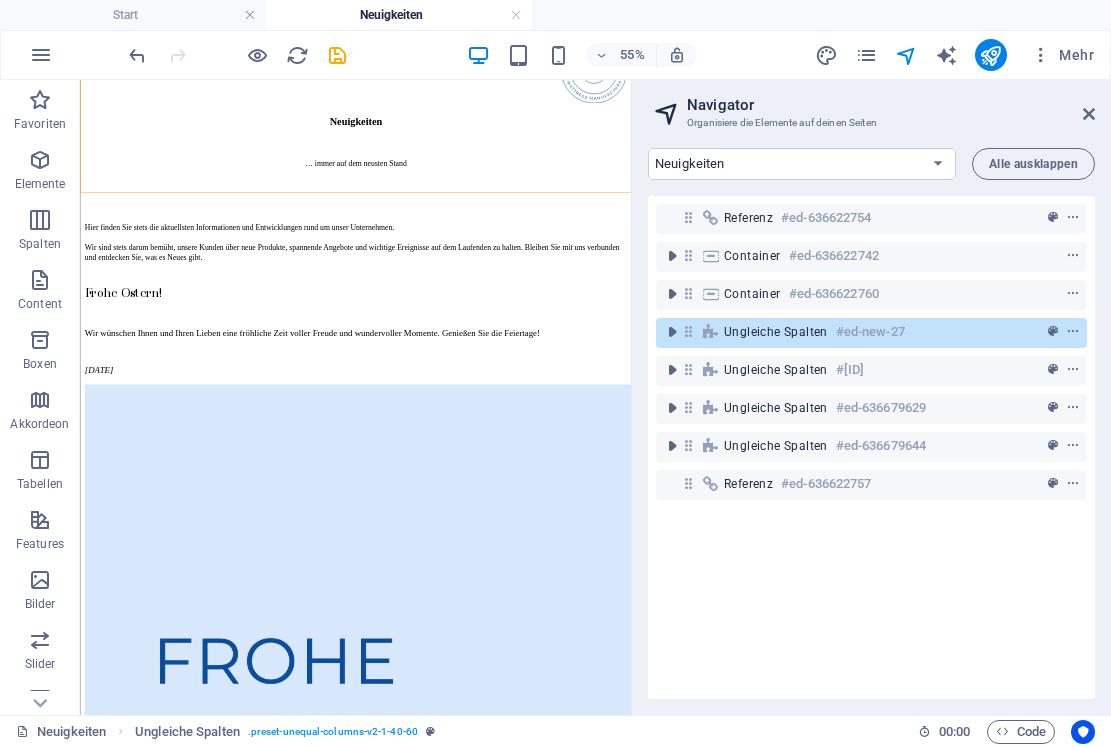scroll, scrollTop: 99, scrollLeft: 0, axis: vertical 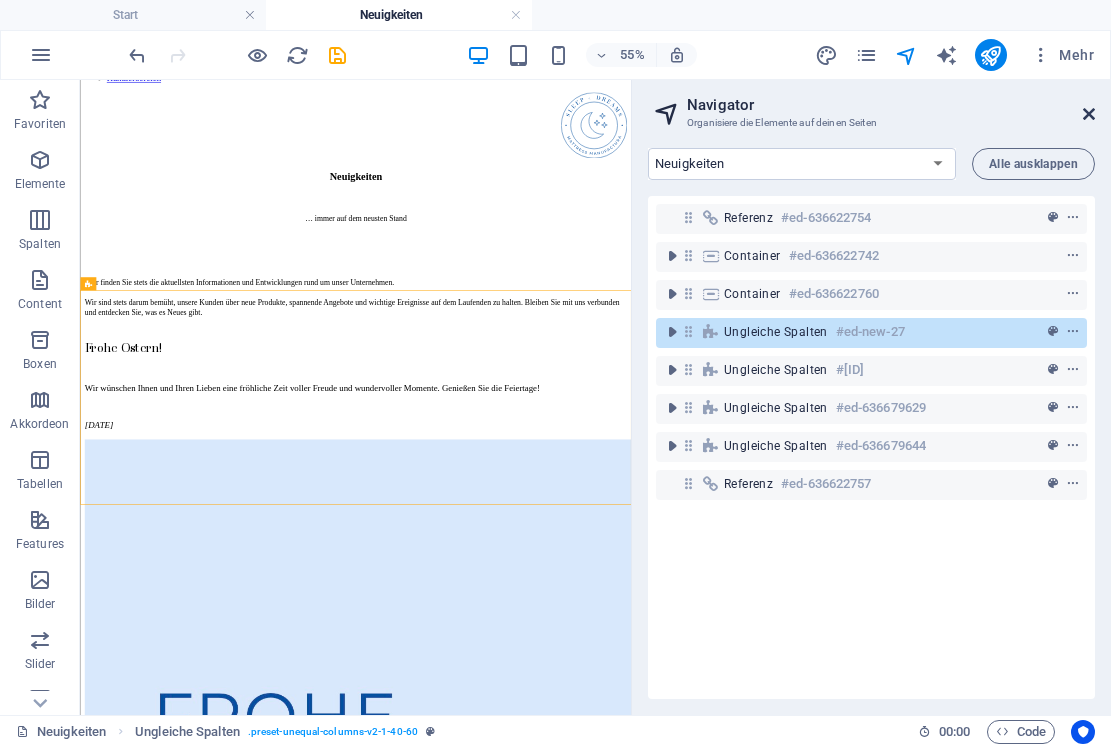 click at bounding box center (1089, 114) 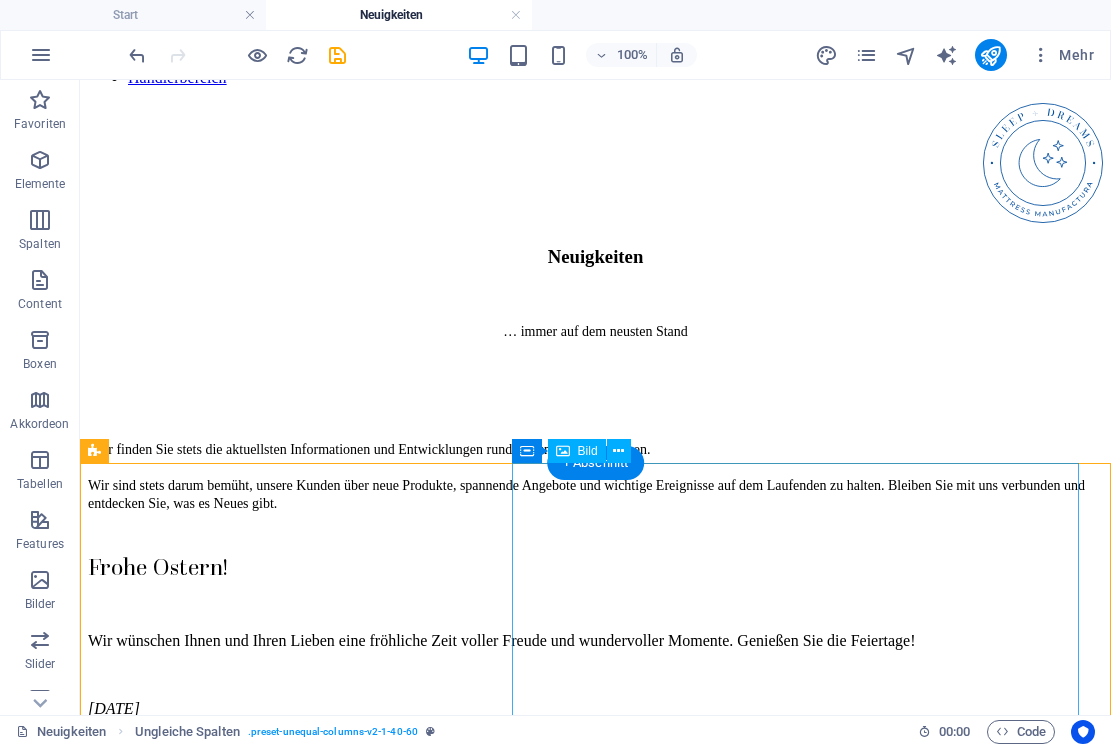 click at bounding box center (595, 1355) 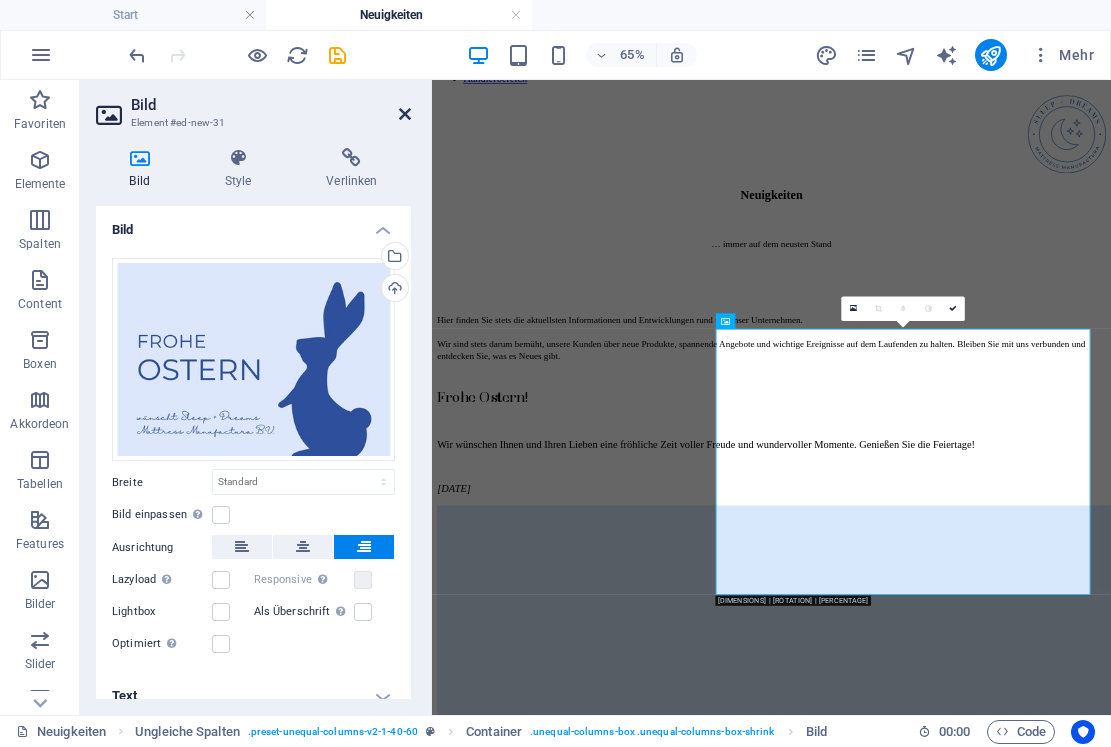 click at bounding box center (405, 114) 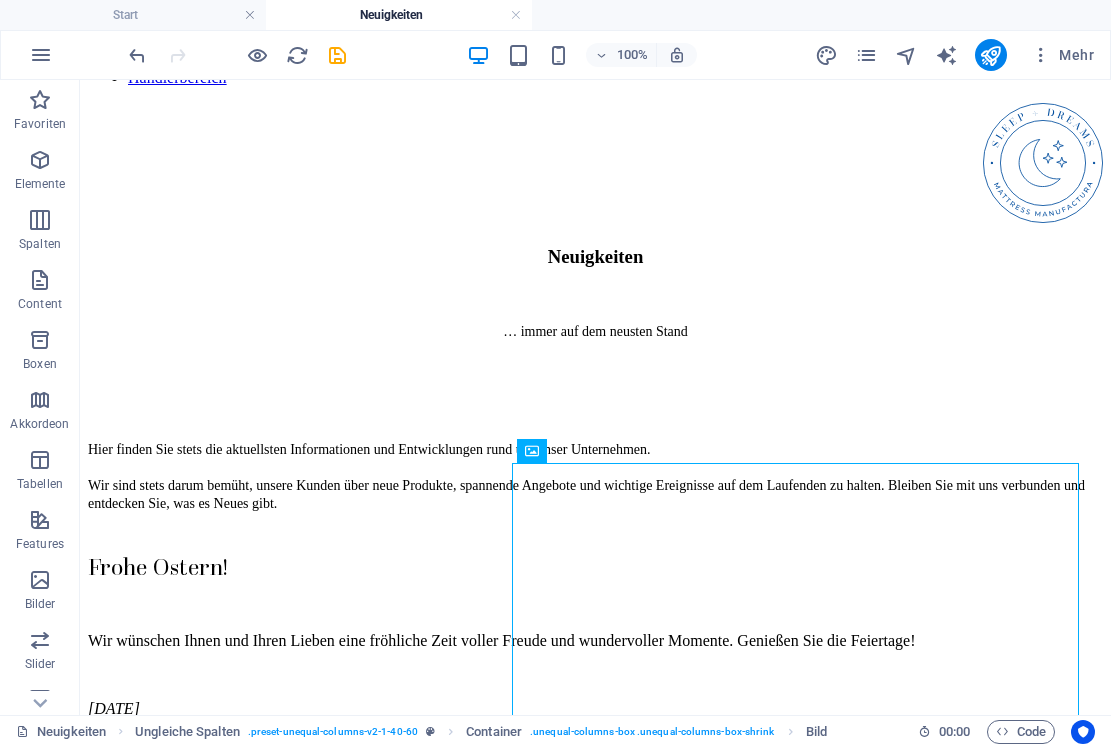 click on "Produkte Manufaktur Karriere Kontakt Händlerbereich Neuigkeiten … immer auf dem neusten Stand Hier finden Sie stets die aktuellsten Informationen und Entwicklungen rund um unser Unternehmen.  Wir sind stets darum bemüht, unsere Kunden über neue Produkte, spannende Angebote und wichtige Ereignisse auf dem Laufenden zu halten. Bleiben Sie mit uns verbunden und entdecken Sie, was es Neues gibt. Frohe Ostern! Wir wünschen Ihnen und Ihren Lieben eine fröhliche Zeit voller Freude und wundervoller Momente. Genießen Sie die Feiertage! [DATE] Noch einen Monat träumen... Jedes Jahr freuen wir uns auf die Messezeit, und auch in diesem Sommer sind wir wieder aktiv. Es erwartet Sie eine spannende Atmosphäre, interessante Gespräche und die neuesten Trends. Wir freuen uns auf Ihren Besuch und auf inspirierende Begegnungen! [DATE] Frohe Ostern! Wir wünschen Ihnen und Ihren Lieben eine fröhliche Zeit voller Freude und wundervoller Momente. Genießen Sie die Feiertage! [DATE]   Produkte" at bounding box center [595, 3765] 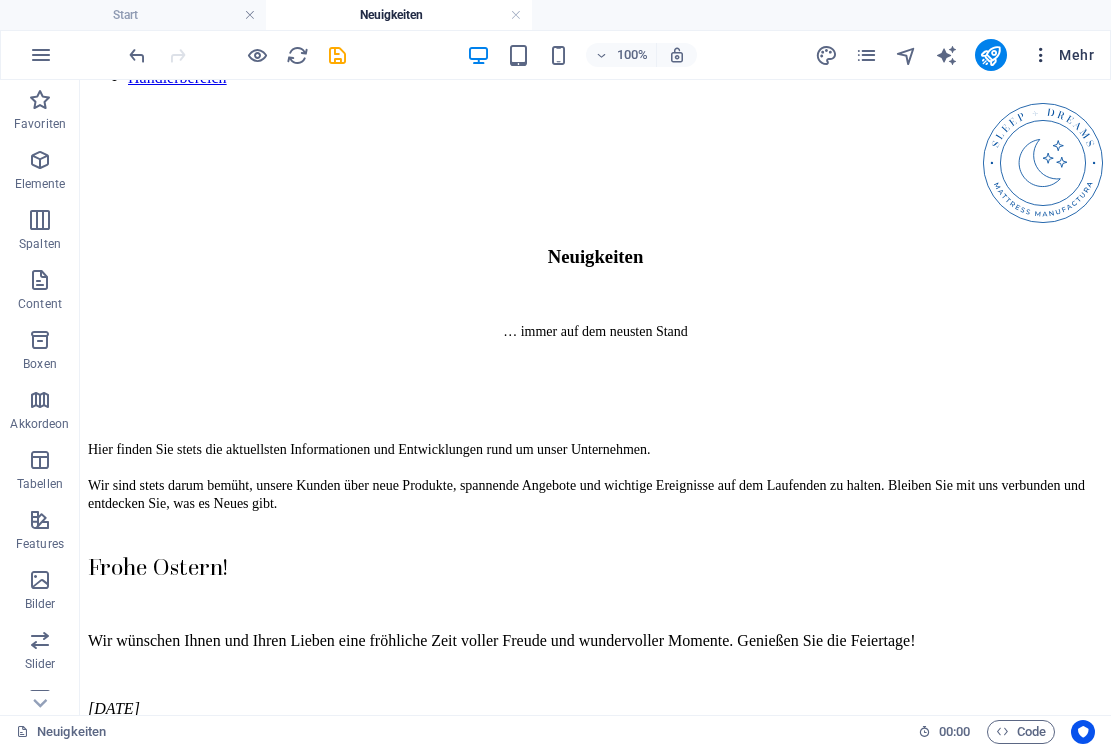 click on "Mehr" at bounding box center [1062, 55] 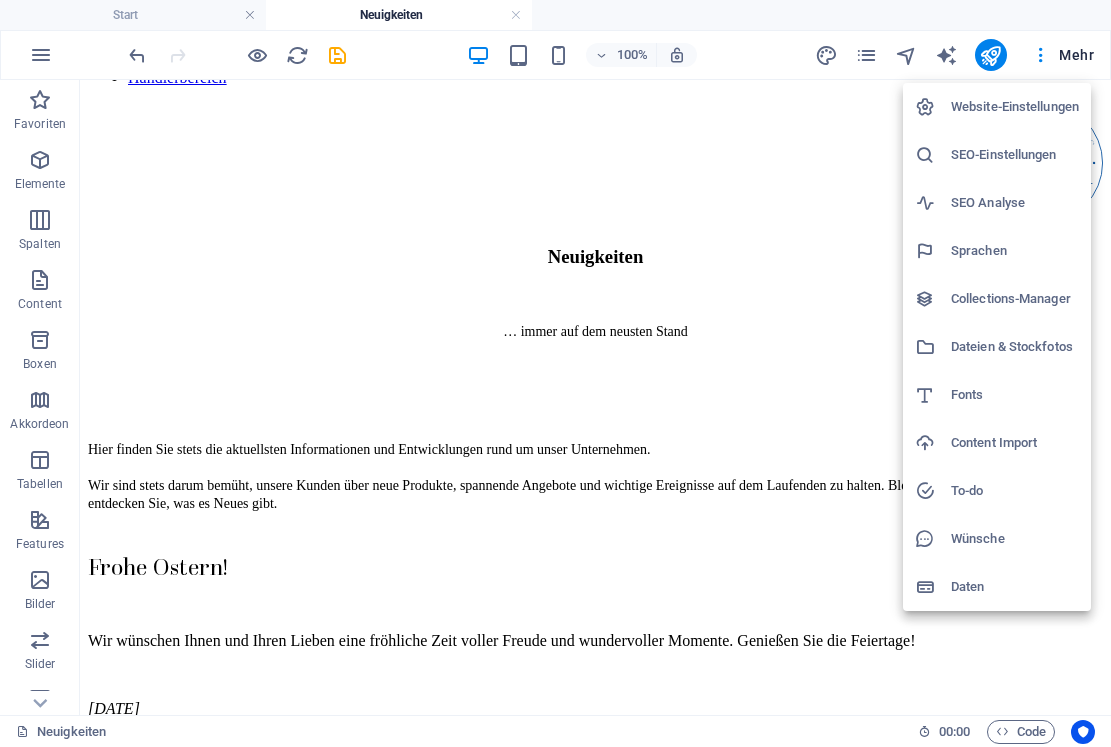 click on "Dateien & Stockfotos" at bounding box center [1015, 347] 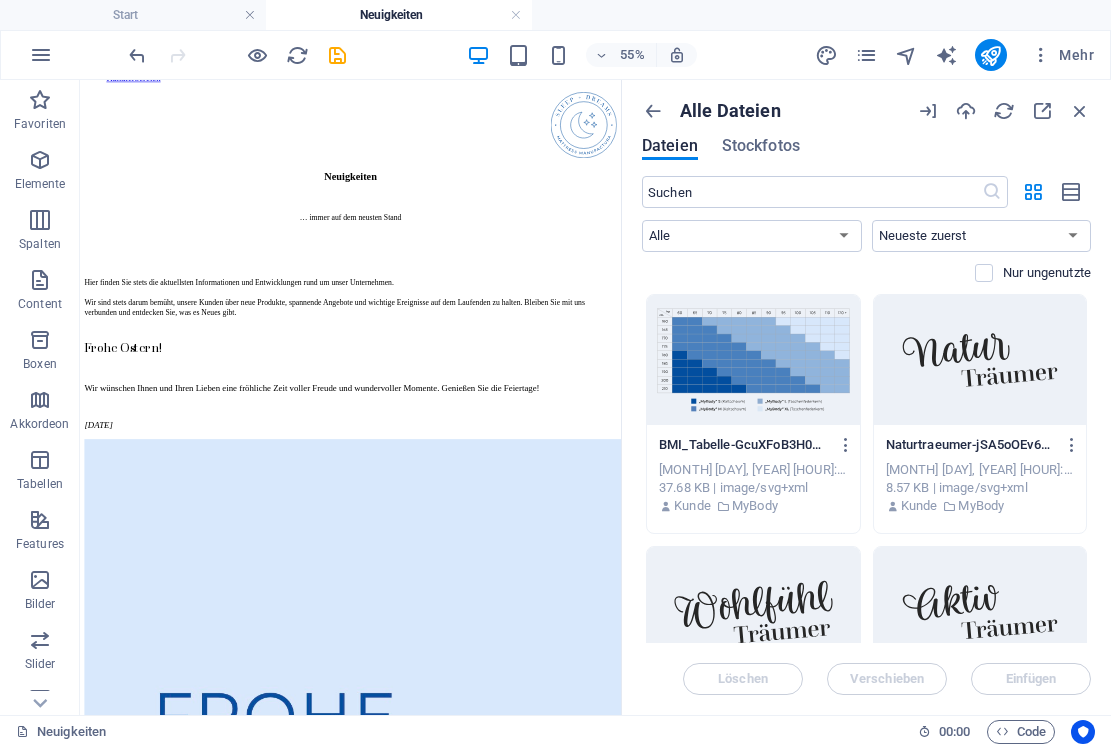 click on "Alle Dateien Dateien Stockfotos" at bounding box center [866, 138] 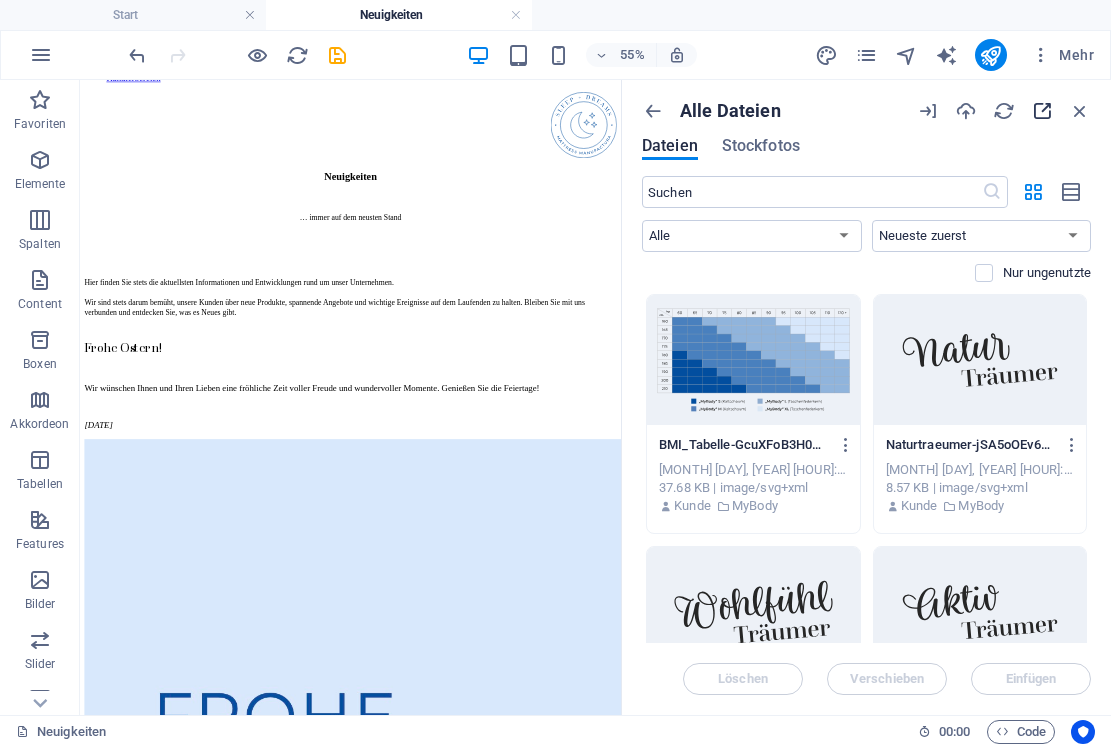 click at bounding box center [1042, 111] 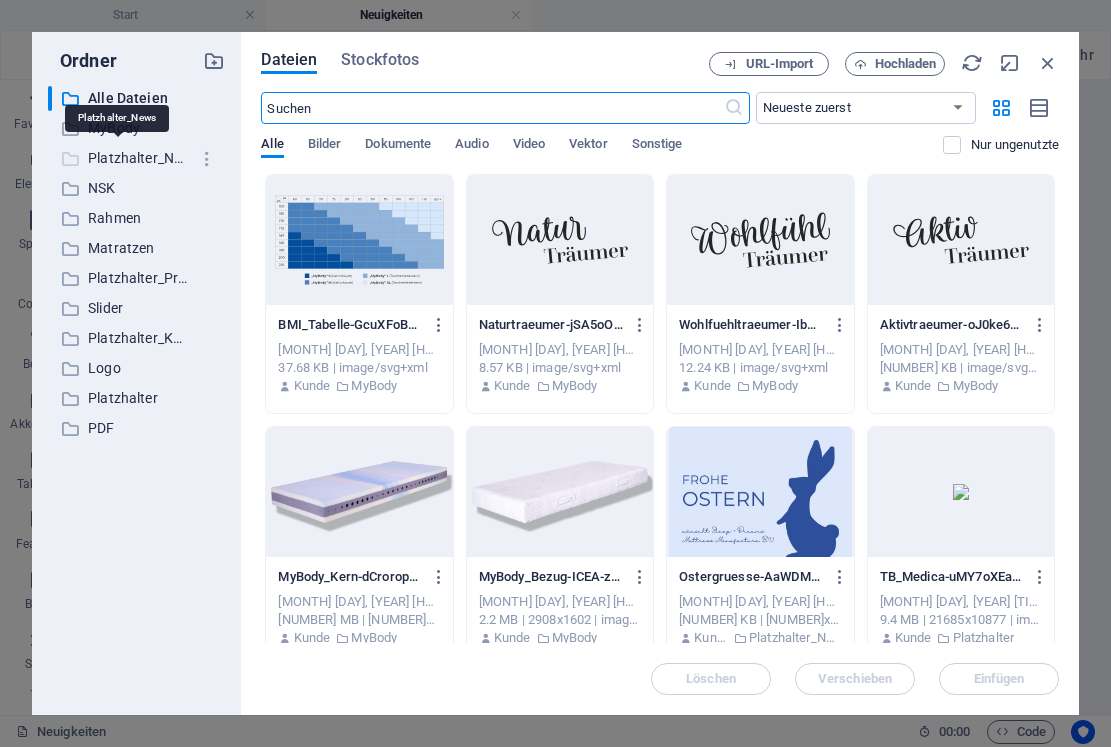 click on "Platzhalter_News" at bounding box center (138, 158) 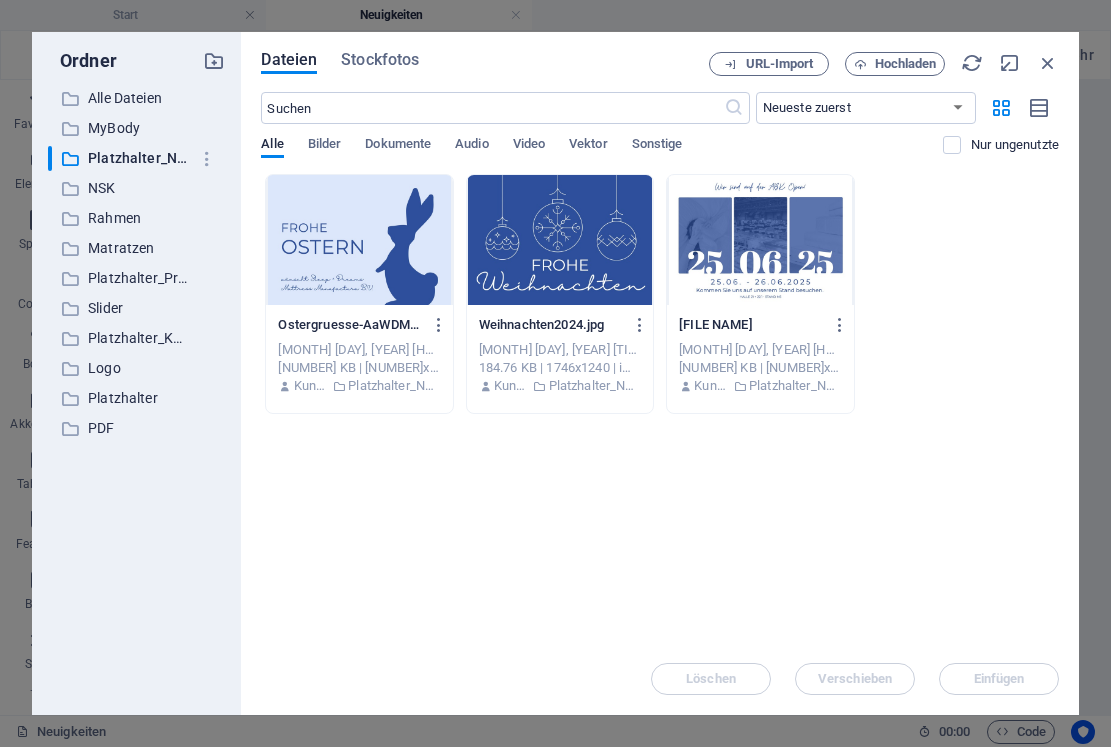 click on "Lege Dateien hier ab, um sie sofort hochzuladen Ostergruesse-AaWDMc4lxUgWnEn2bsZKyg.jpg Ostergruesse-AaWDMc4lxUgWnEn2bsZKyg.jpg [MONTH] [DAY], [YEAR] [TIME] [NUMBER] KB | [NUMBER]x[NUMBER] | image/jpeg Kunde Platzhalter_News Weihnachten2024.jpg Weihnachten2024.jpg [MONTH] [DAY], [YEAR] [TIME] [NUMBER] KB | [NUMBER]x[NUMBER] | image/jpeg Kunde Platzhalter_News Einladung.jpg Einladung.jpg [MONTH] [DAY], [YEAR] [TIME] [NUMBER] KB | [NUMBER]x[NUMBER] | image/jpeg Kunde Platzhalter_News" at bounding box center [660, 408] 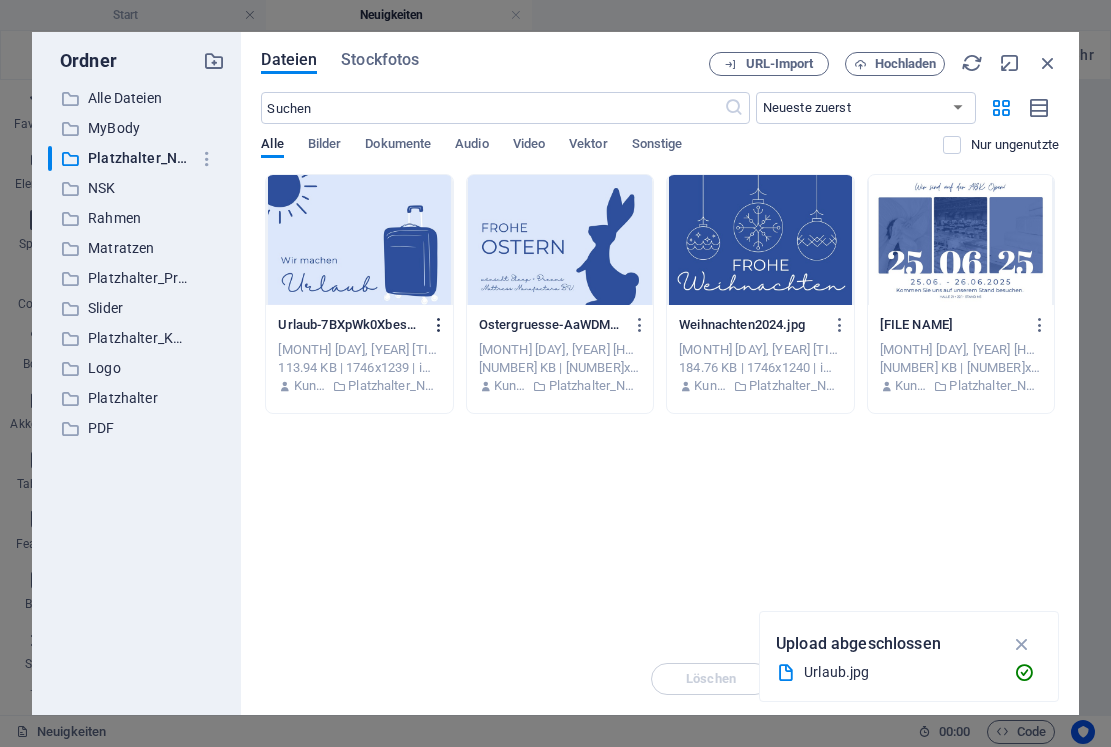 click at bounding box center (439, 325) 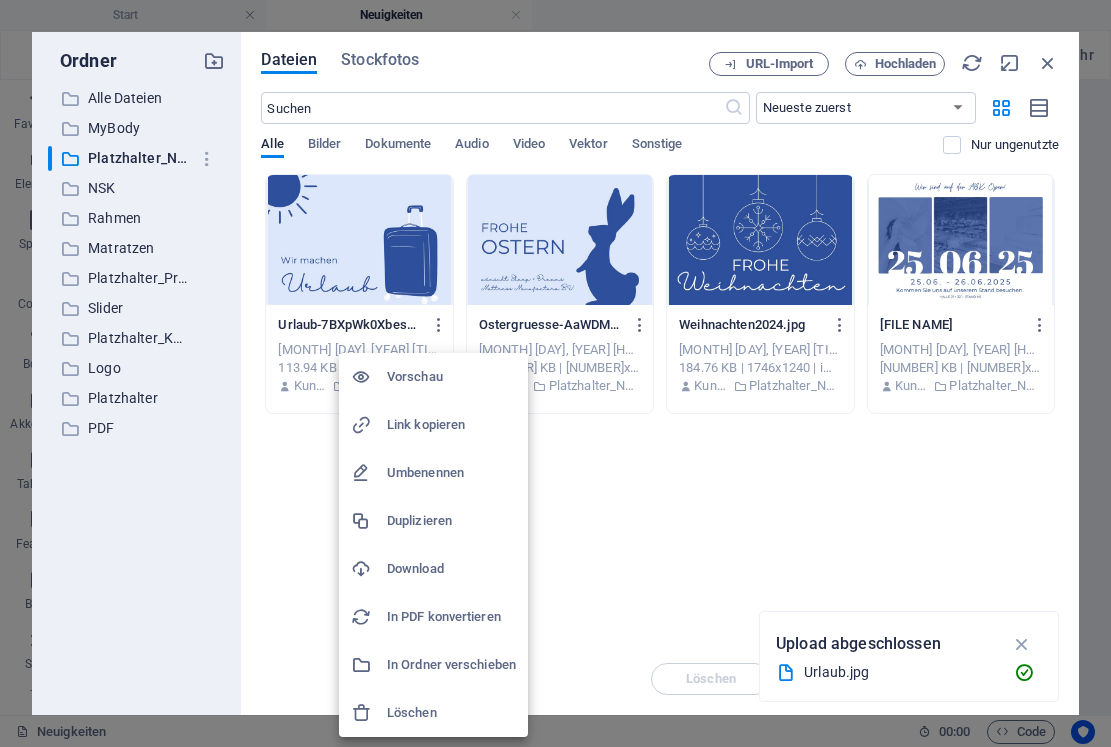 click on "Umbenennen" at bounding box center [451, 473] 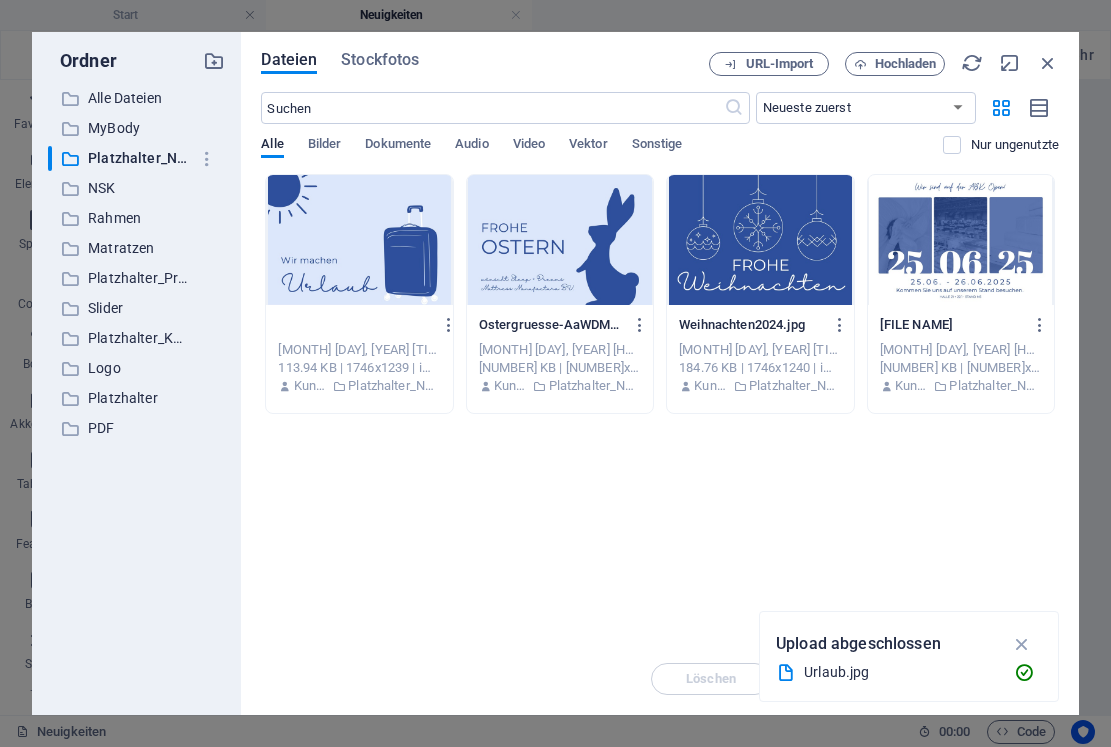 type on "urlaub2025.jpg" 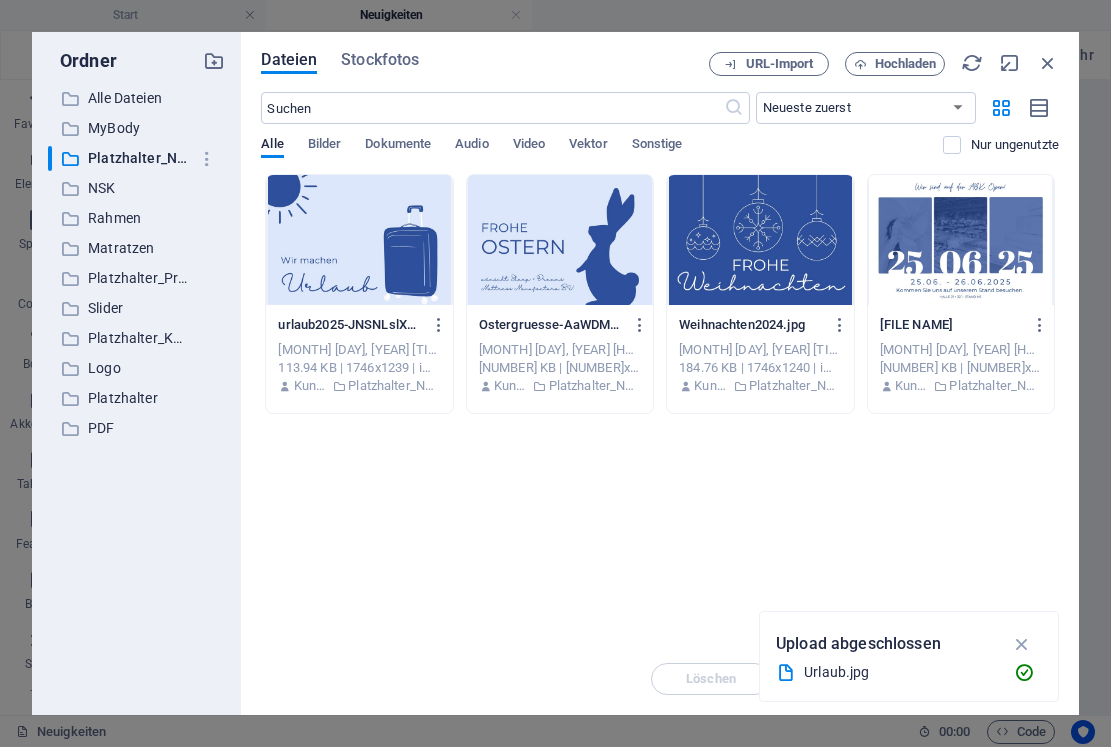 click on "Lege Dateien hier ab, um sie sofort hochzuladen urlaub2025-JNSNLslXGj24ksP_3syzjw.jpg urlaub2025-JNSNLslXGj24ksP_3syzjw.jpg [DATE] [TIME] [SIZE] | [DIMENSIONS] | [TYPE] Kunde Platzhalter_News Ostergruesse-AaWDMc4lxUgWnEn2bsZKyg.jpg Ostergruesse-AaWDMc4lxUgWnEn2bsZKyg.jpg [DATE] [TIME] [SIZE] | [DIMENSIONS] | [TYPE] Kunde Platzhalter_News Weihnachten2024.jpg Weihnachten2024.jpg [DATE] [TIME] [SIZE] | [DIMENSIONS] | [TYPE] Kunde Platzhalter_News Einladung.jpg Einladung.jpg [DATE] [TIME] [SIZE] | [DIMENSIONS] | [TYPE] Kunde Platzhalter_News" at bounding box center (660, 408) 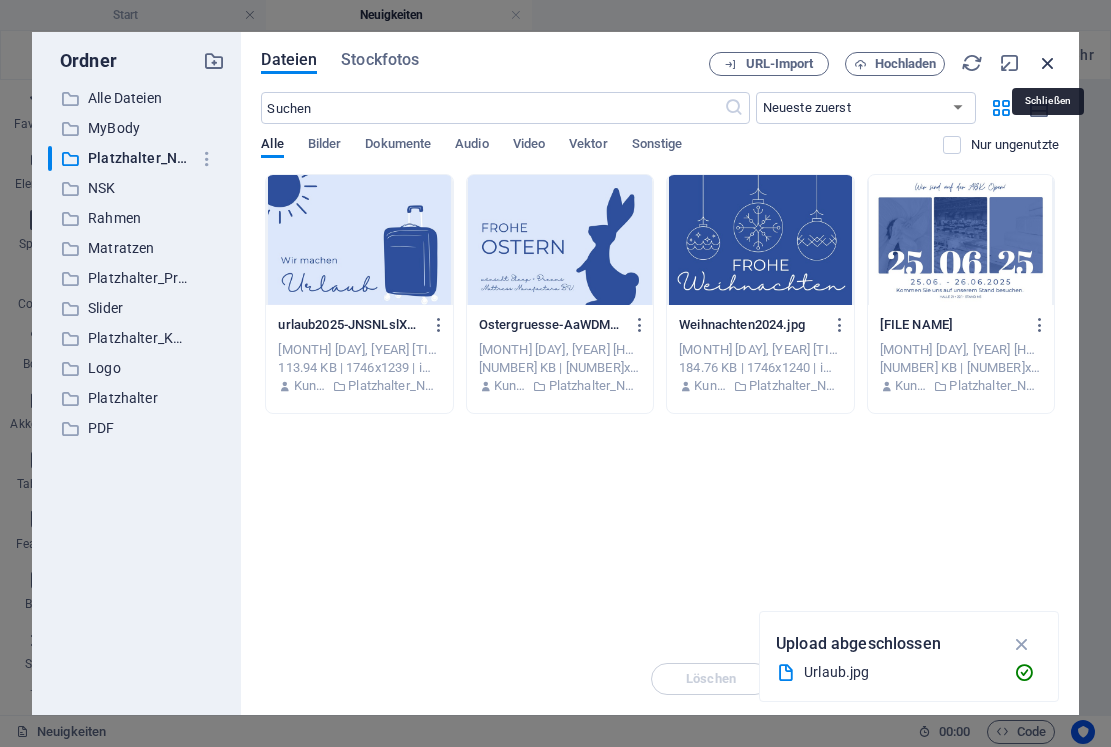 click at bounding box center (1048, 63) 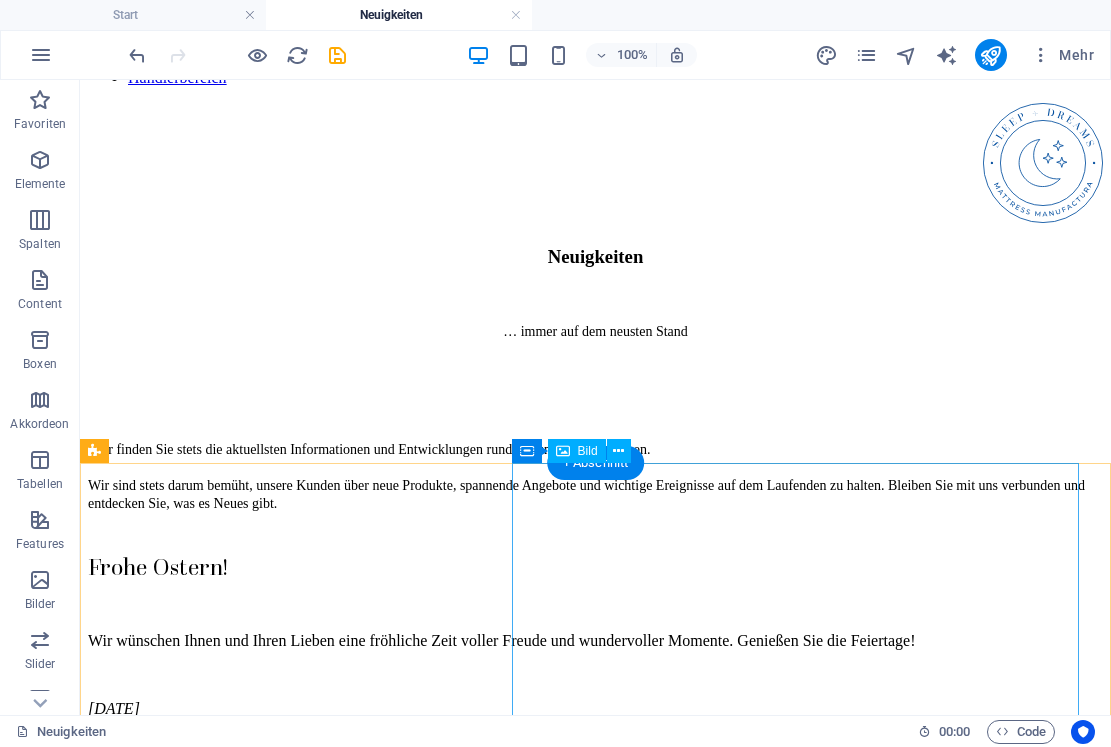 click at bounding box center [595, 1355] 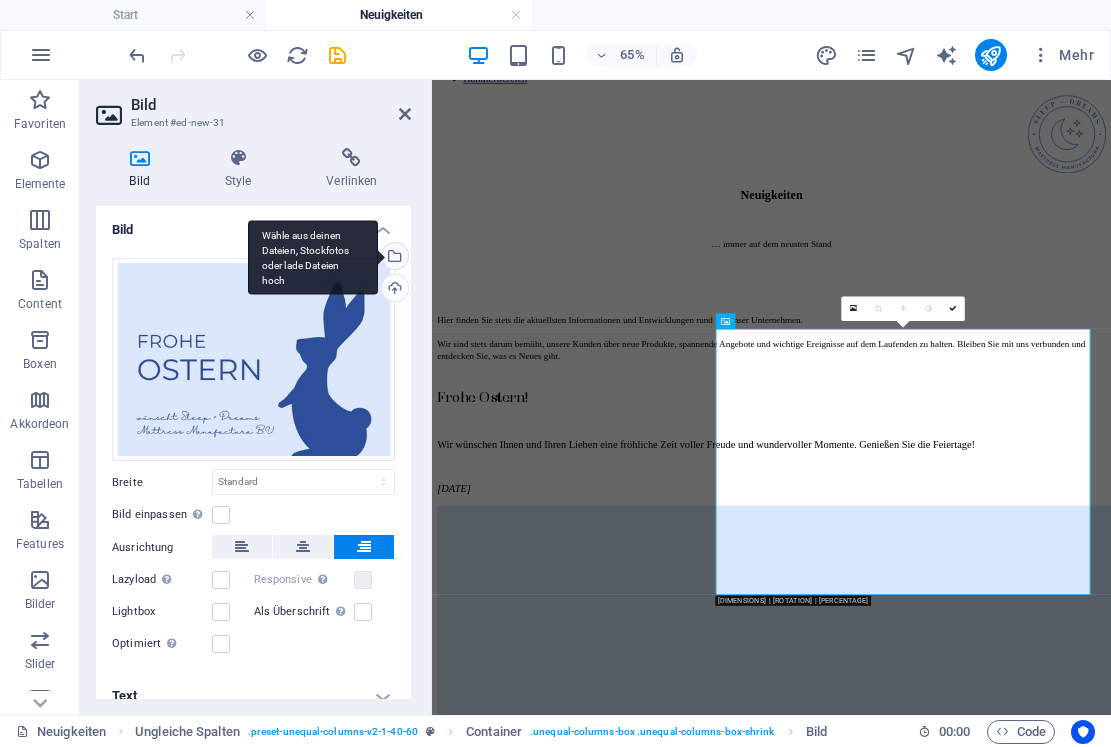 click on "Wähle aus deinen Dateien, Stockfotos oder lade Dateien hoch" at bounding box center [393, 258] 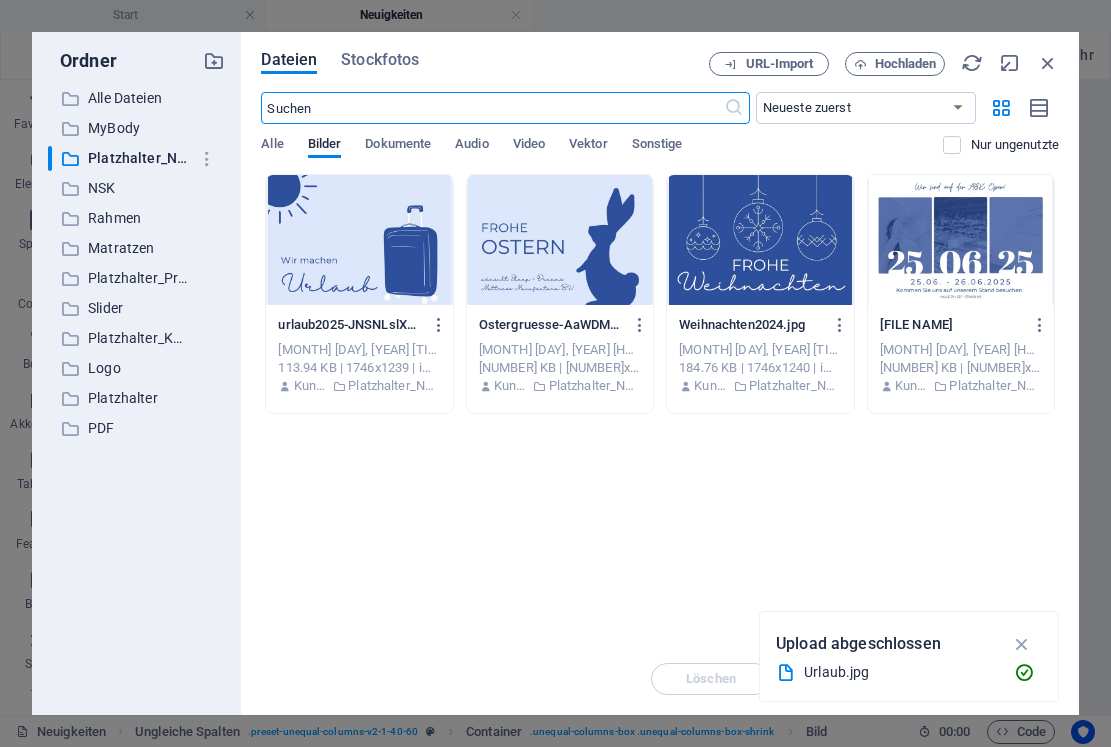 scroll, scrollTop: 0, scrollLeft: 0, axis: both 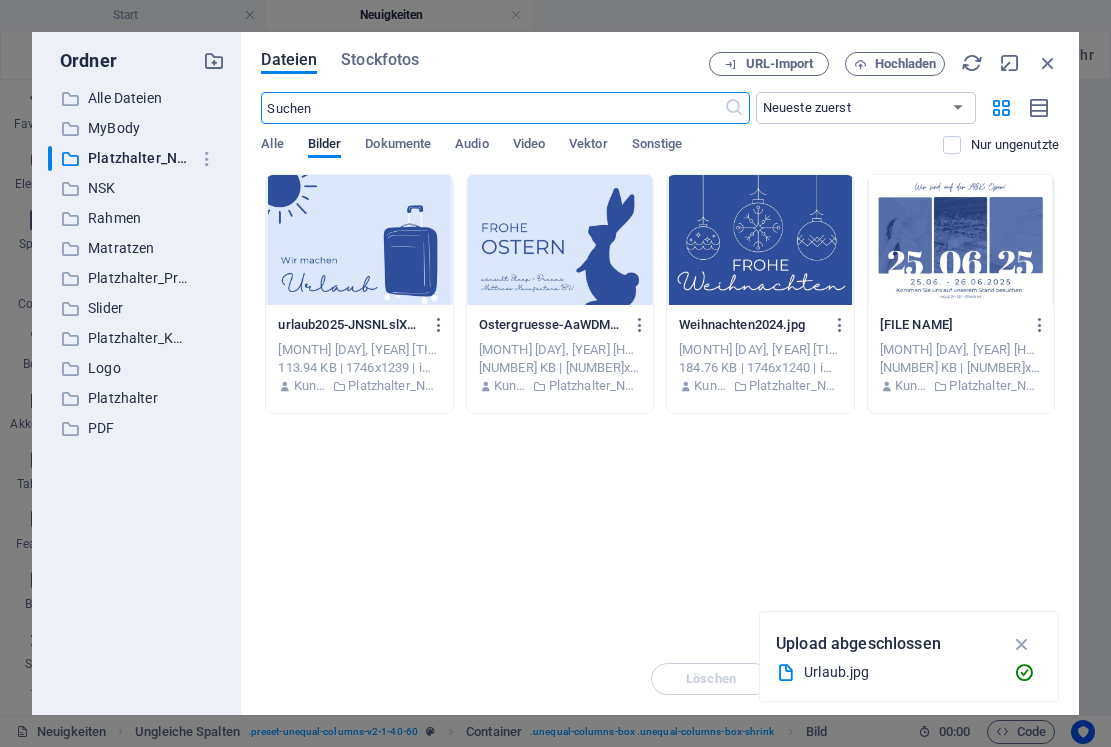 click at bounding box center [359, 240] 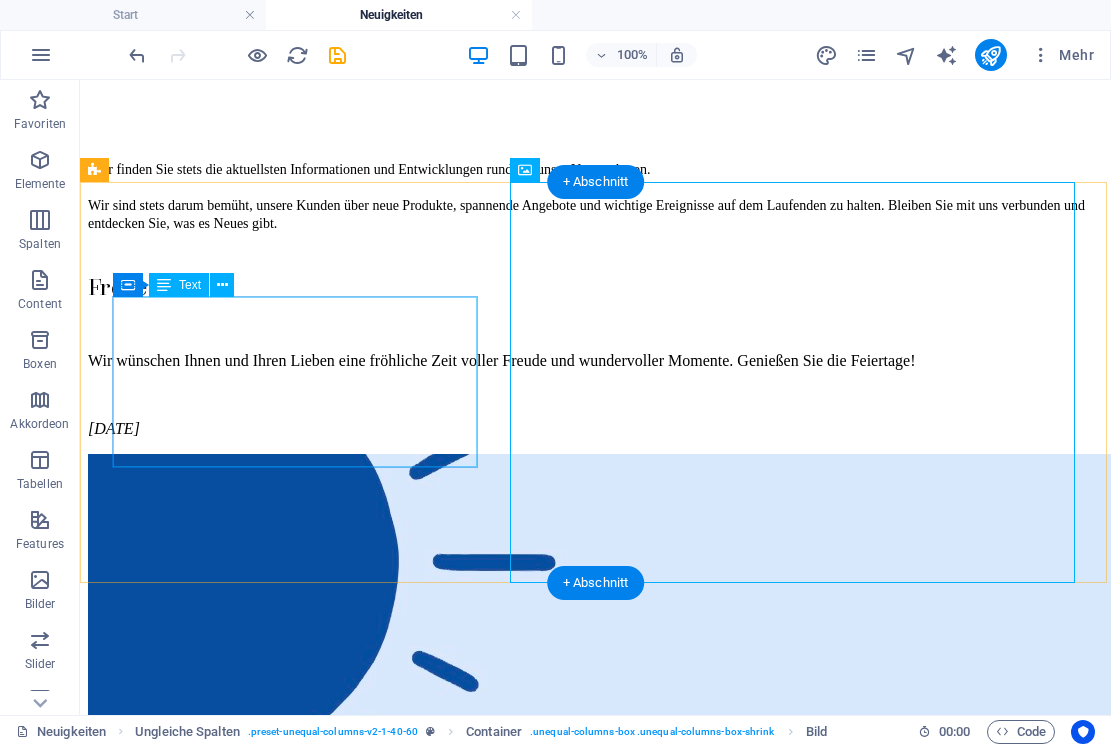 scroll, scrollTop: 380, scrollLeft: 0, axis: vertical 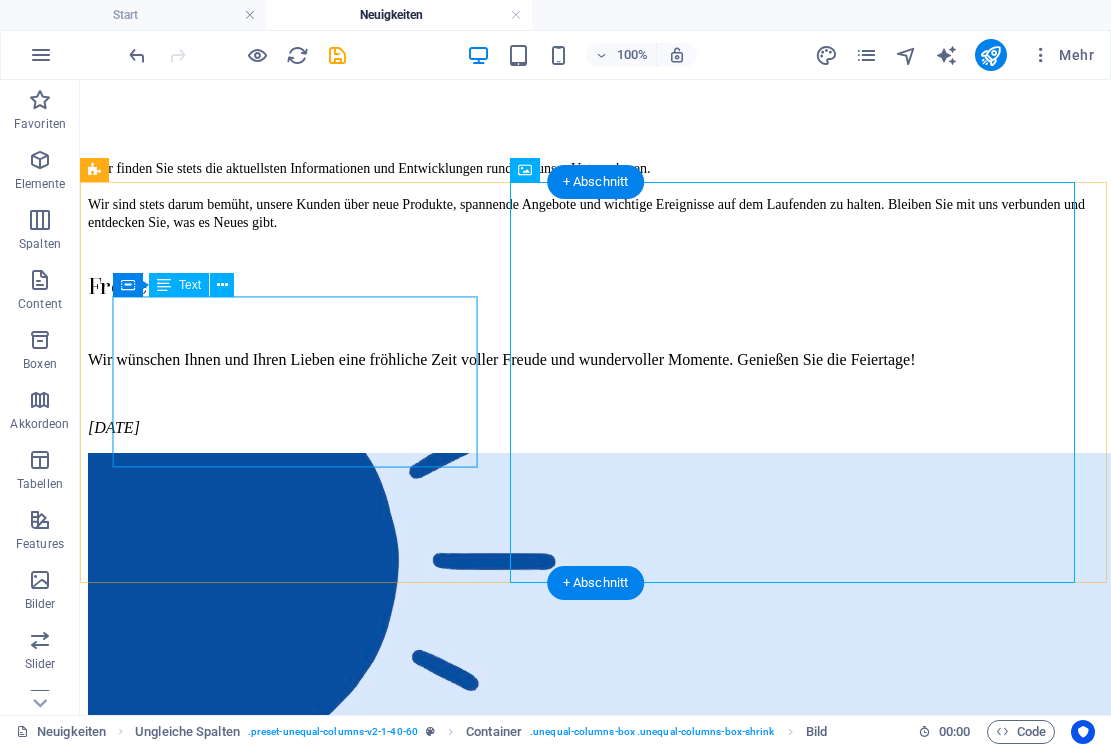 click on "Frohe Ostern! Wir wünschen Ihnen und Ihren Lieben eine fröhliche Zeit voller Freude und wundervoller Momente. Genießen Sie die Feiertage! [DATE]" at bounding box center [595, 354] 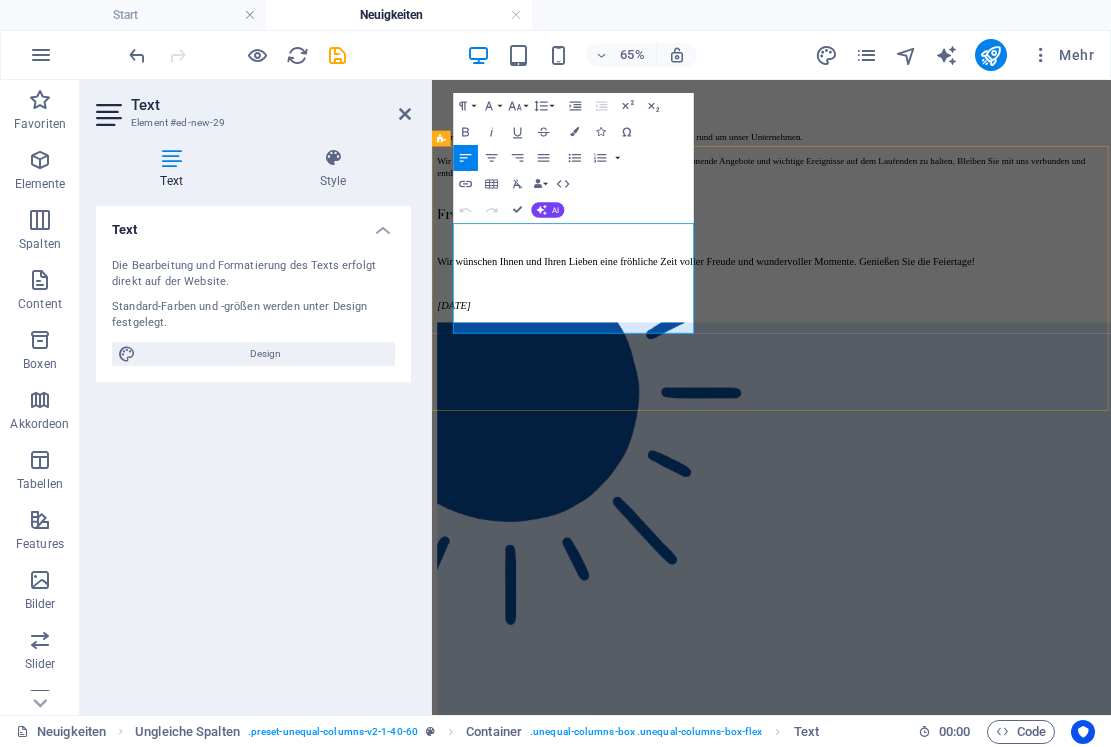 click on "[DATE]" at bounding box center [466, 427] 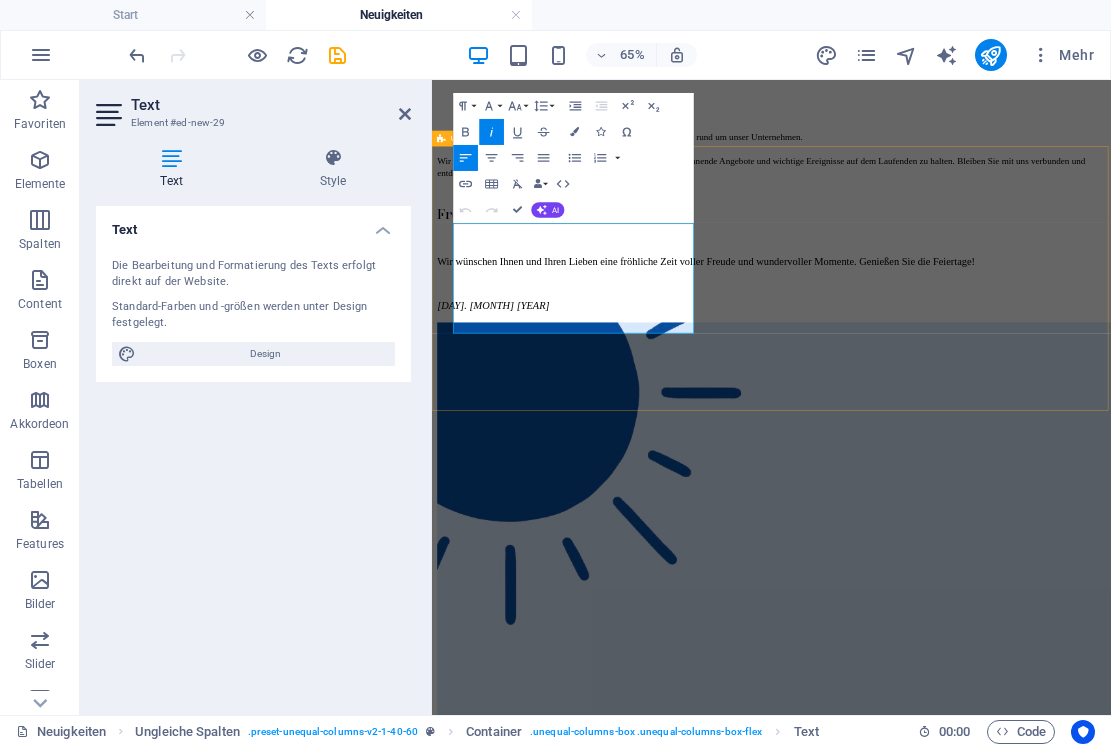 type 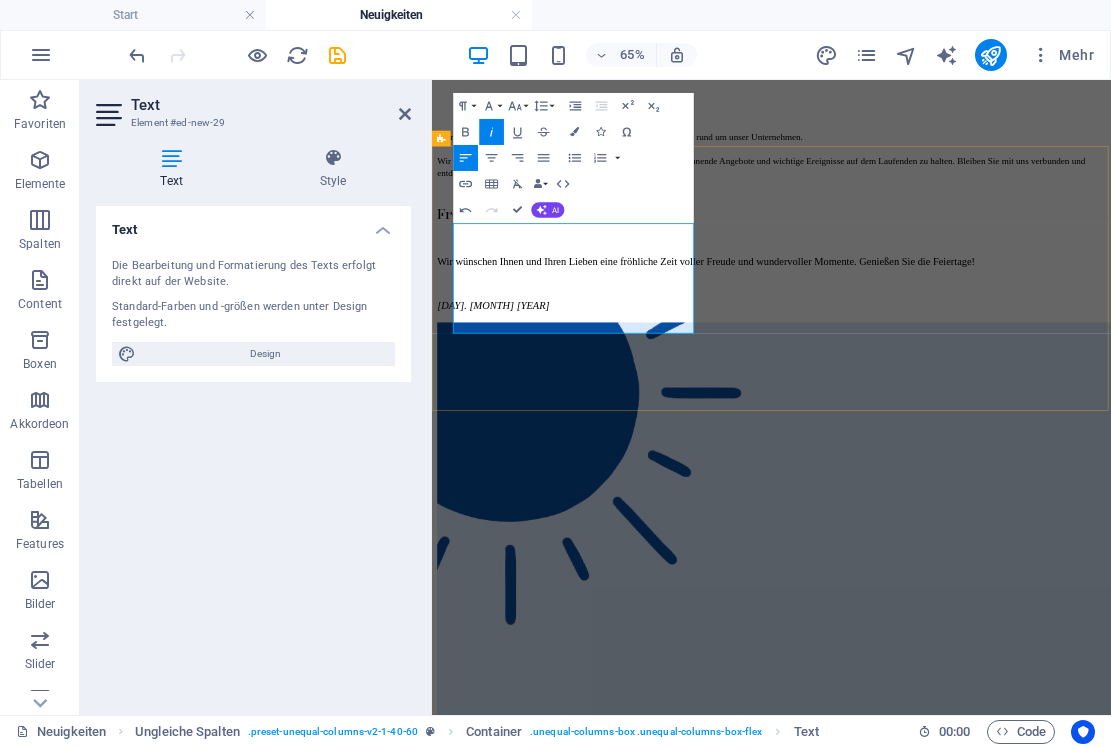 click at bounding box center (954, 394) 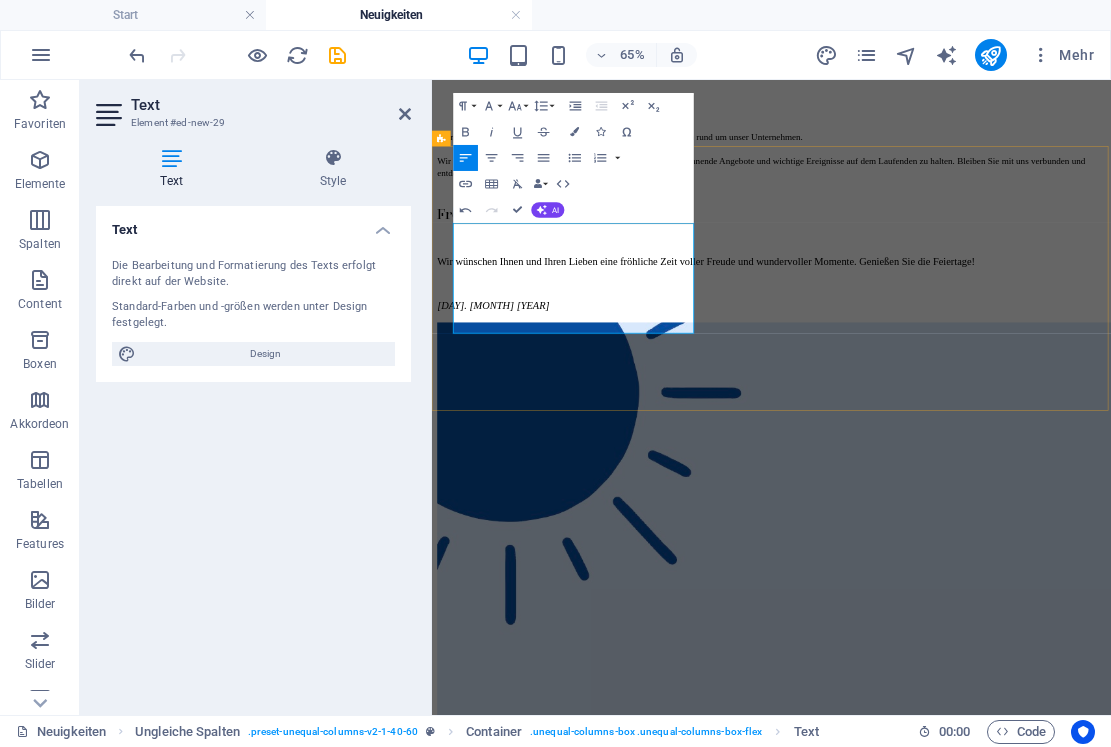 click on "Wir wünschen Ihnen und Ihren Lieben eine fröhliche Zeit voller Freude und wundervoller Momente. Genießen Sie die Feiertage!" at bounding box center (954, 360) 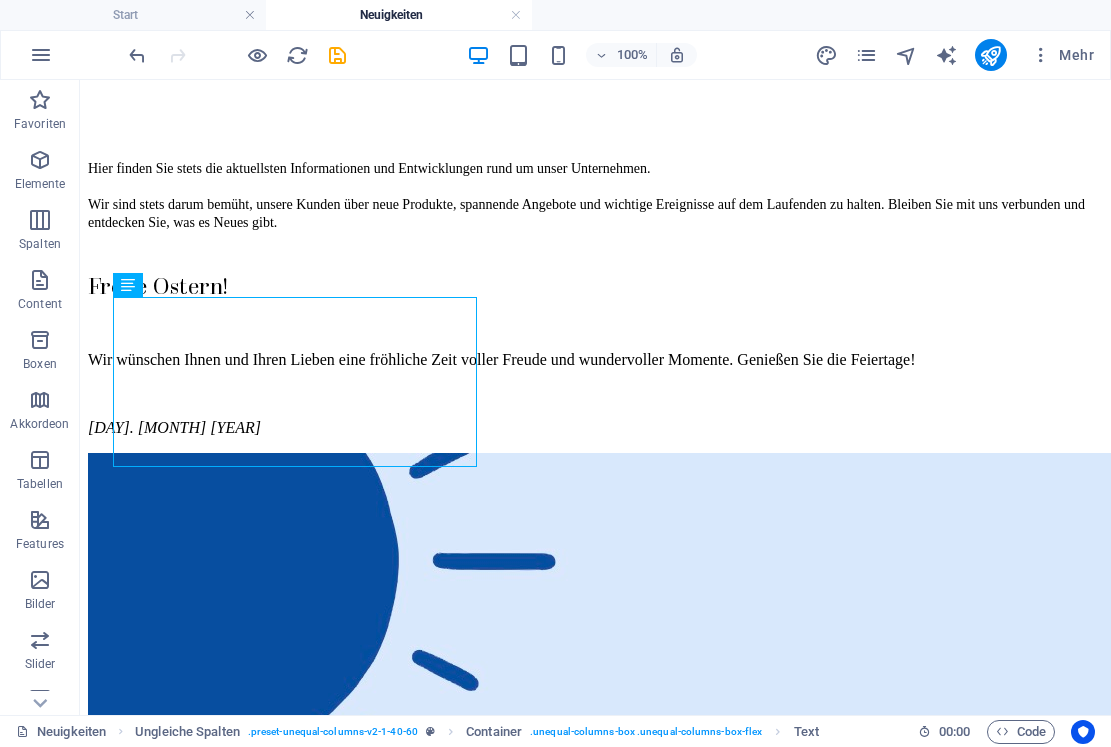 click on "Produkte Manufaktur Karriere Kontakt Händlerbereich Neuigkeiten … immer auf dem neusten Stand Hier finden Sie stets die aktuellsten Informationen und Entwicklungen rund um unser Unternehmen. Wir sind stets darum bemüht, unsere Kunden über neue Produkte, spannende Angebote und wichtige Ereignisse auf dem Laufenden zu halten. Bleiben Sie mit uns verbunden und entdecken Sie, was es Neues gibt. Frohe Ostern! Wir wünschen Ihnen und Ihren Lieben eine fröhliche Zeit voller Freude und wundervoller Momente. Genießen Sie die Feiertage! [DATE] Noch einen Monat träumen... Jedes Jahr freuen wir uns auf die Messezeit, und auch in diesem Sommer sind wir wieder aktiv. Es erwartet Sie eine spannende Atmosphäre, interessante Gespräche und die neuesten Trends. Wir freuen uns auf Ihren Besuch und auf inspirierende Begegnungen! [DATE] Frohe Ostern! Wir wünschen Ihnen und Ihren Lieben eine fröhliche Zeit voller Freude und wundervoller Momente. Genießen Sie die Feiertage! [DATE] [DATE]" at bounding box center (595, 3484) 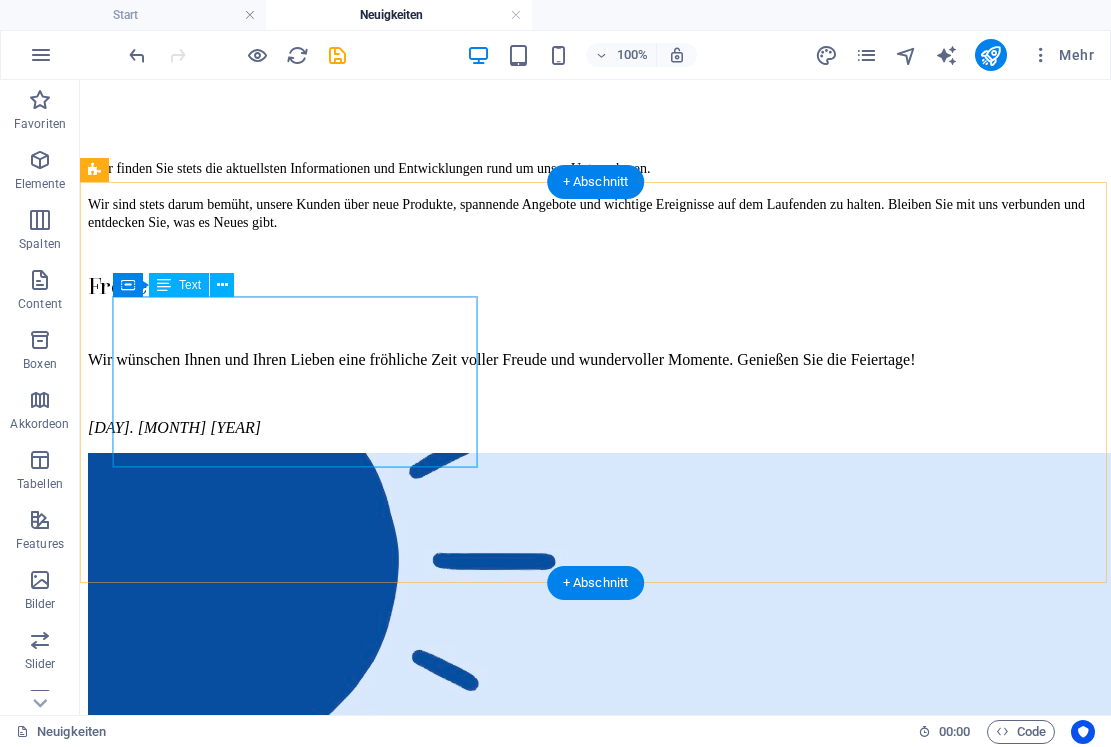 click on "Frohe Ostern! Wir wünschen Ihnen und Ihren Lieben eine fröhliche Zeit voller Freude und wundervoller Momente. Genießen Sie die Feiertage! [DATE]" at bounding box center (595, 354) 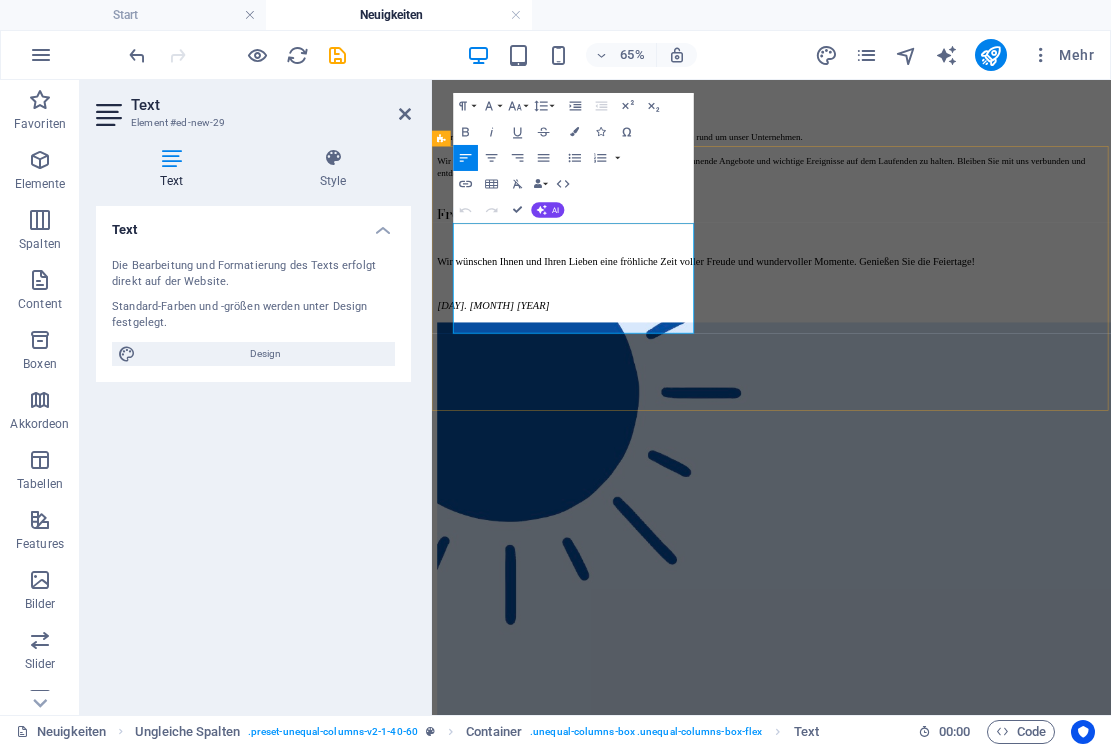 click on "Wir wünschen Ihnen und Ihren Lieben eine fröhliche Zeit voller Freude und wundervoller Momente. Genießen Sie die Feiertage!" at bounding box center (954, 360) 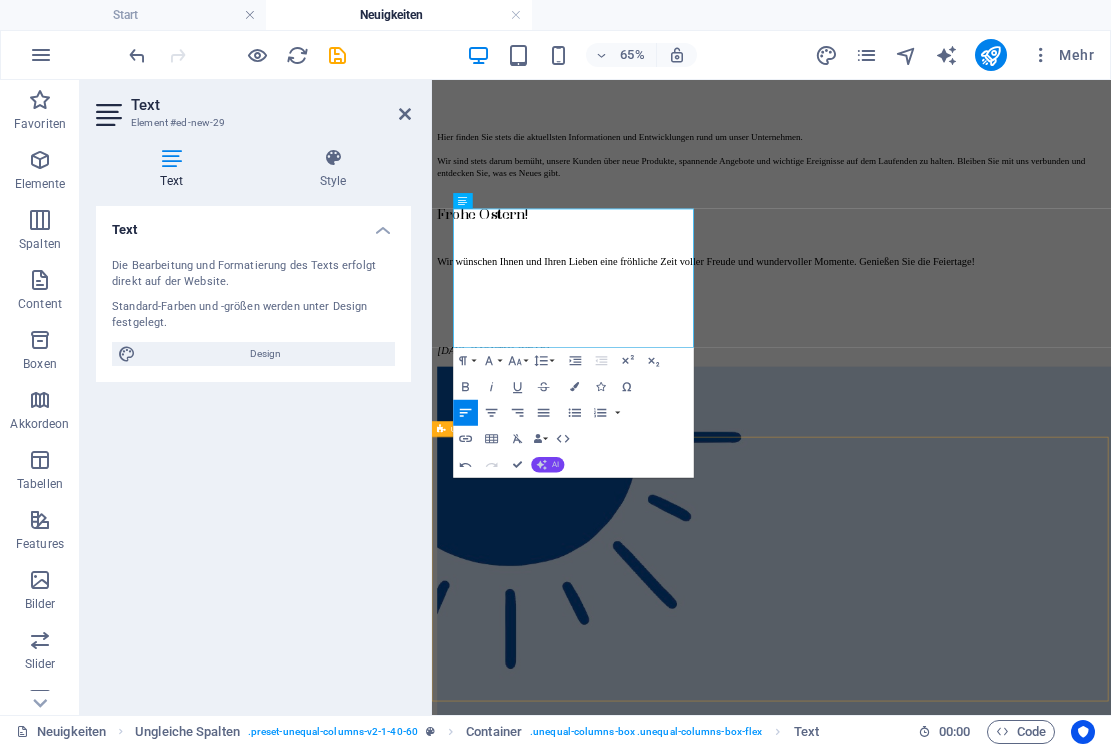 click 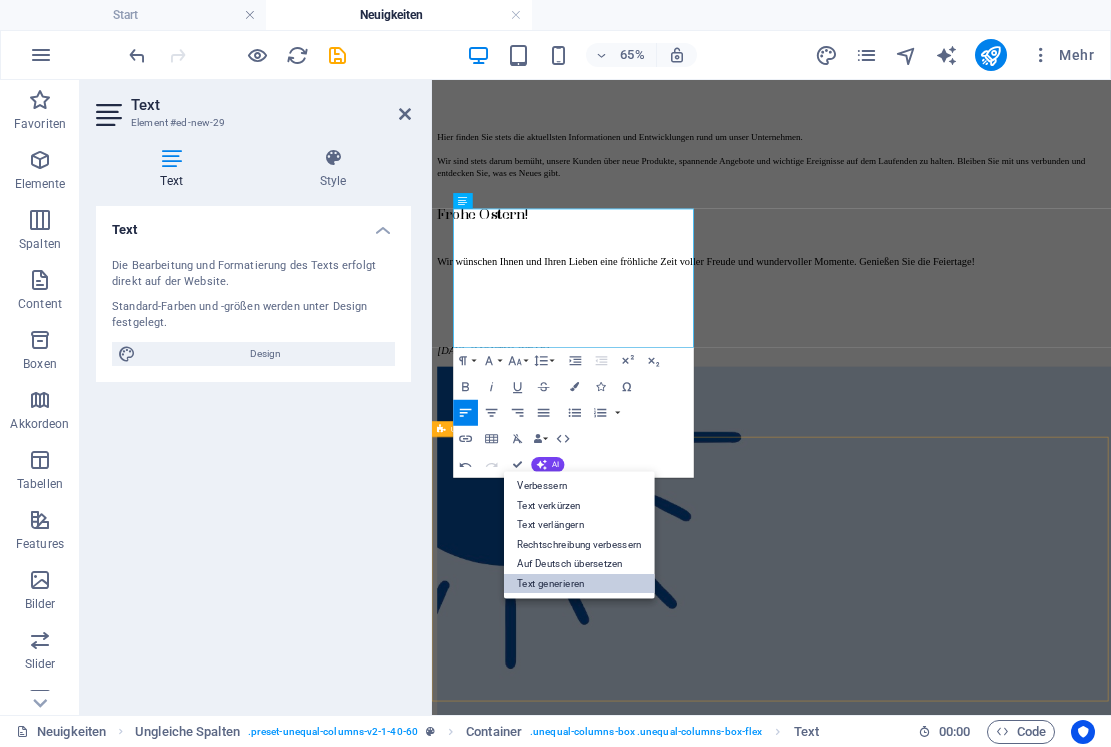 click on "Text generieren" at bounding box center (579, 583) 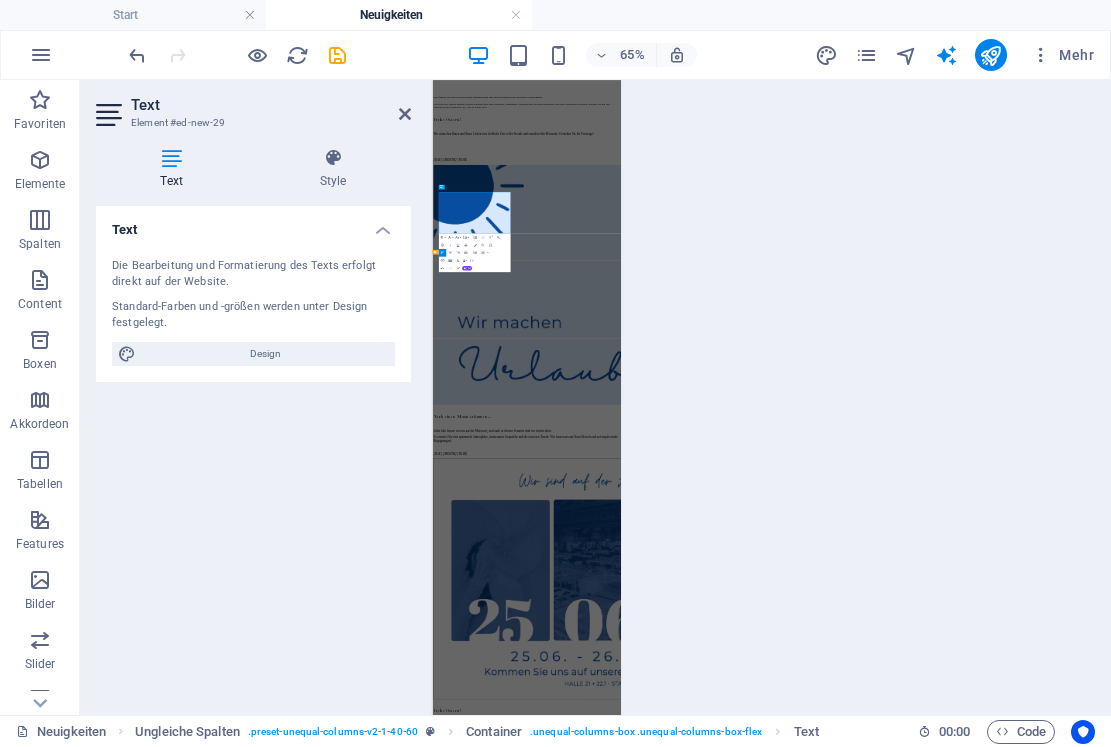 select on "English" 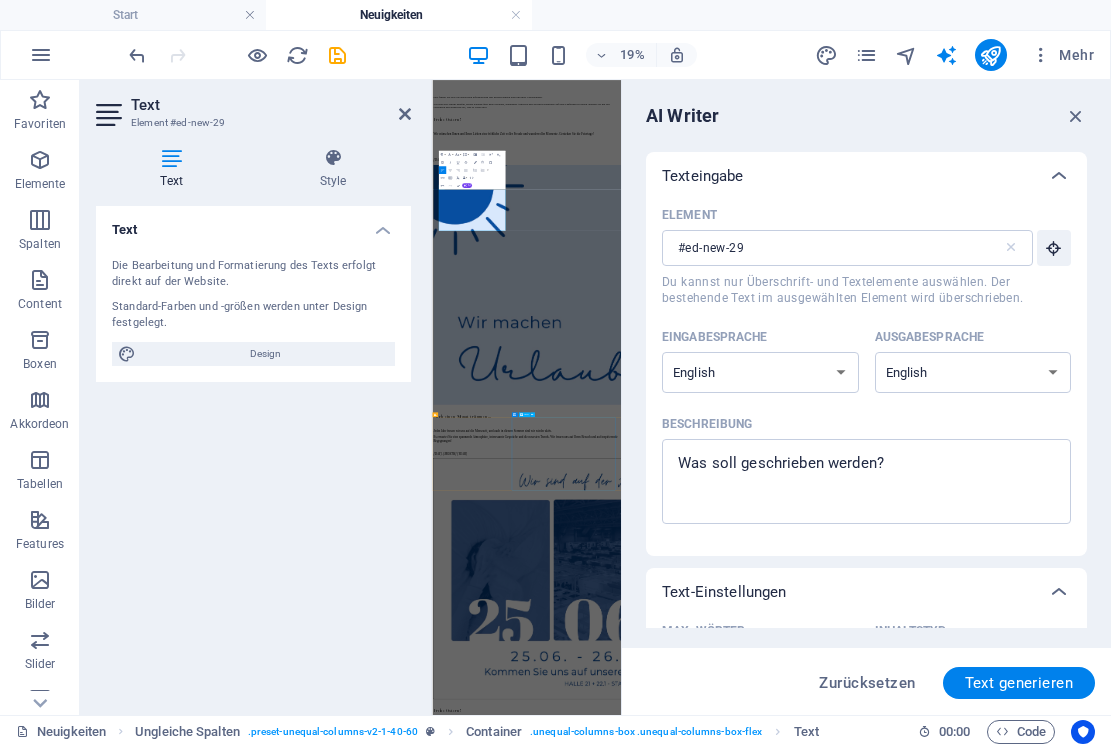 scroll, scrollTop: 0, scrollLeft: 0, axis: both 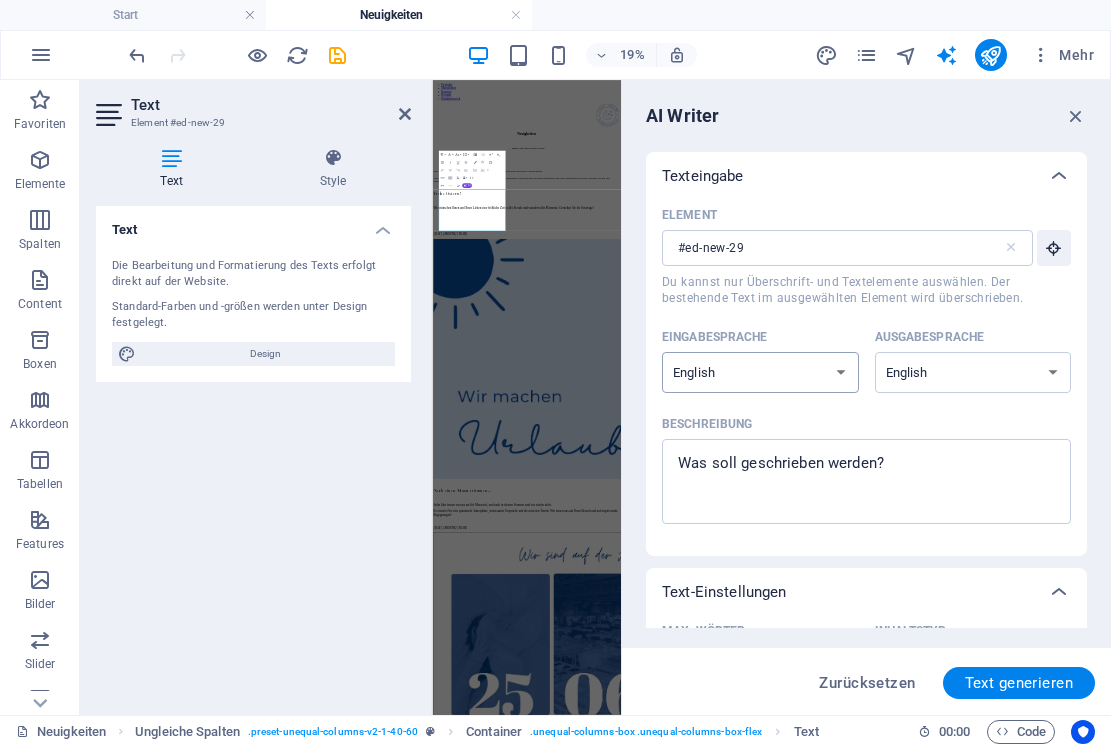 select on "German" 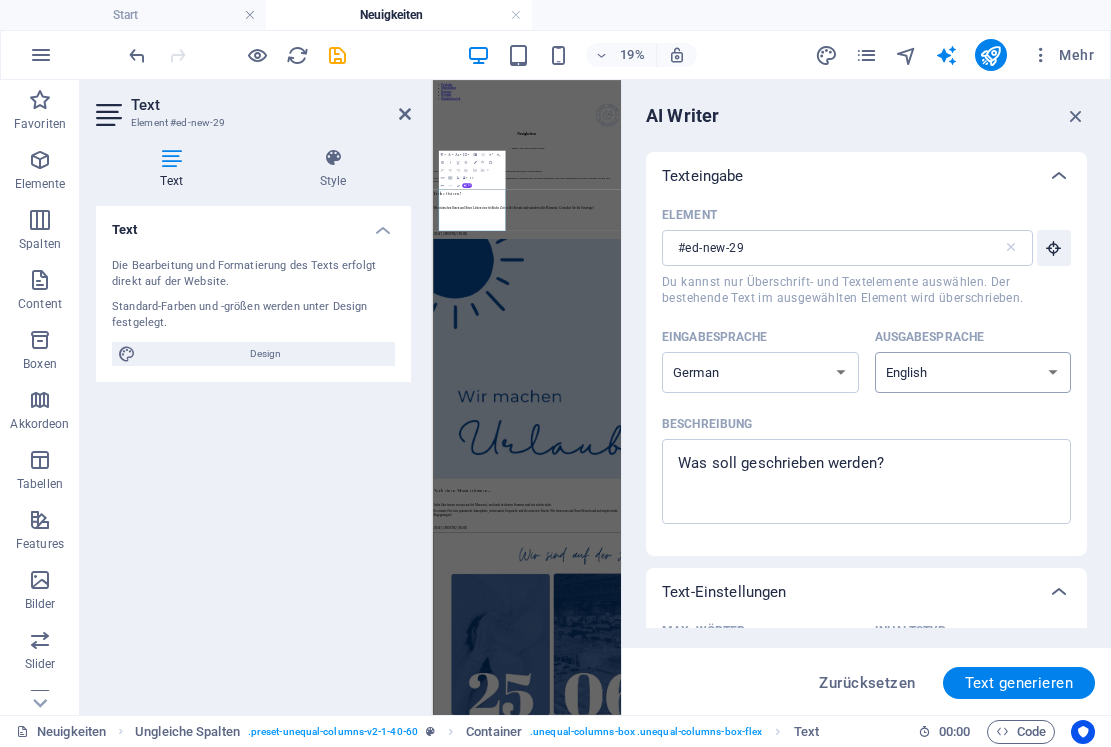 select on "German" 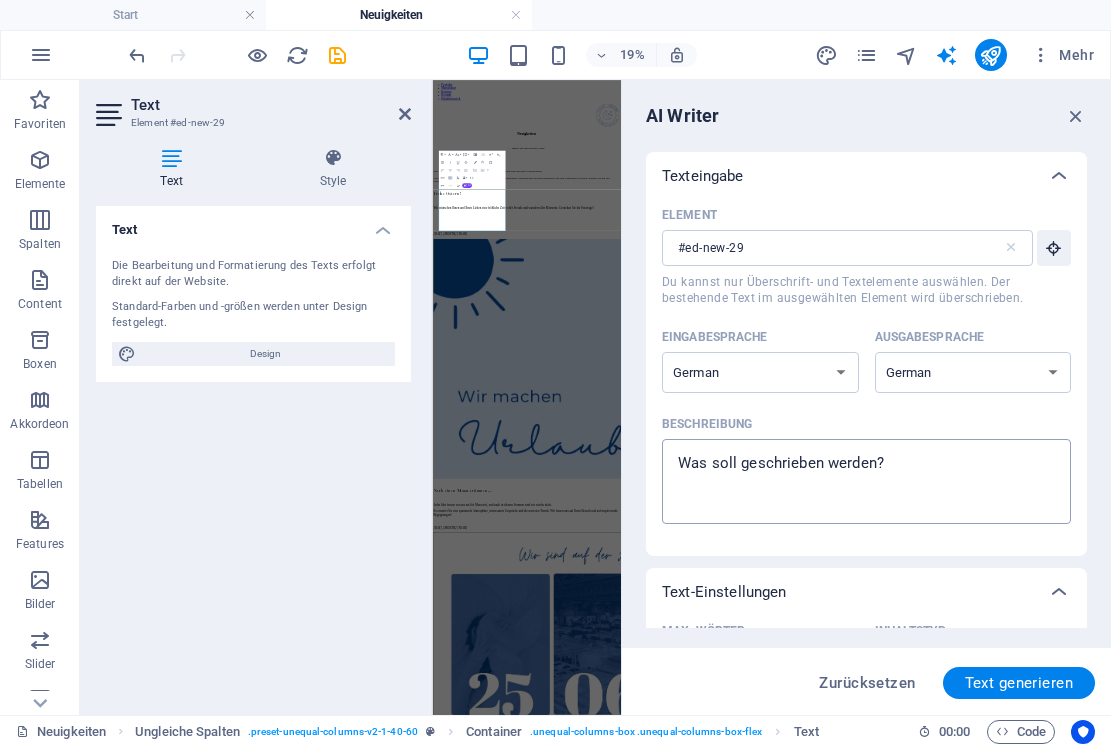 click on "Beschreibung x ​" at bounding box center (866, 481) 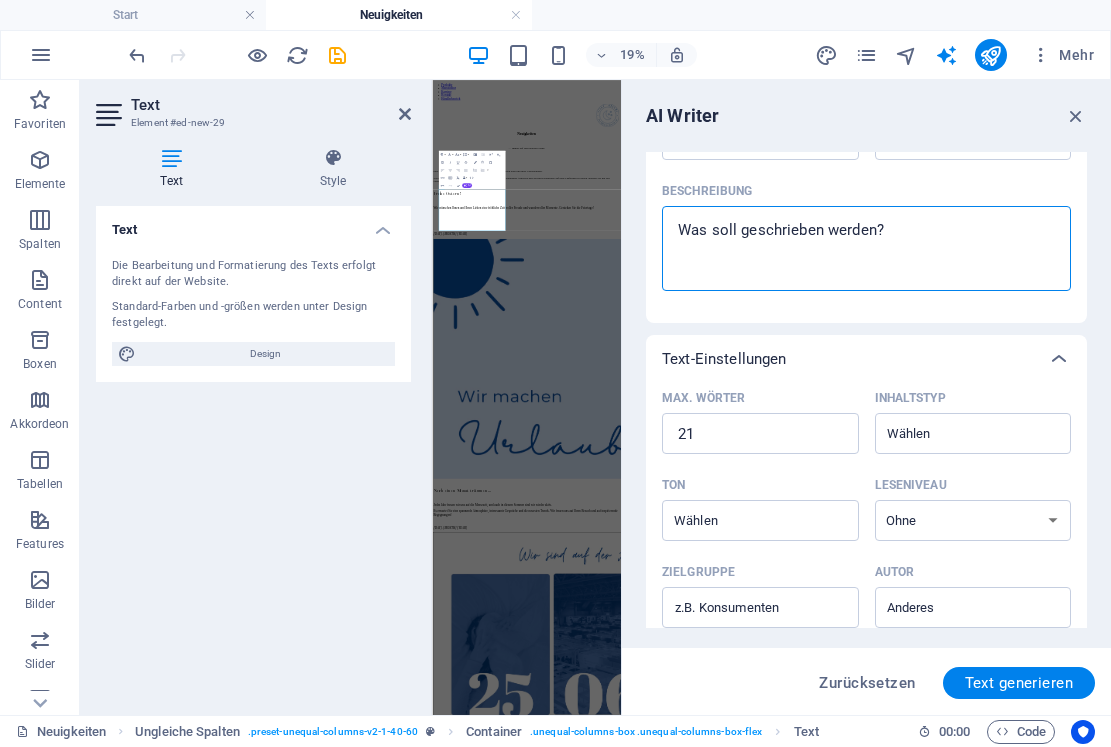 scroll, scrollTop: 247, scrollLeft: 0, axis: vertical 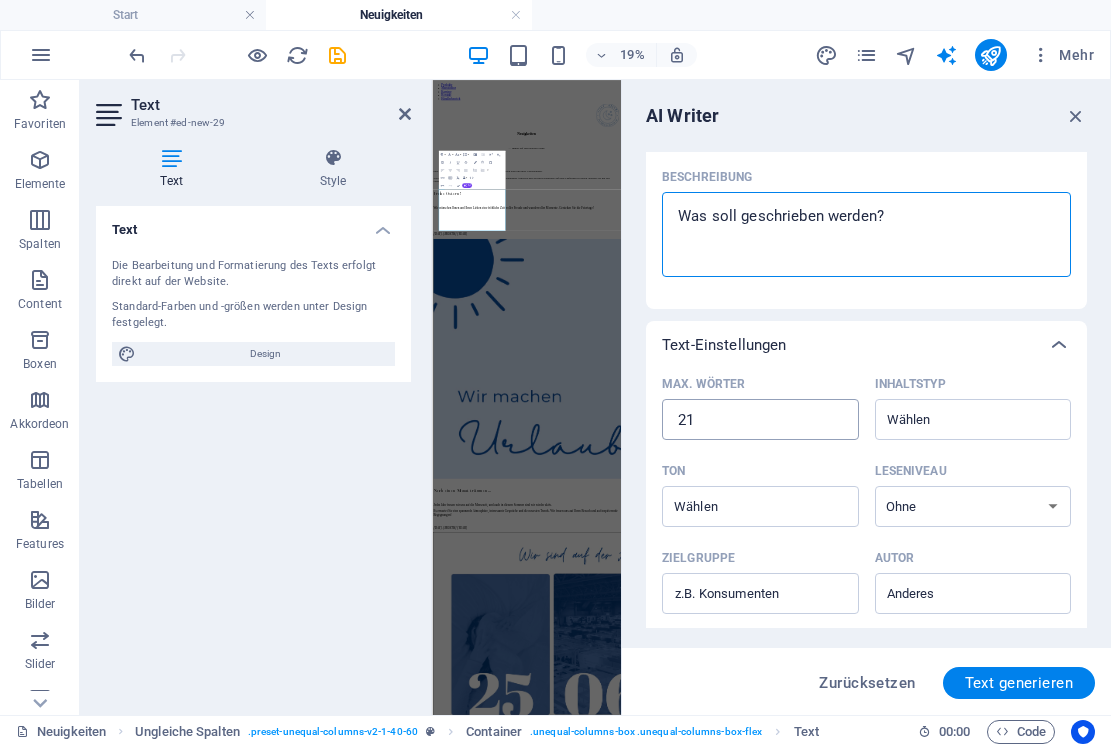 type on "x" 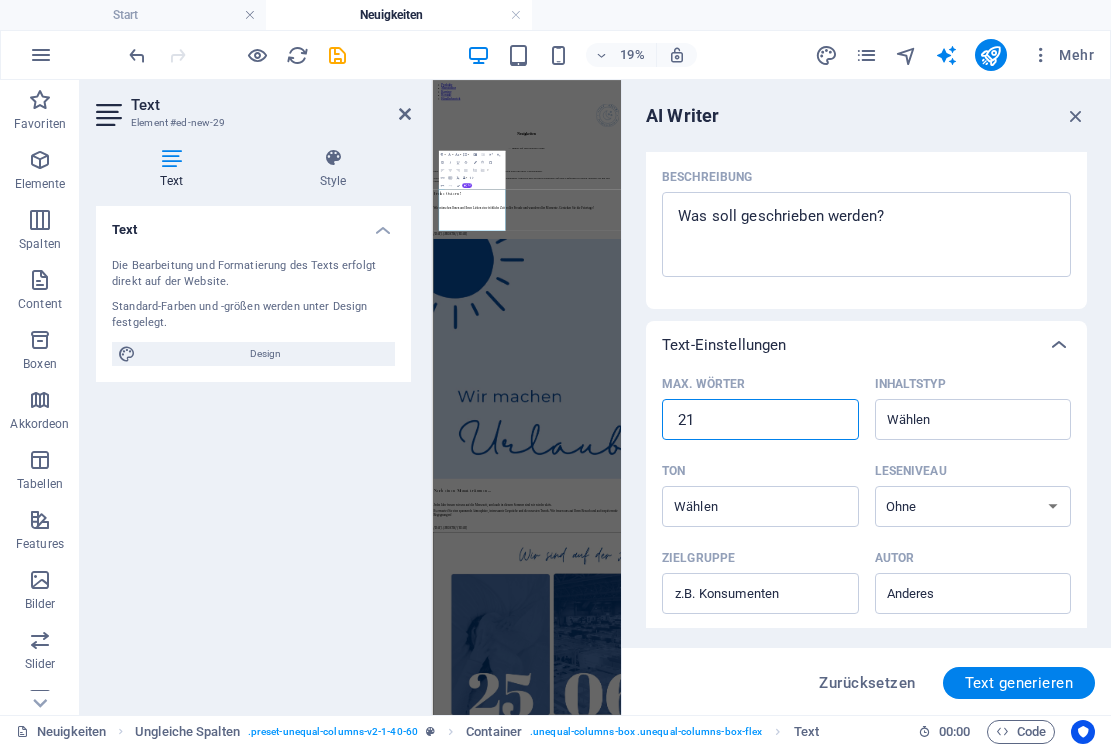 click on "21" at bounding box center (760, 420) 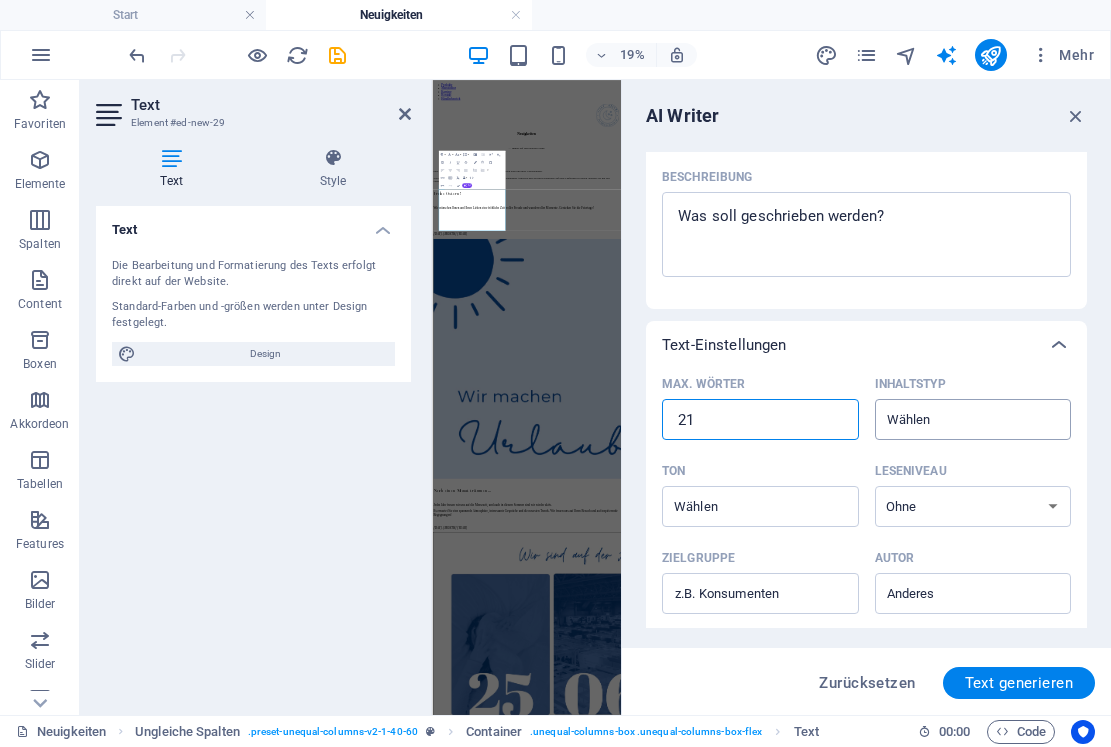 click on "Inhaltstyp ​" at bounding box center (957, 419) 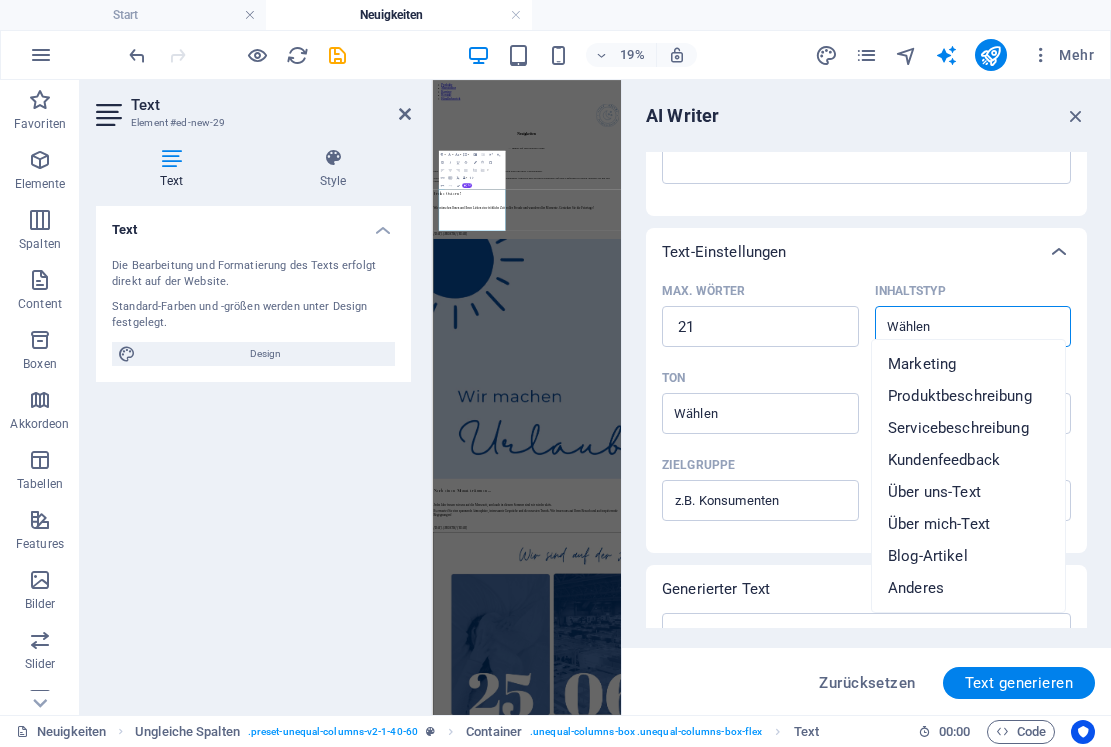 scroll, scrollTop: 354, scrollLeft: 0, axis: vertical 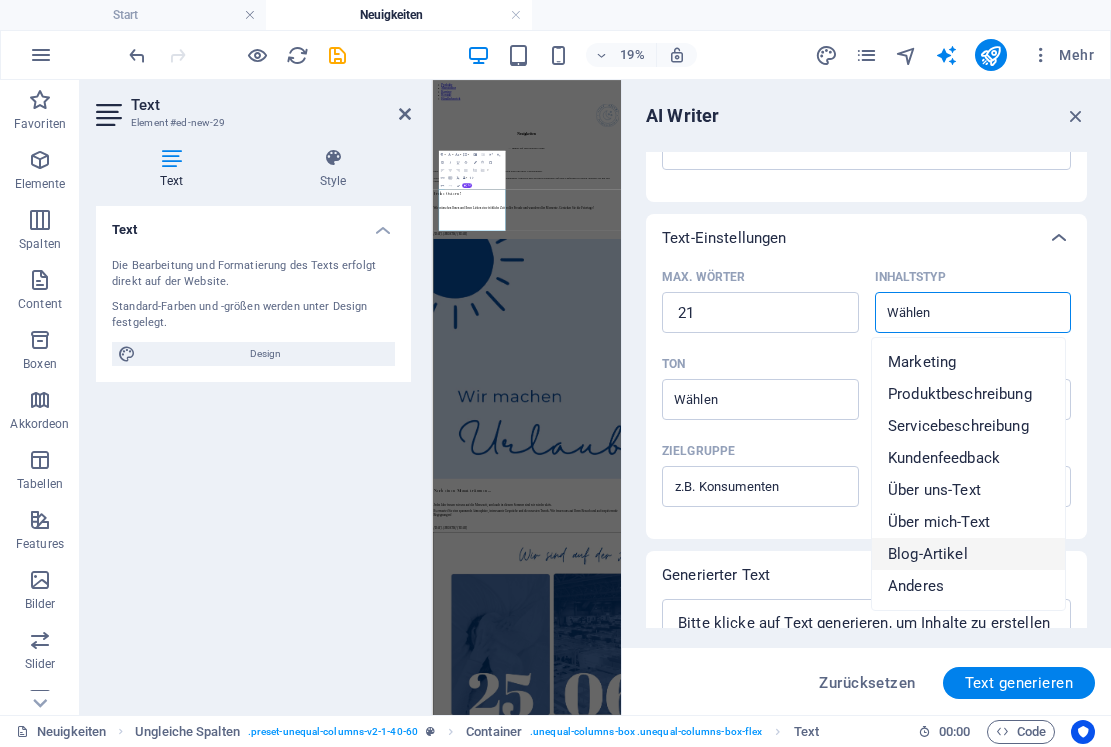 click on "Blog-Artikel" at bounding box center [928, 554] 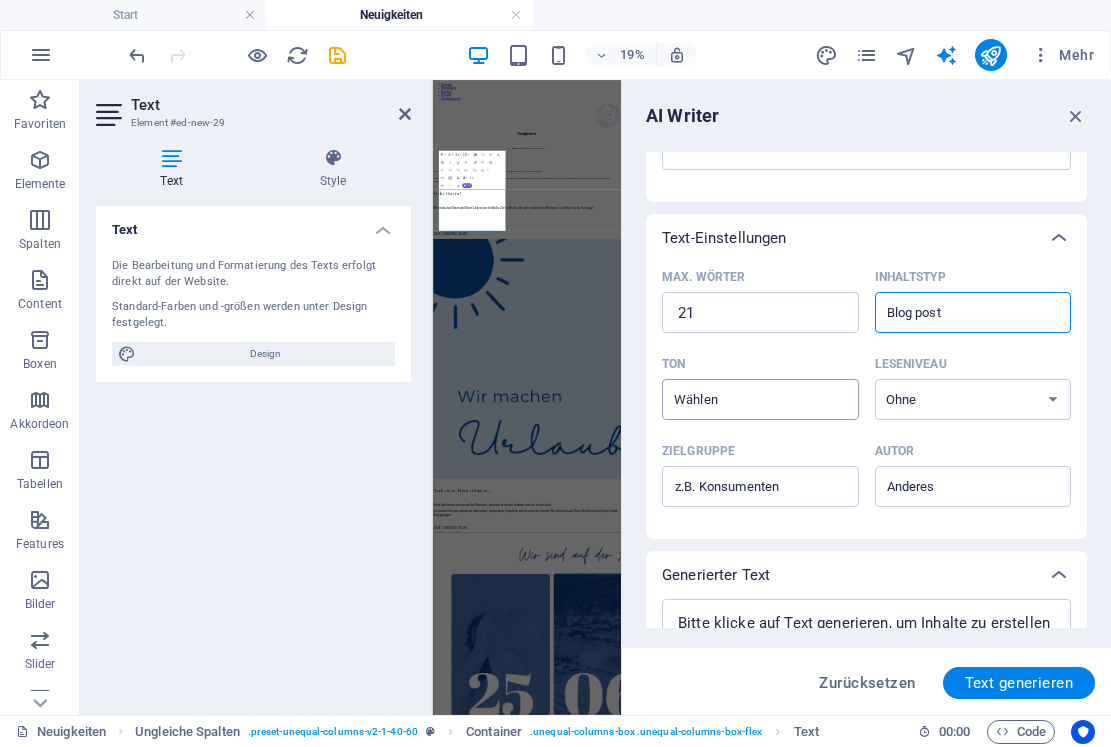 click on "Ton ​" at bounding box center (744, 399) 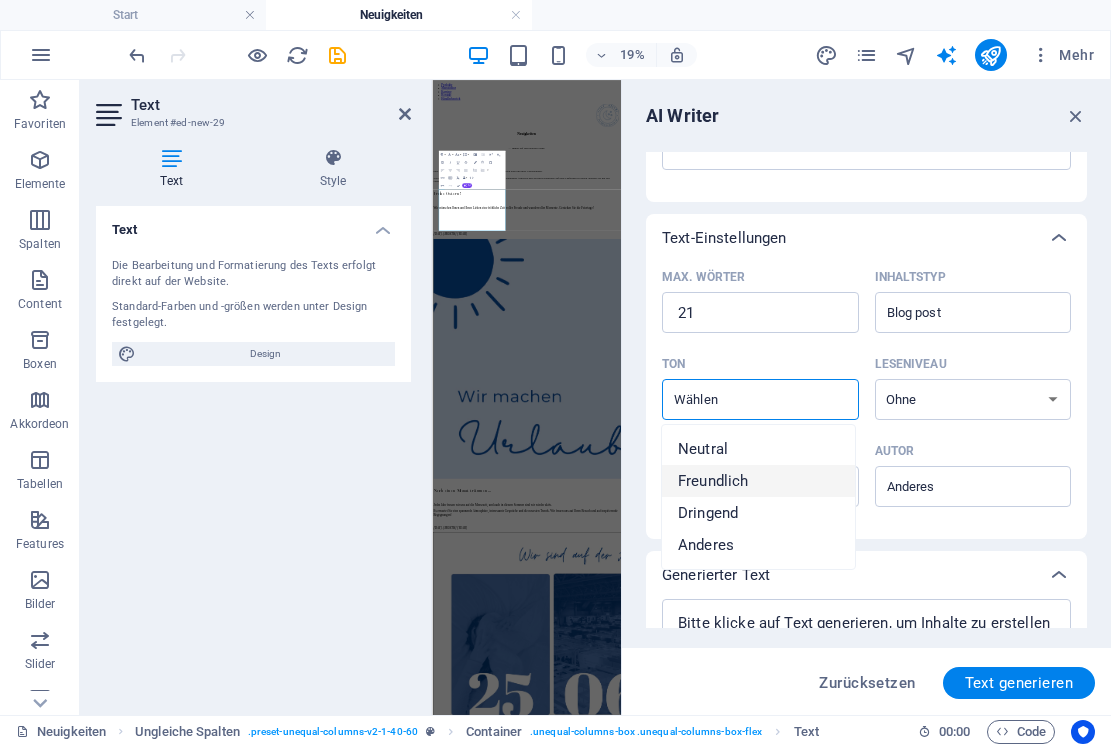 click on "Freundlich" at bounding box center [713, 481] 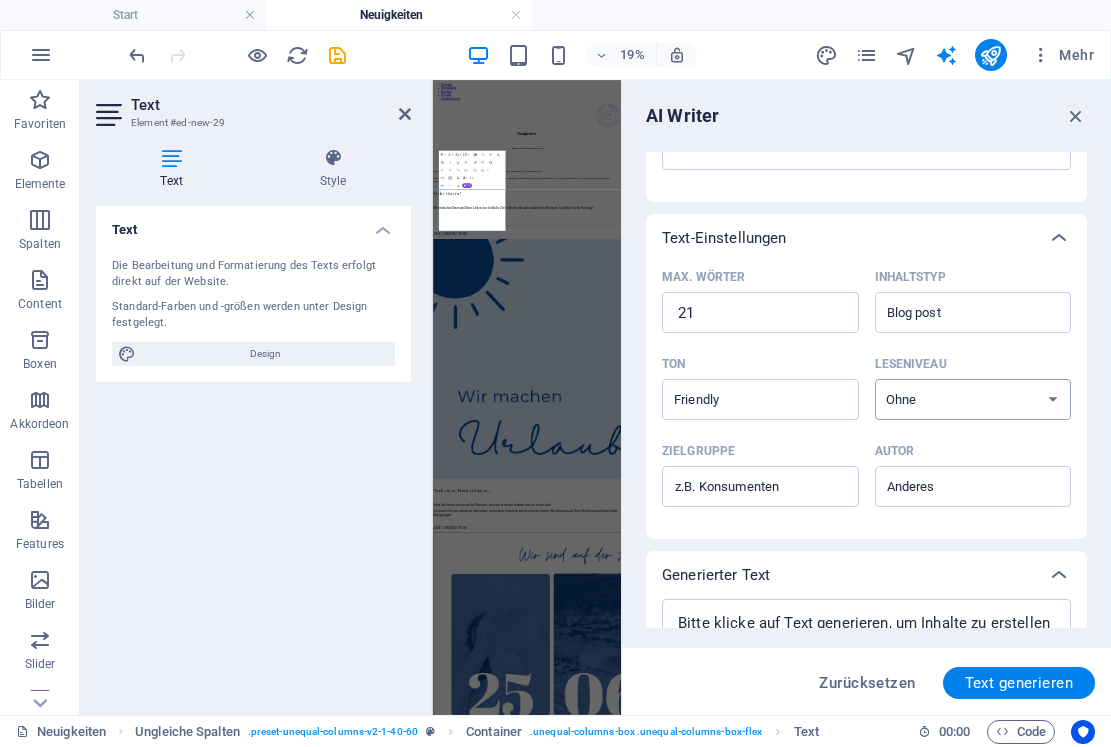 select on "Adult" 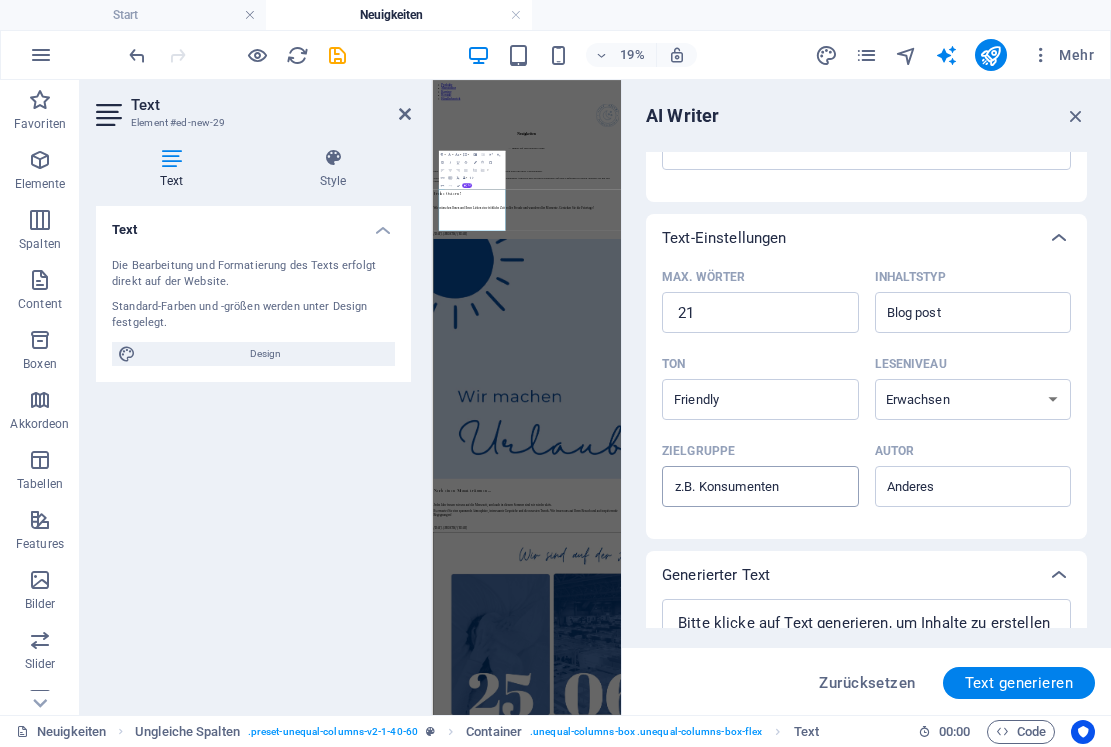 click on "Zielgruppe ​" at bounding box center (760, 487) 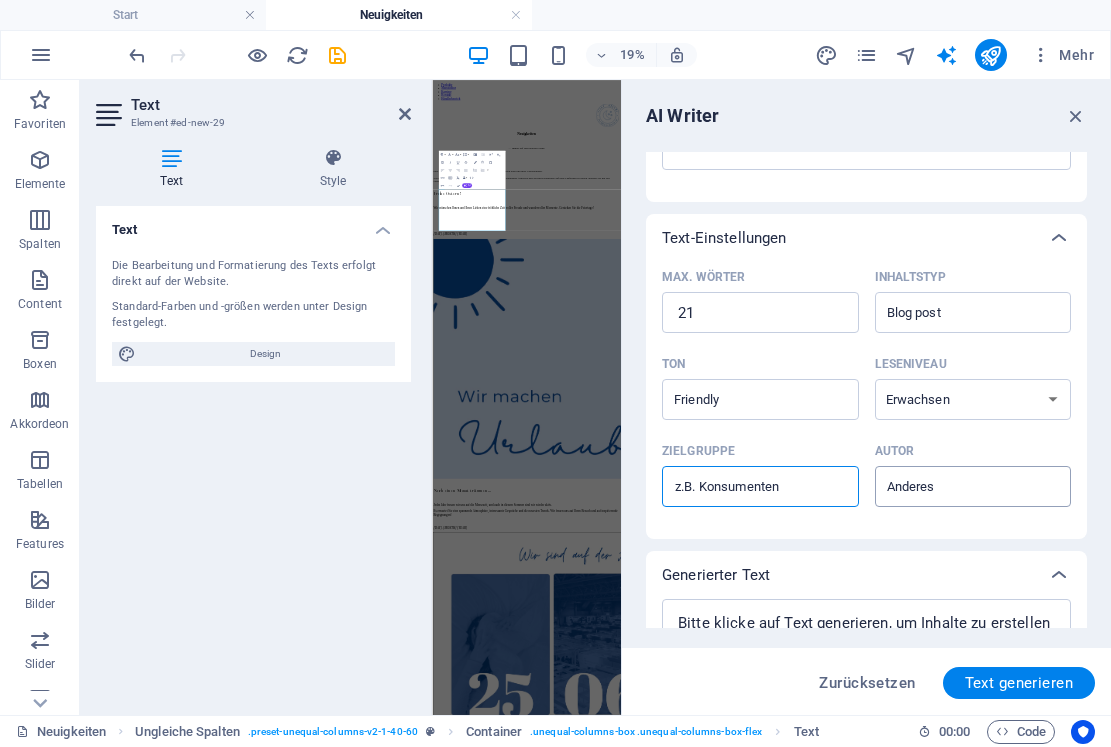 click on "Autor ​" at bounding box center (957, 486) 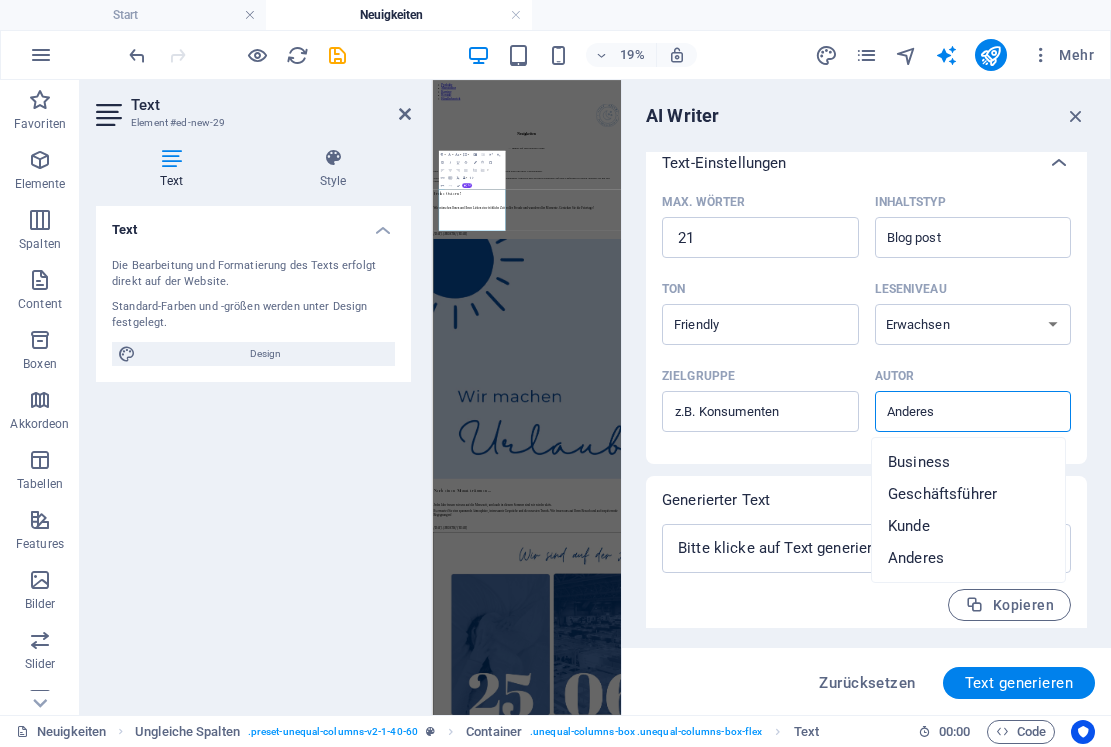 scroll, scrollTop: 434, scrollLeft: 0, axis: vertical 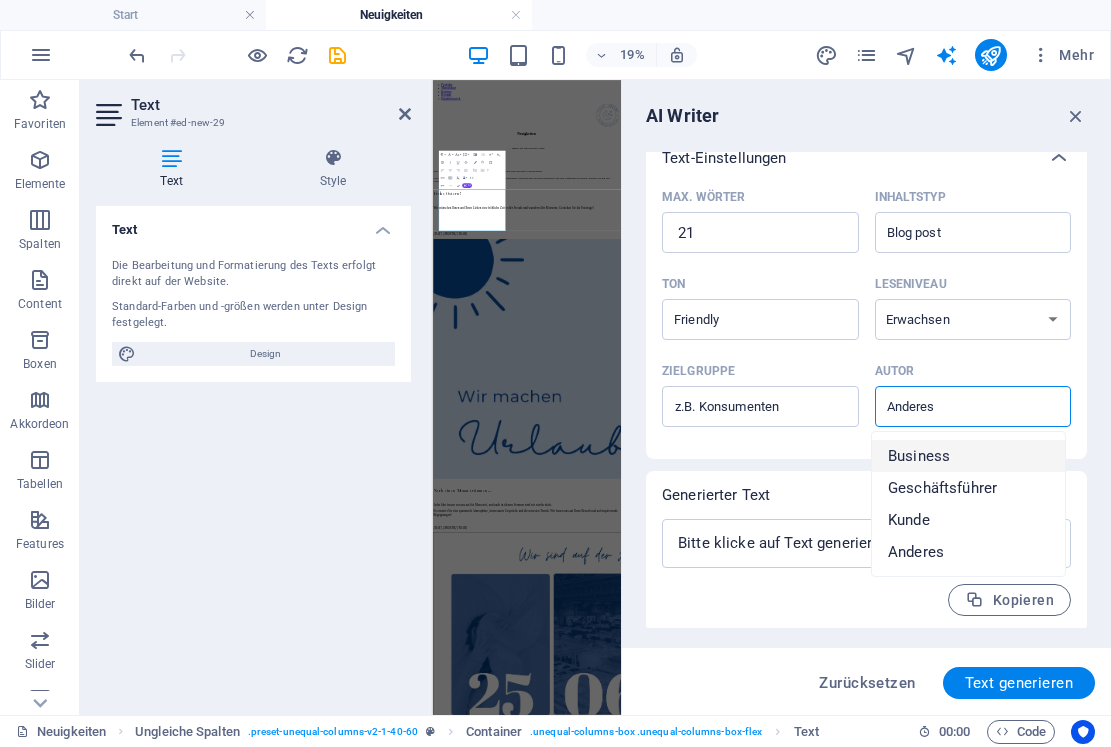 click on "​" at bounding box center [973, 406] 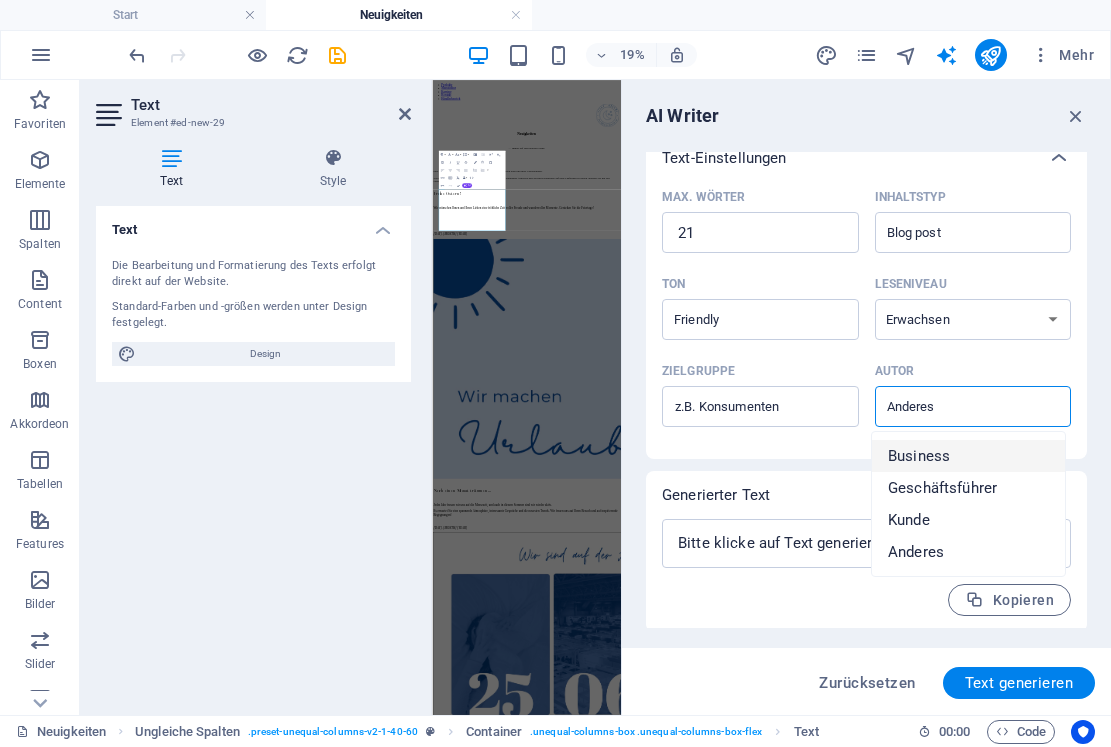 click on "Autor ​" at bounding box center [957, 406] 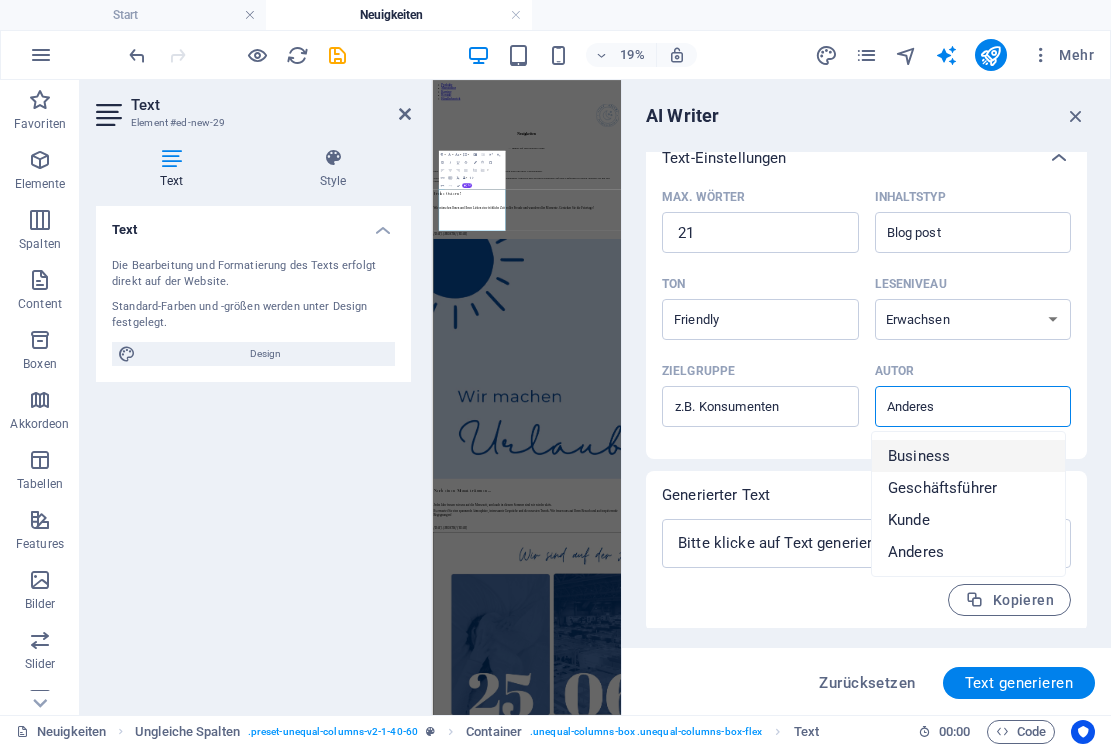 click on "Business" at bounding box center (968, 456) 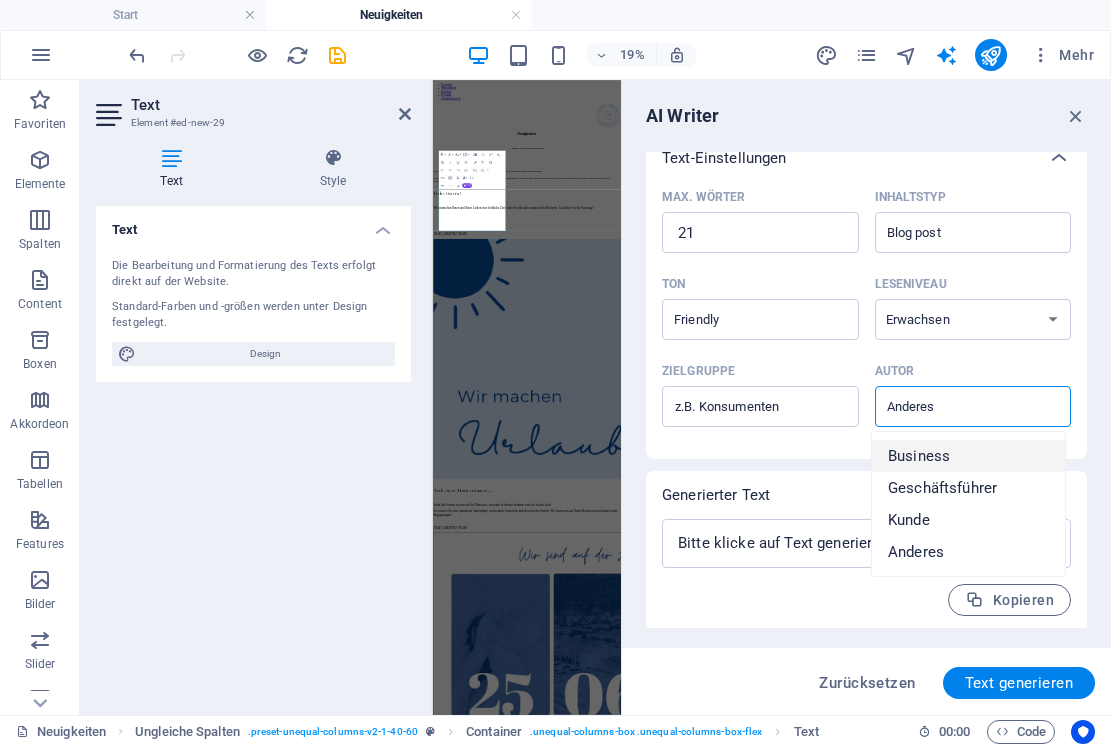 type on "Business" 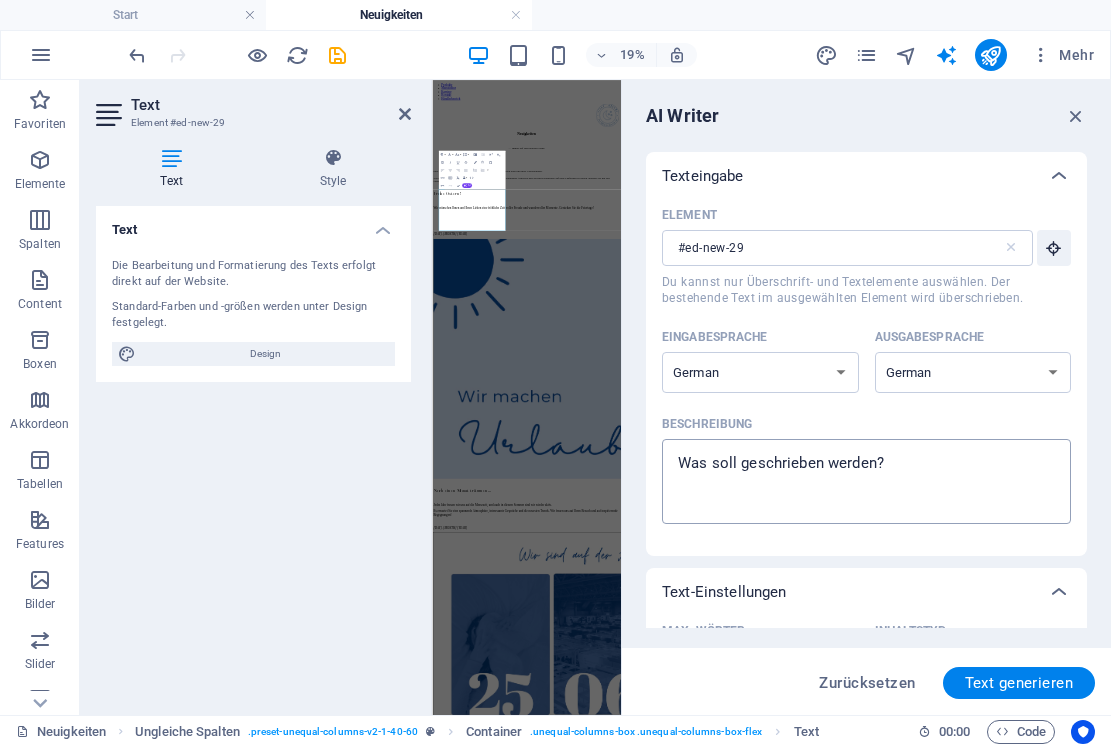 scroll, scrollTop: 0, scrollLeft: 0, axis: both 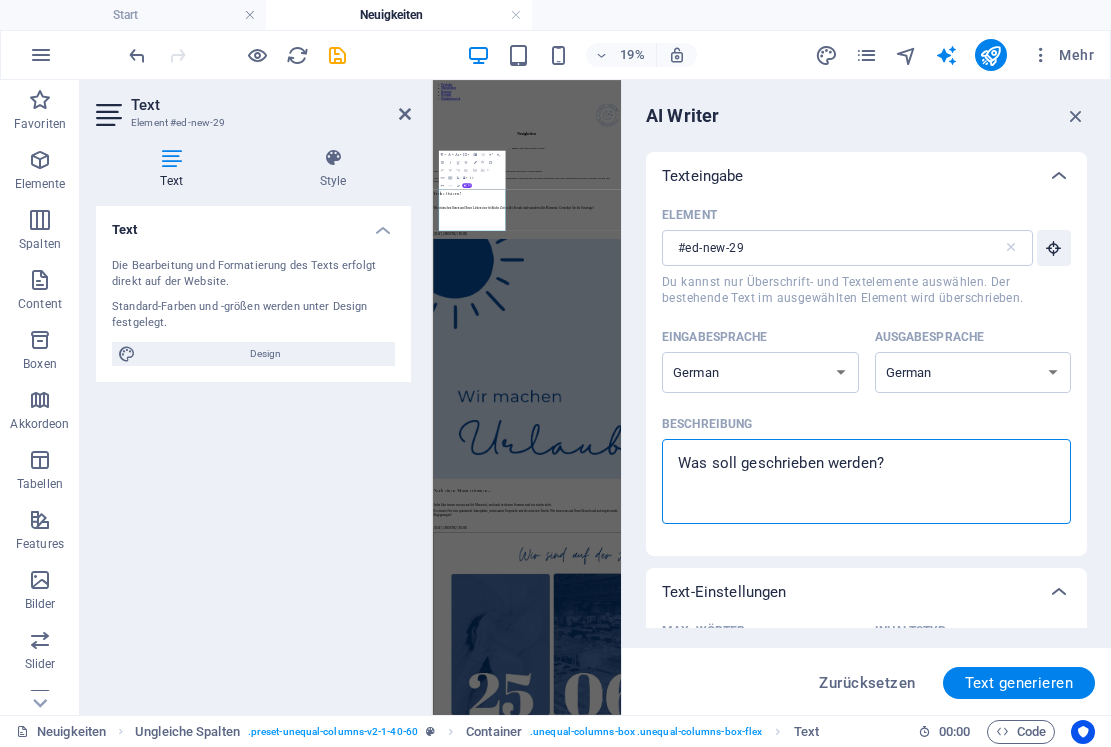 type on "K" 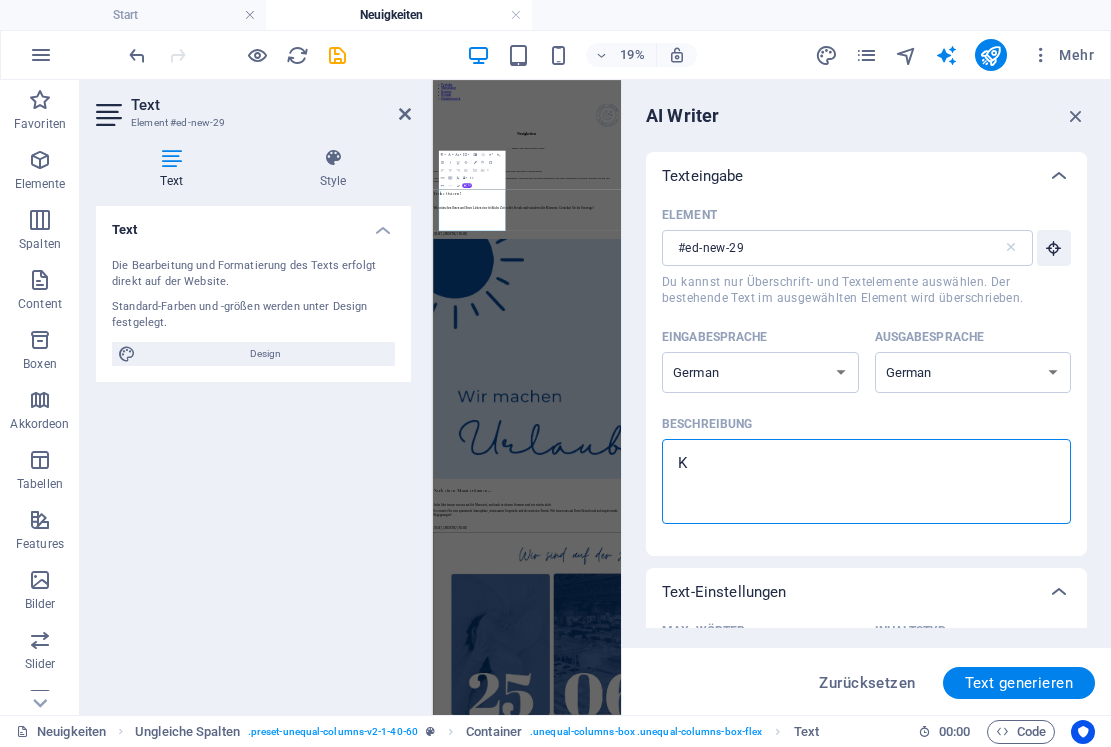 type on "Ku" 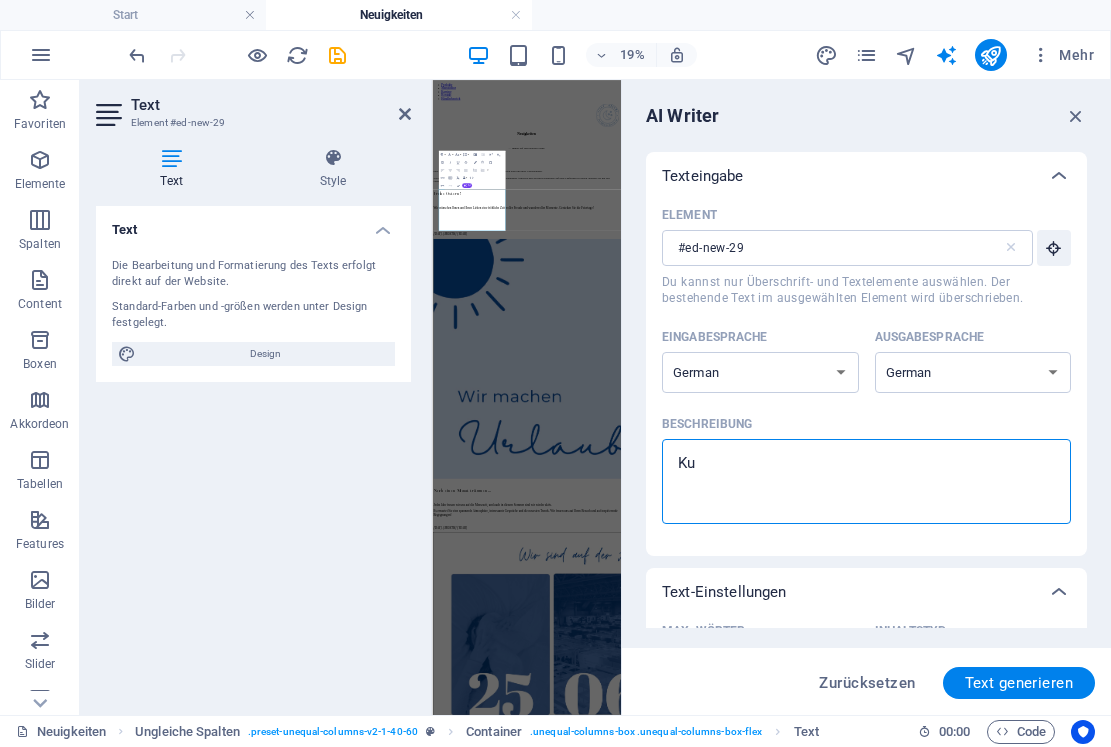 type on "Kur" 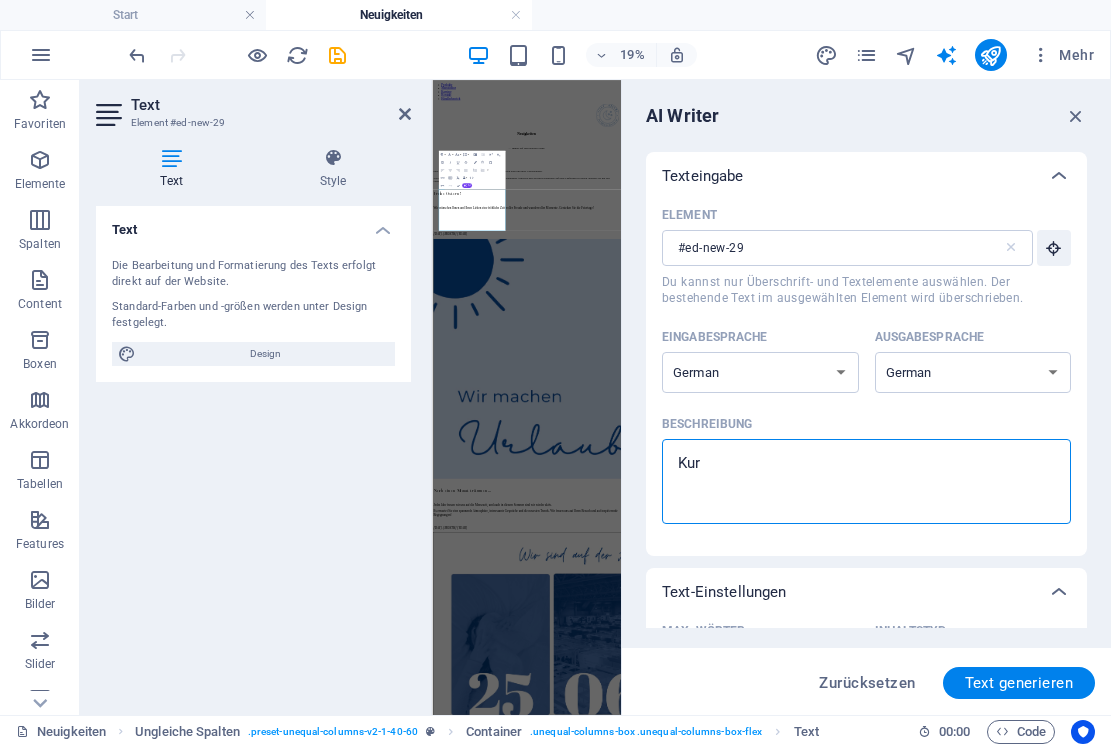 type on "Kurz" 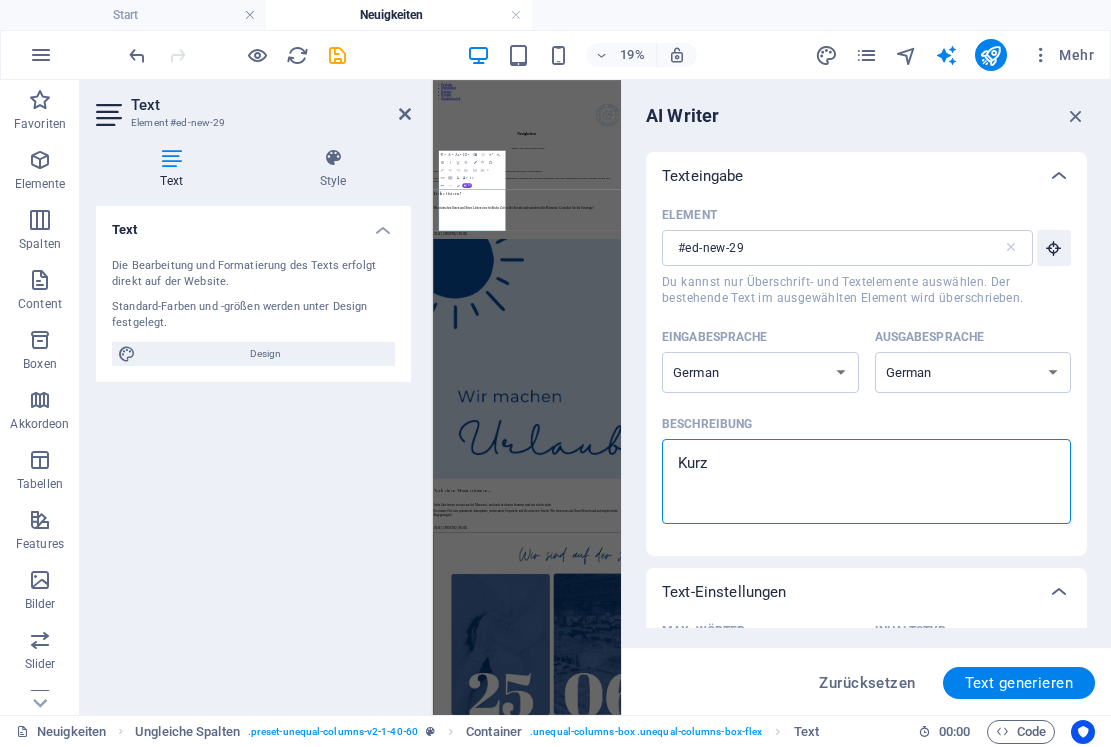type on "Kurze" 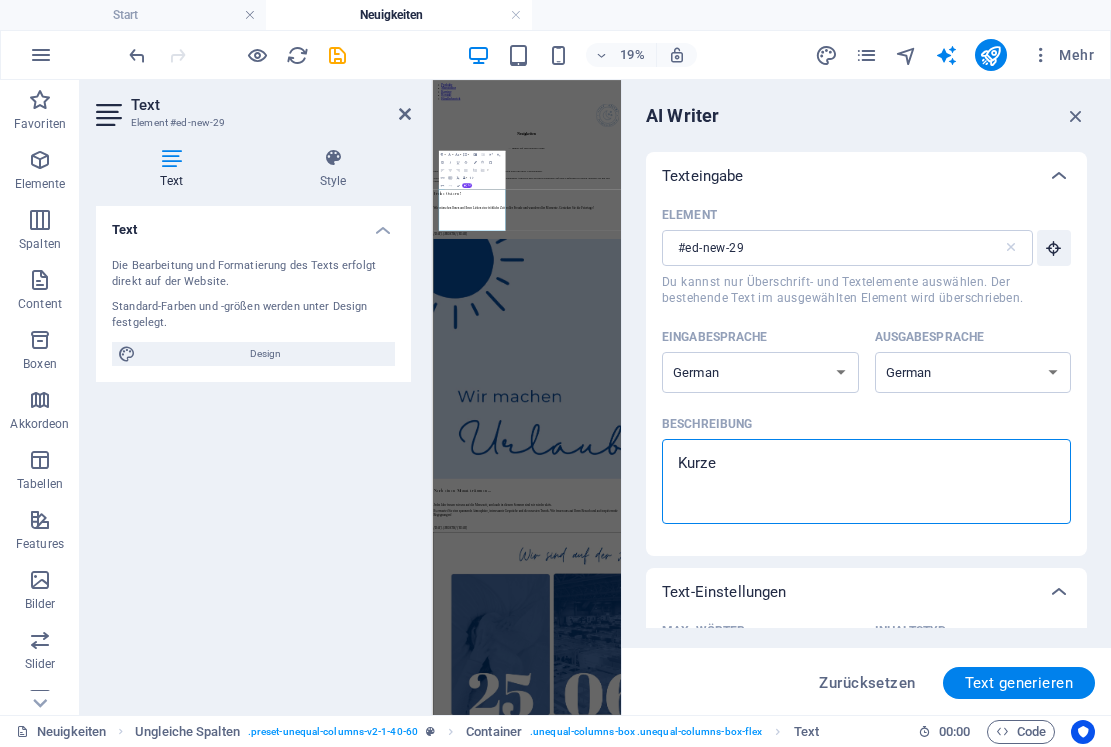 type on "Kurzer" 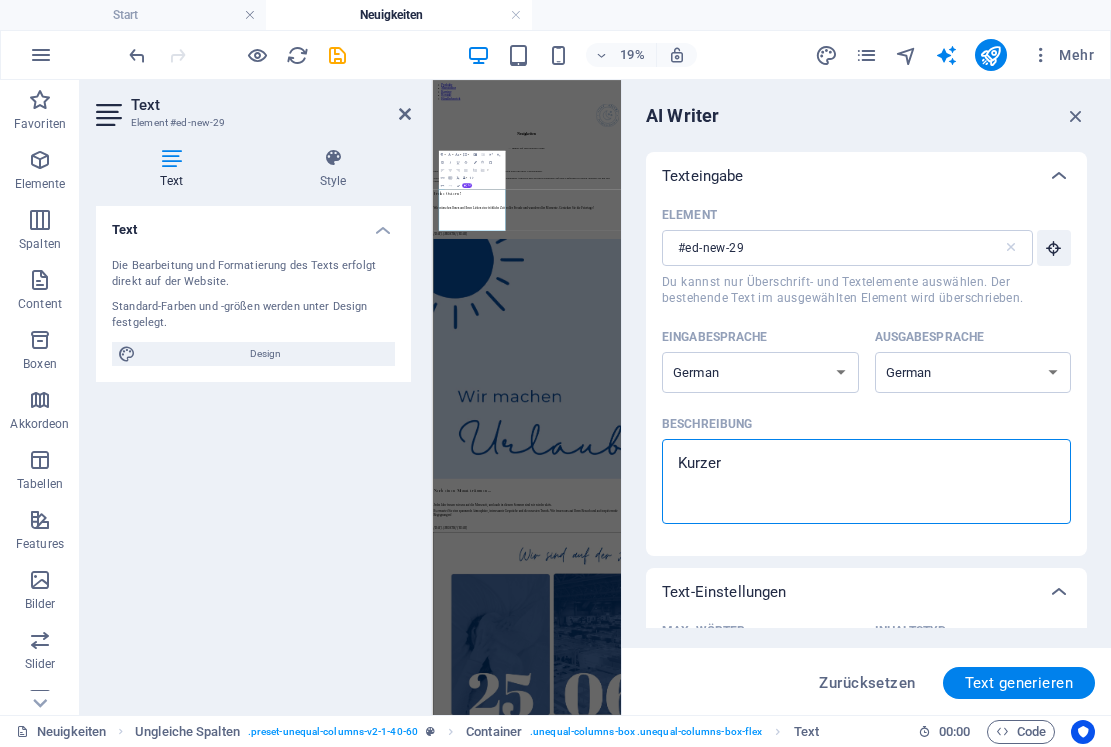 type on "Kurzer" 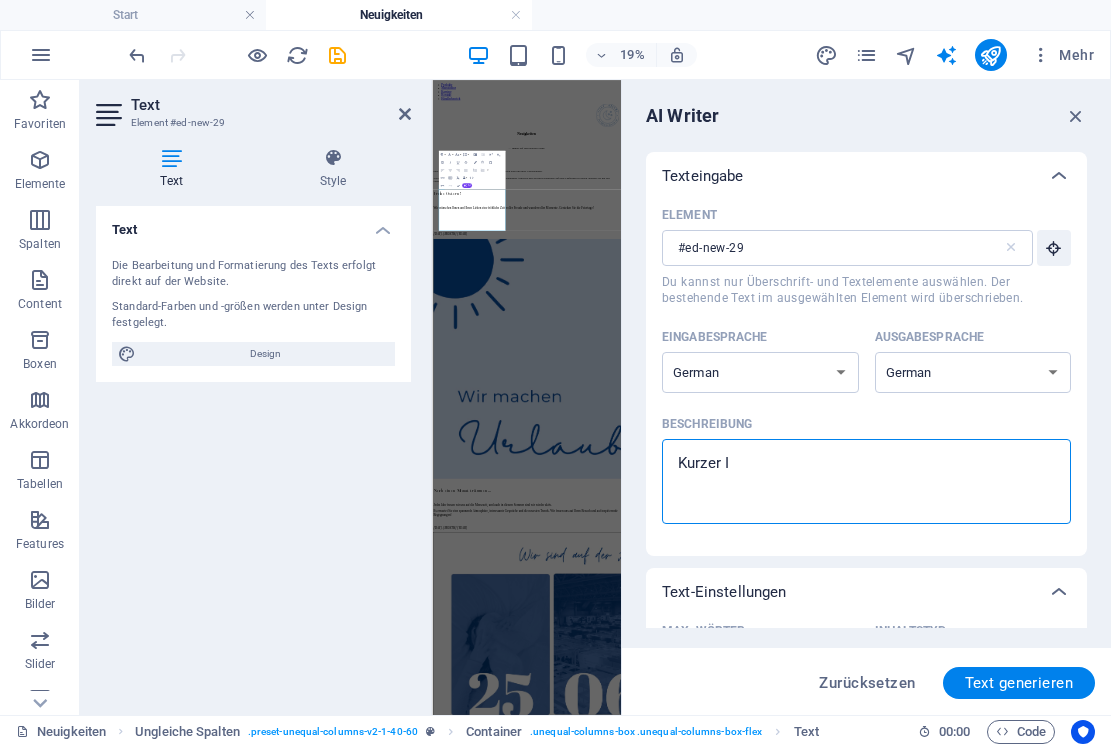 type on "Kurzer In" 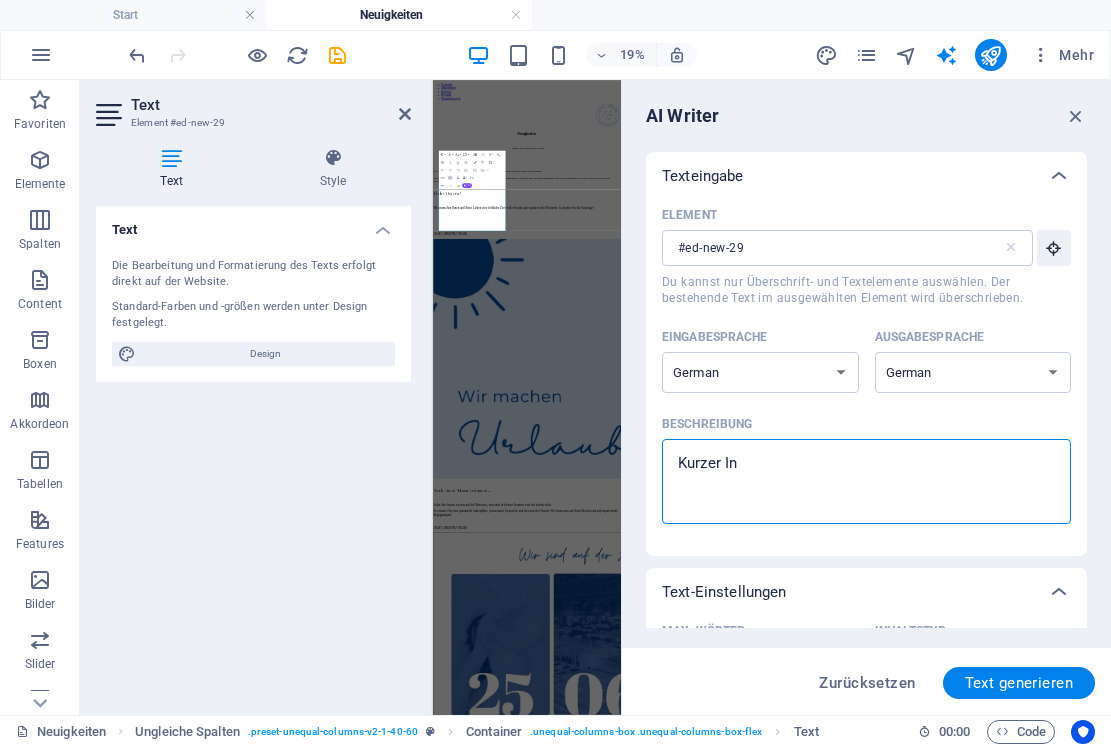 type on "Kurzer Inf" 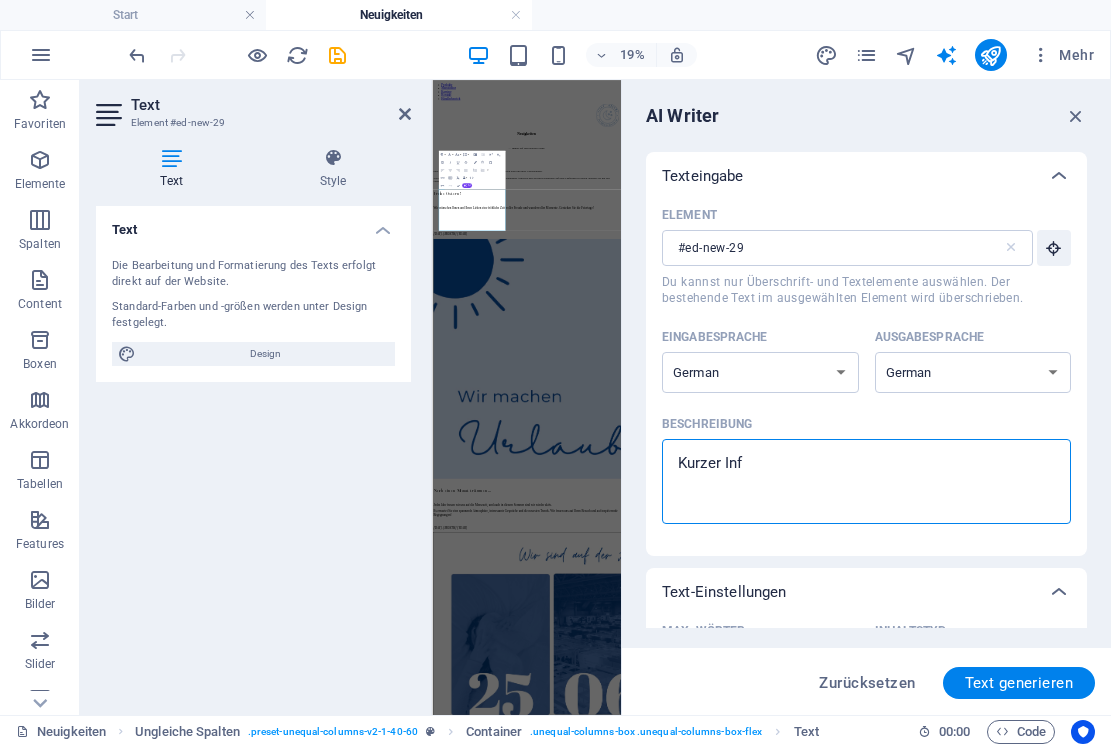 type on "Kurzer Info" 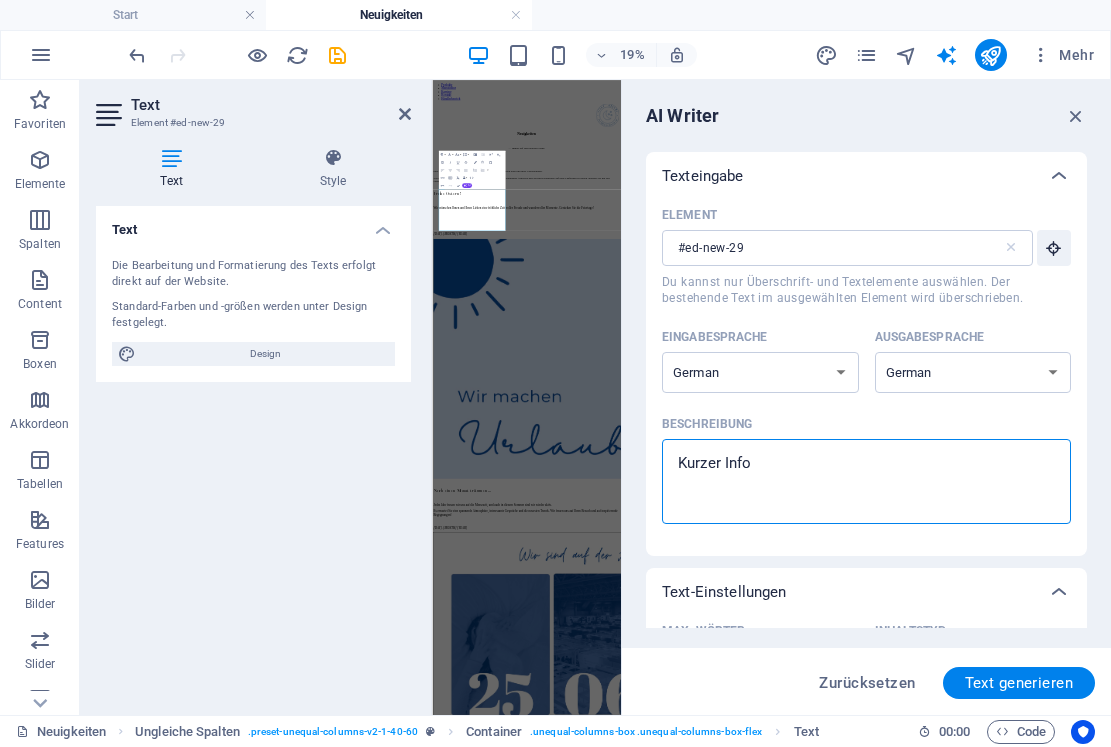 type on "Kurzer Infot" 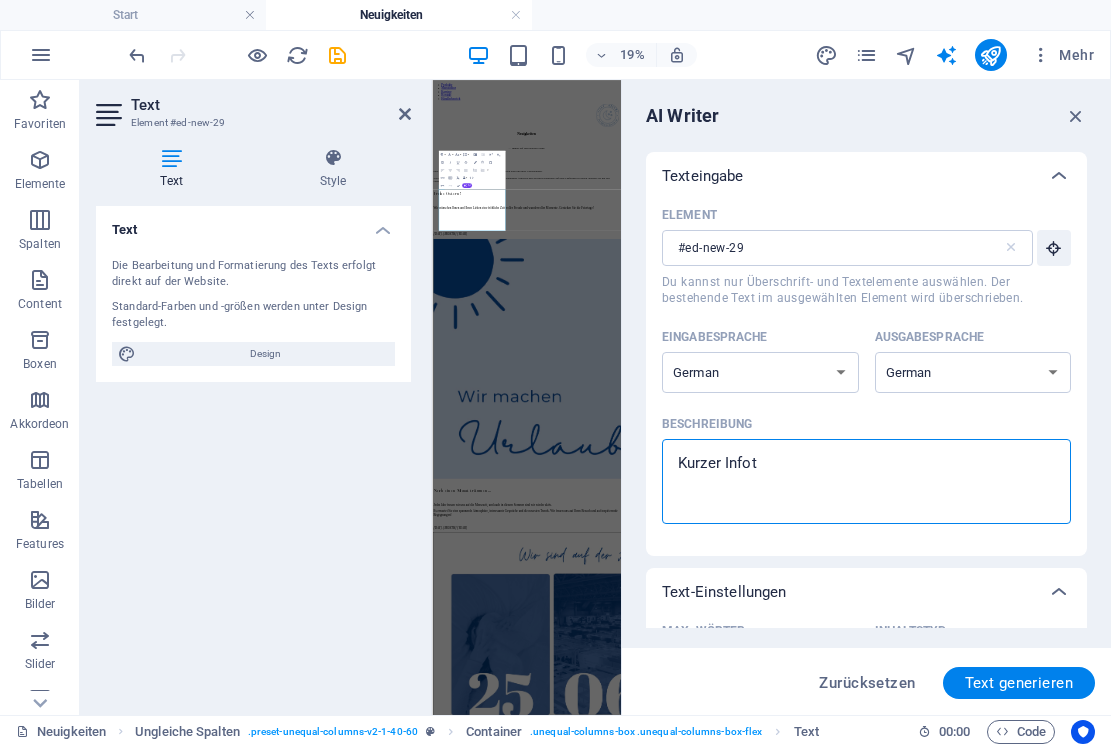 type on "x" 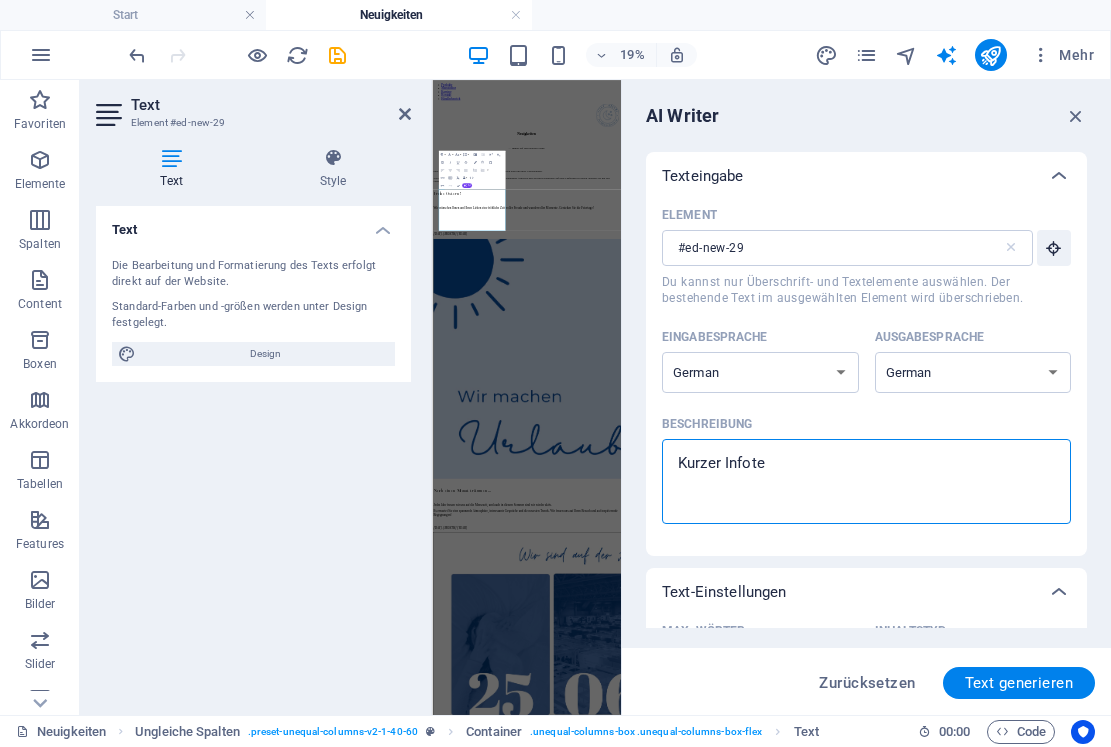 type on "Kurzer Infotex" 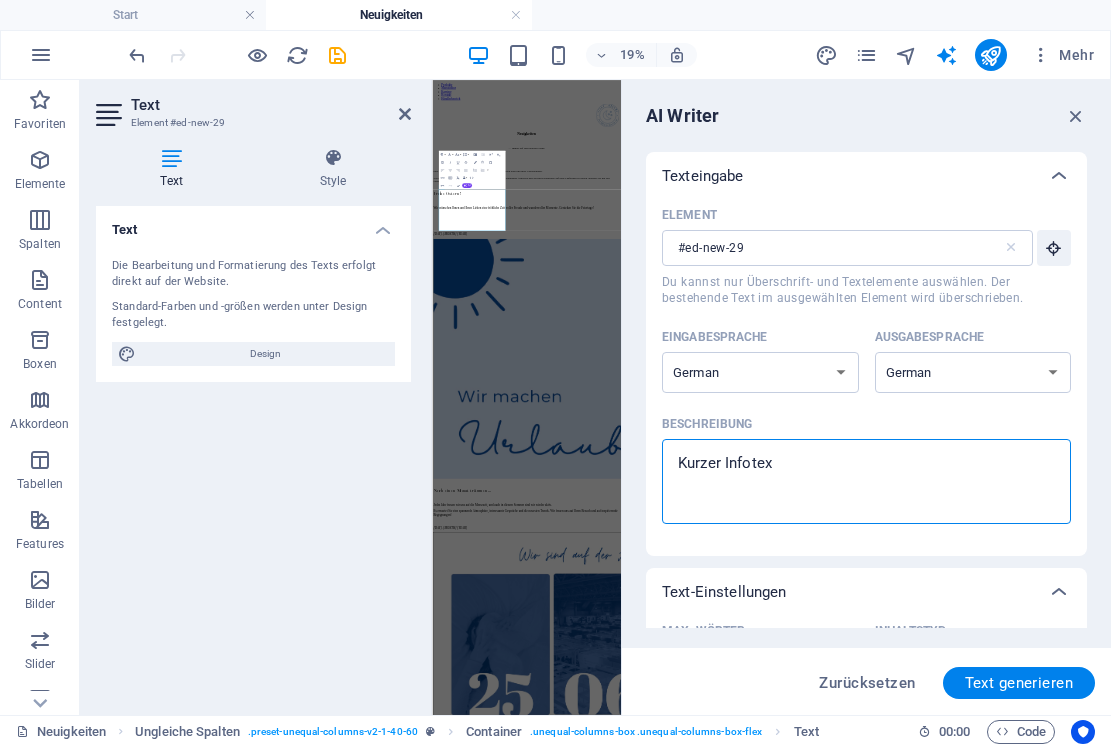 type on "Kurzer Infotext" 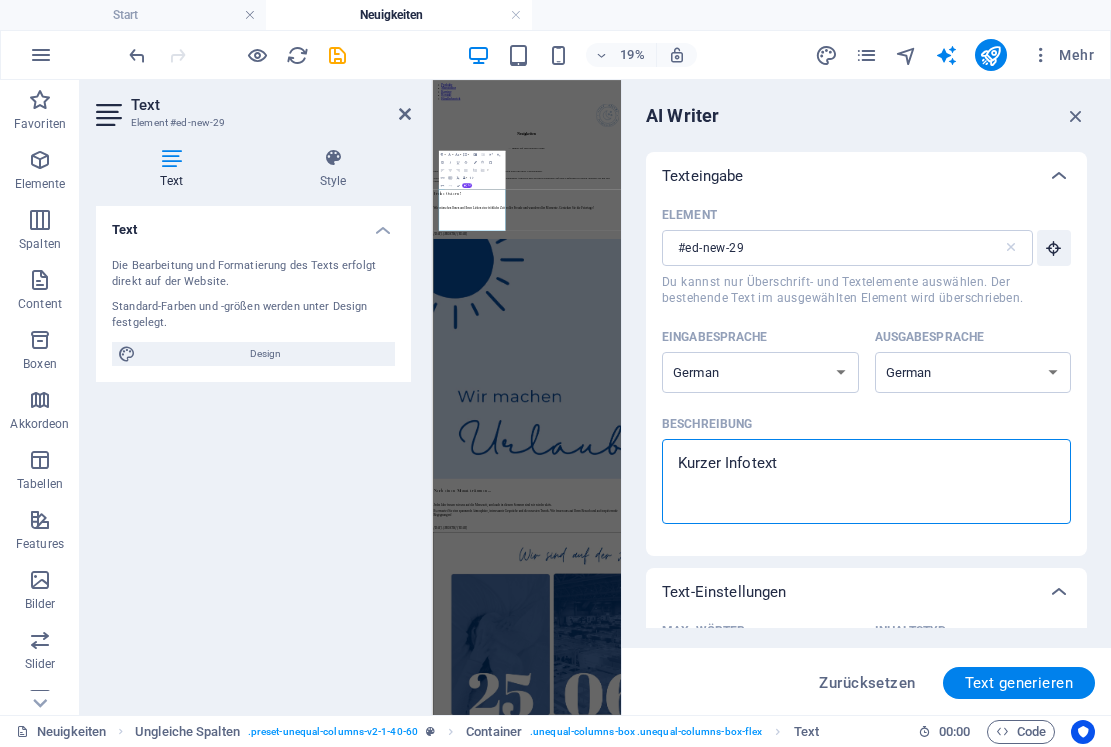 type on "Kurzer Infotext," 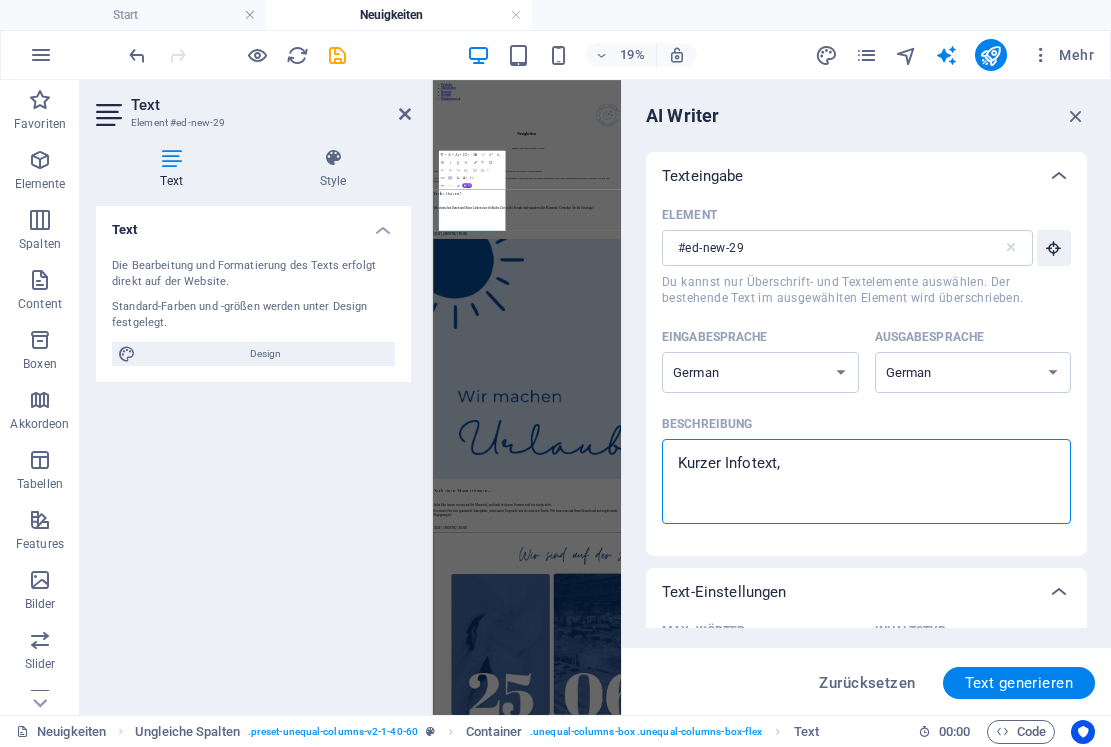 type on "Kurzer Infotext," 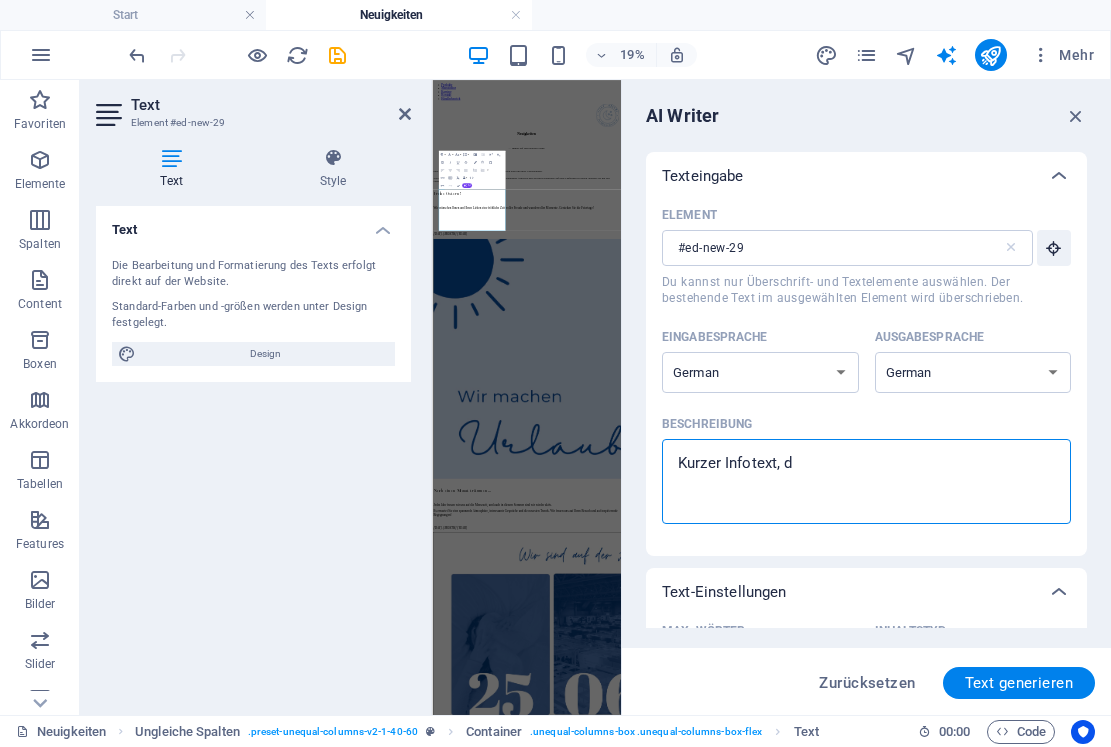 type on "Kurzer Infotext, da" 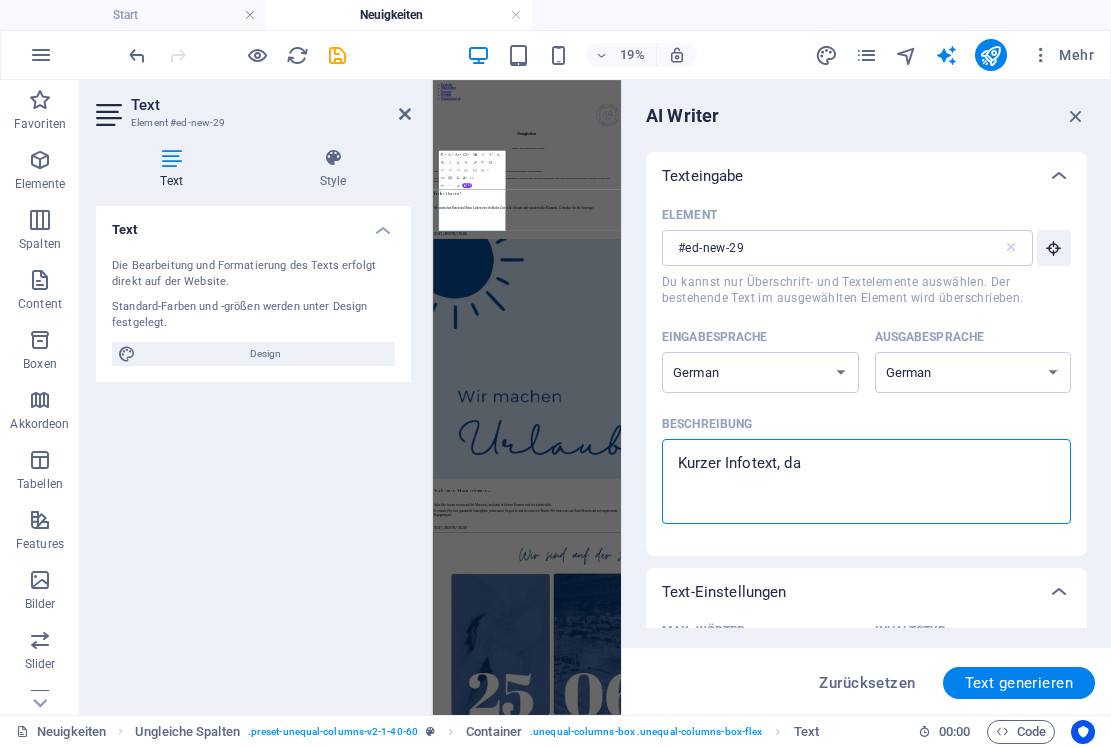 type on "Kurzer Infotext, das" 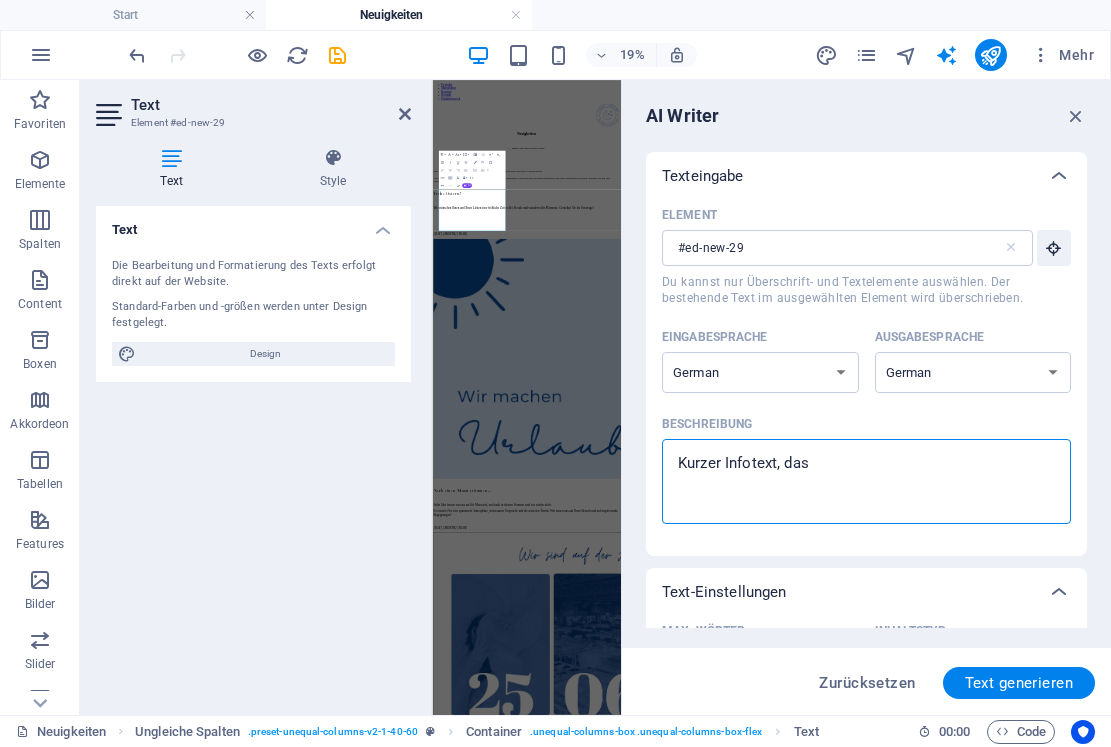 type on "Kurzer Infotext, dass" 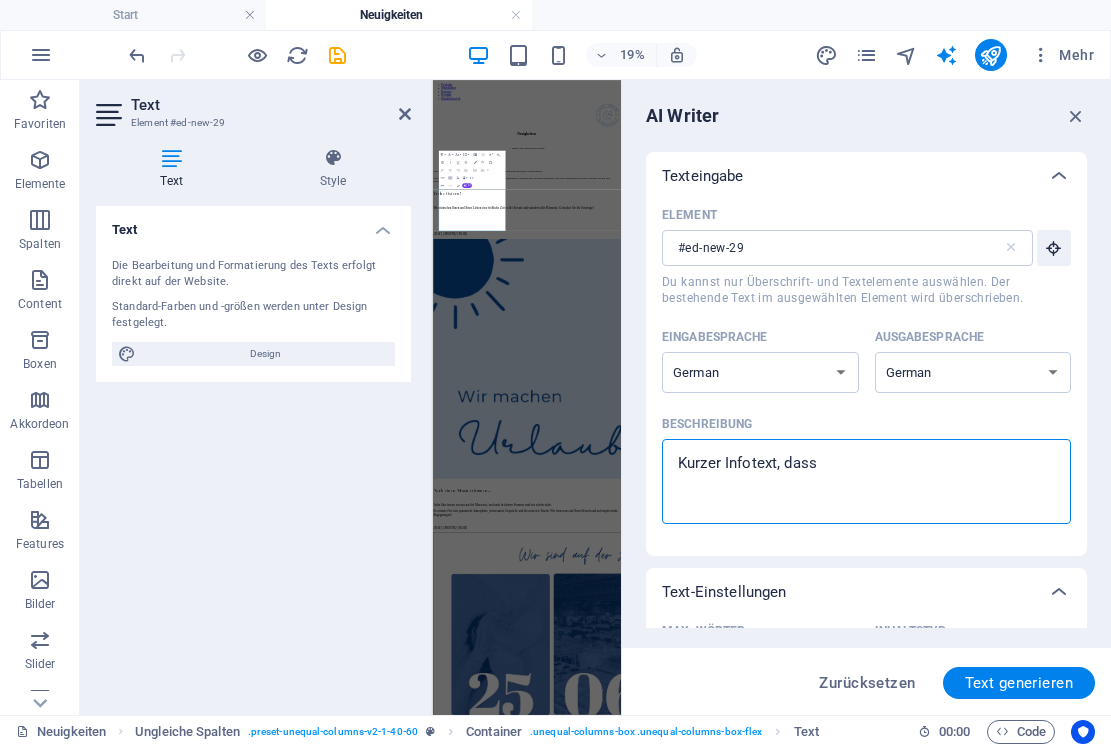 type on "x" 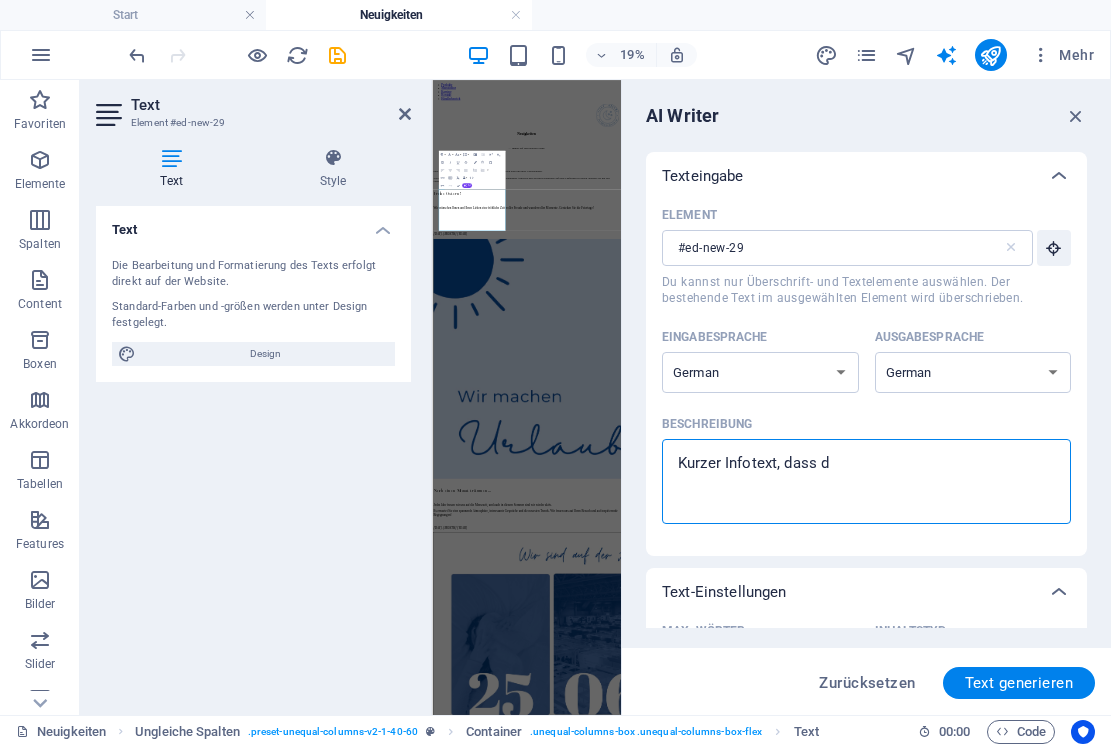 type on "Kurzer Infotext, dass da" 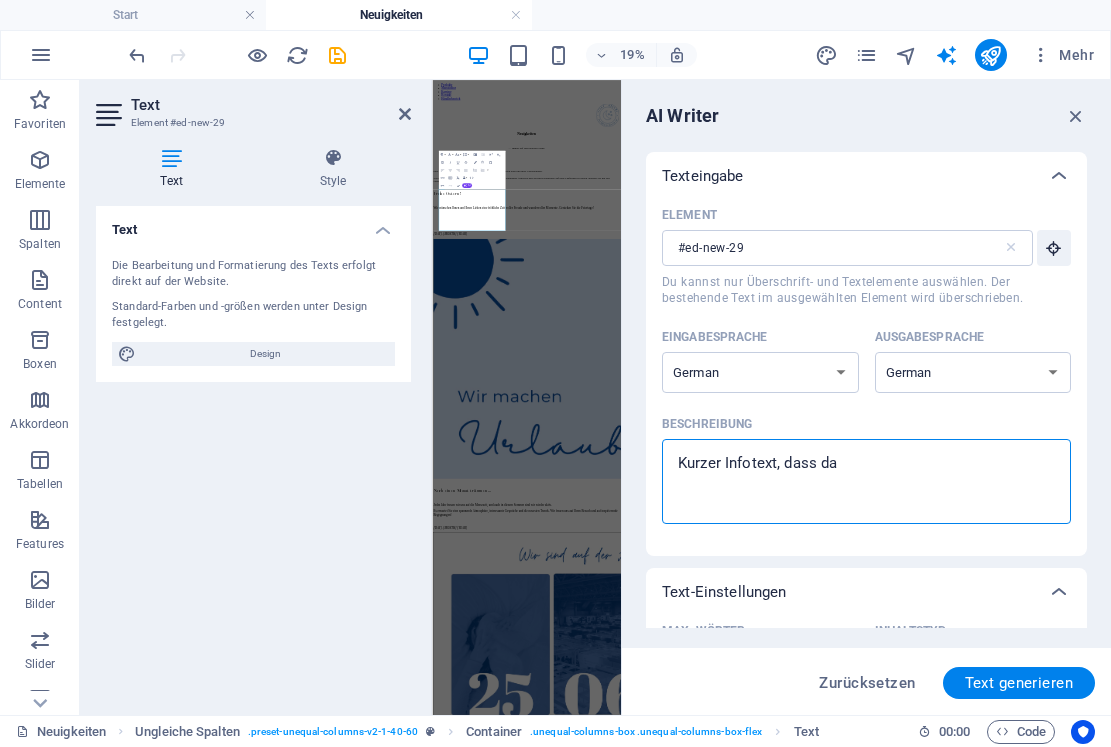 type on "Kurzer Infotext, dass das" 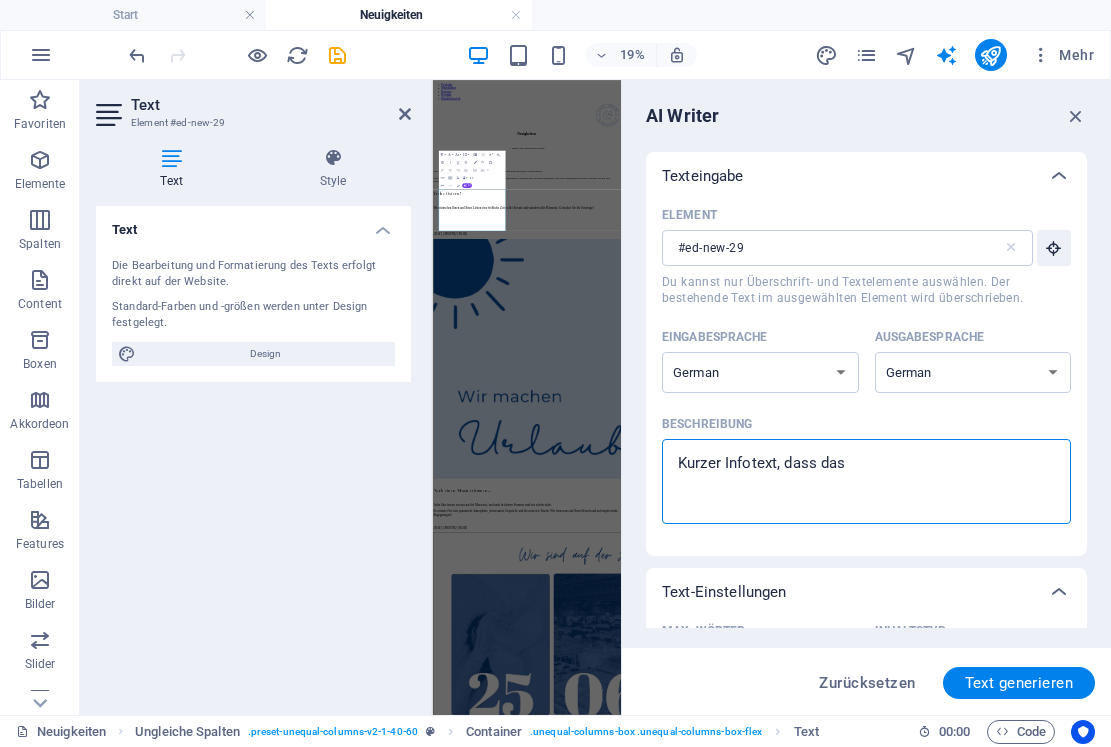 type on "Kurzer Infotext, dass das" 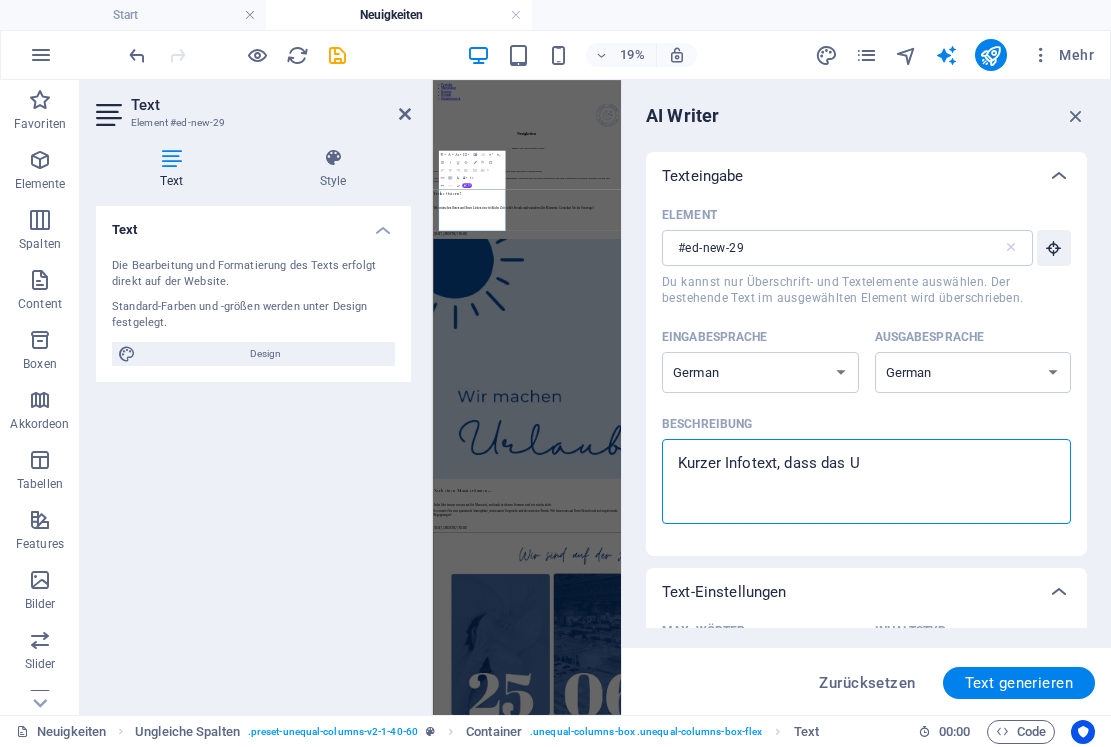 type on "Kurzer Infotext, dass das Un" 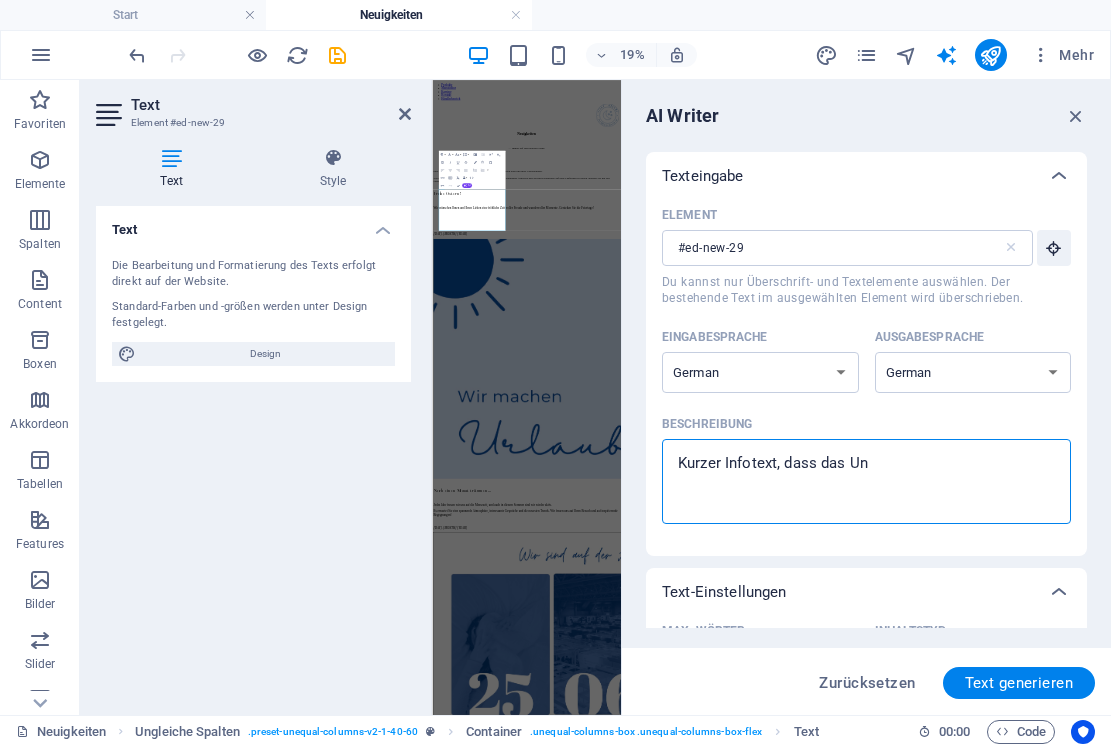 type on "Kurzer Infotext, dass das Unt" 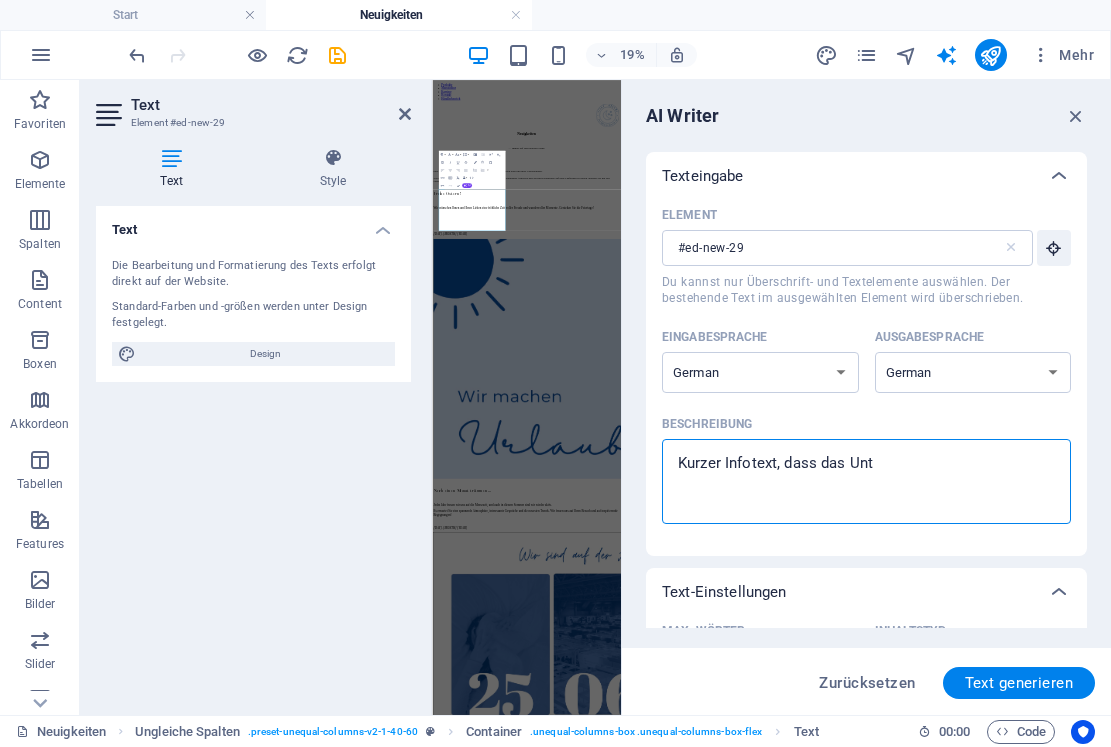 type on "Kurzer Infotext, dass das Unte" 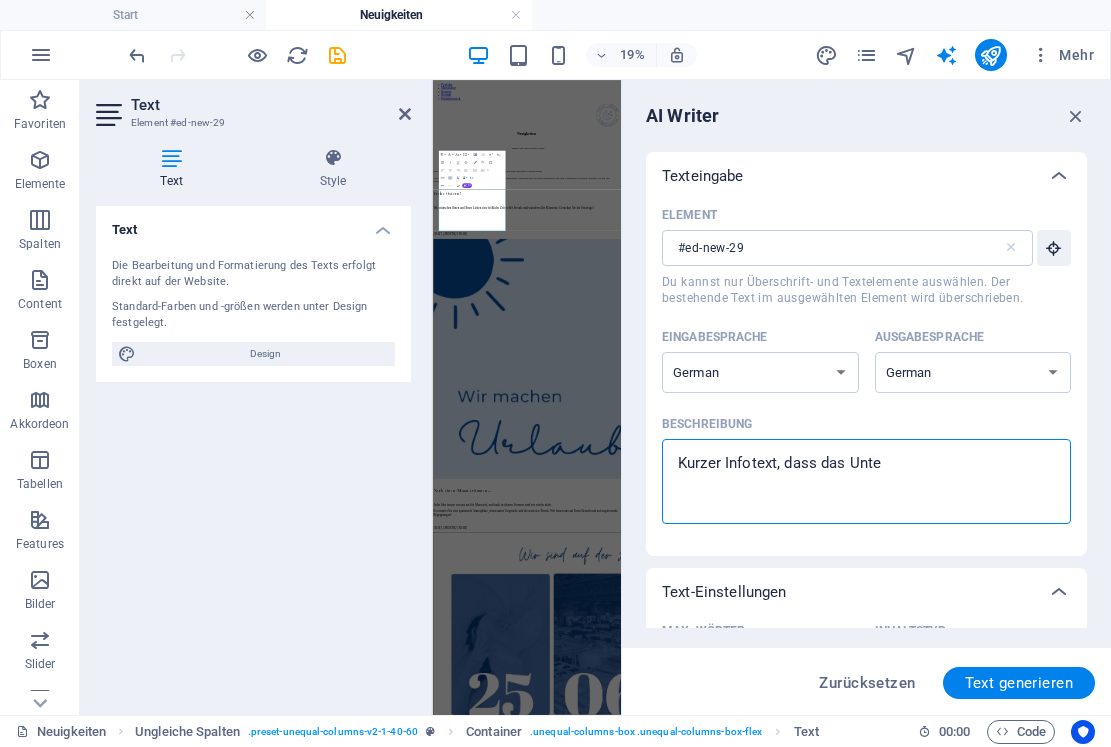 type on "Kurzer Infotext, dass das Unter" 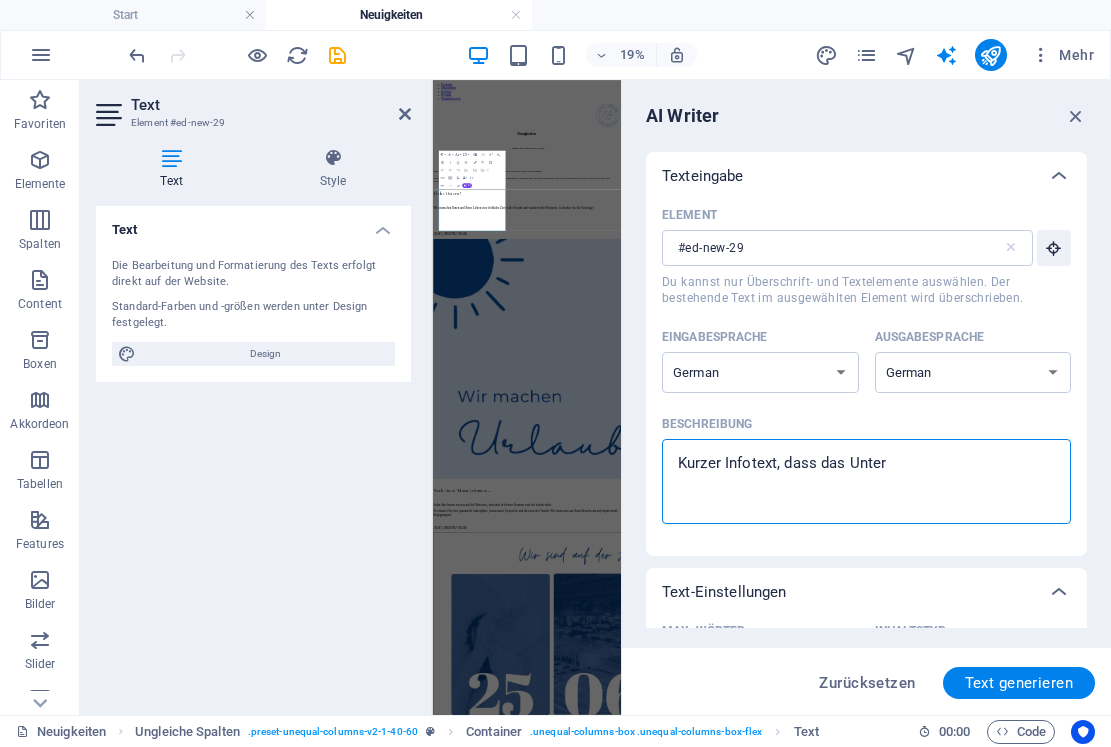 type on "Kurzer Infotext, dass das Untern" 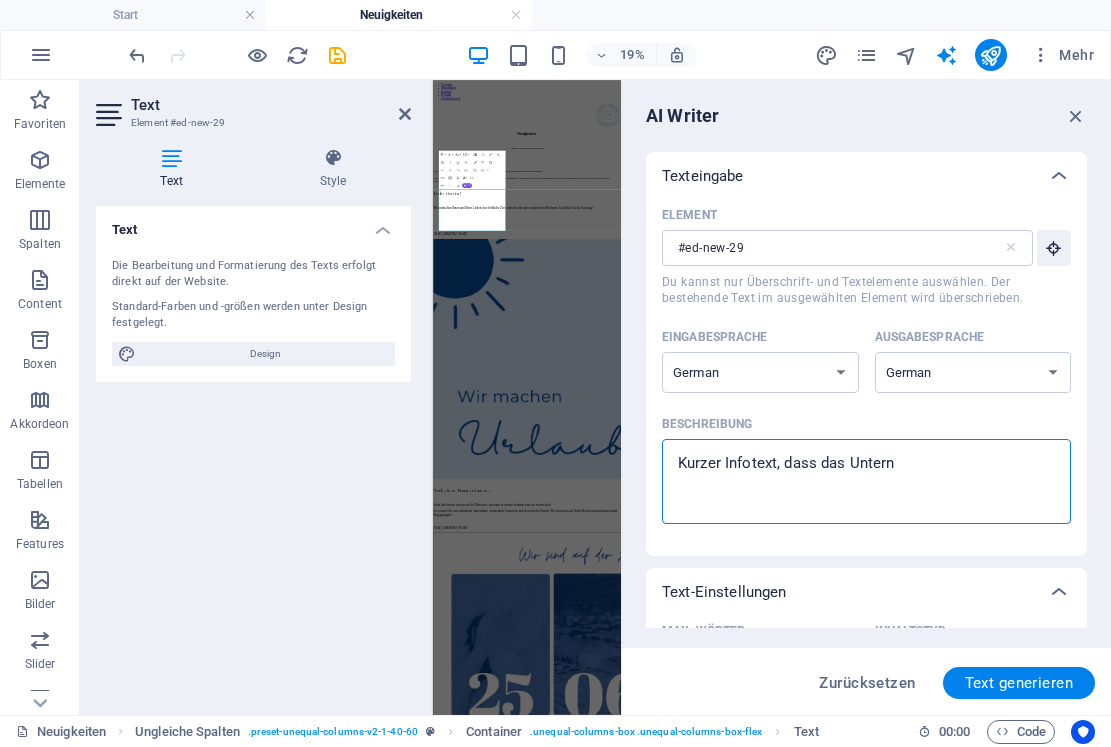 type on "Kurzer Infotext, dass das Unterne" 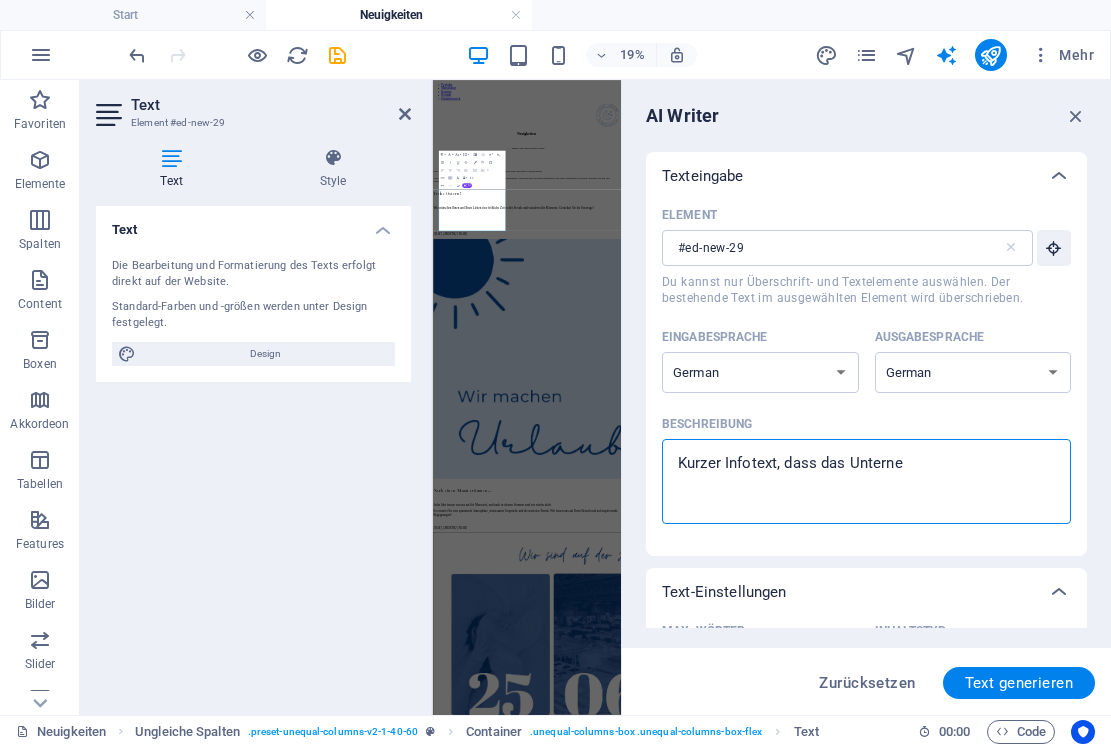 type on "Kurzer Infotext, dass das Unterneh" 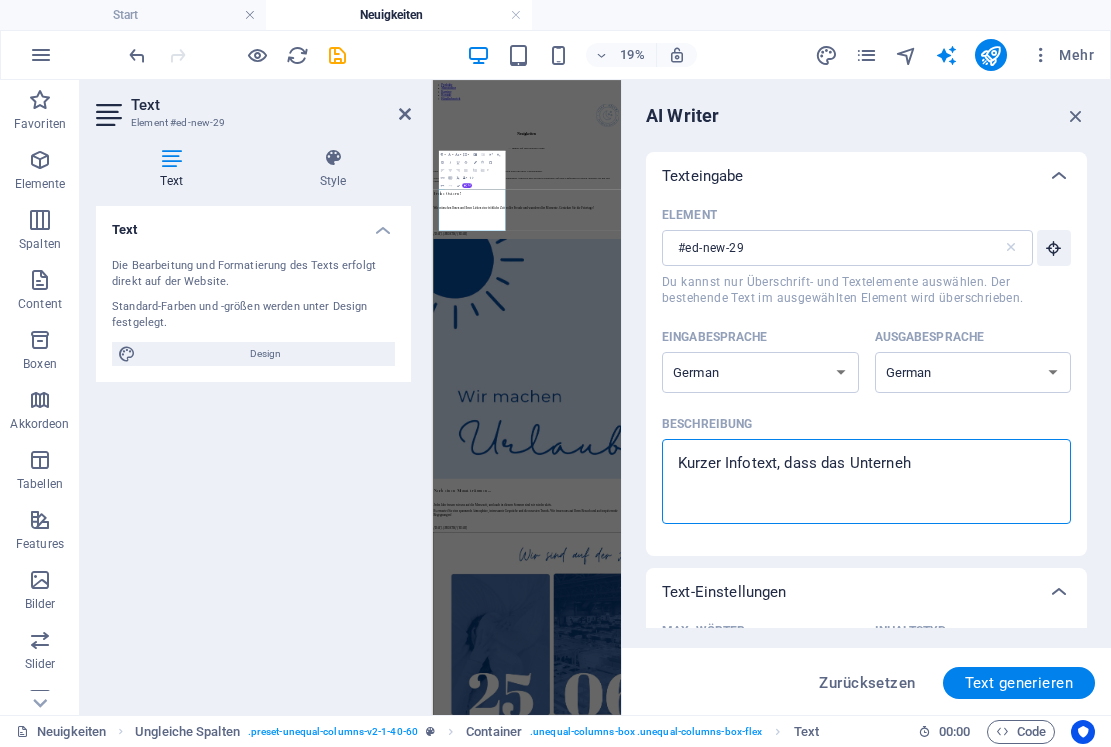 type on "Kurzer Infotext, dass das Unternehm" 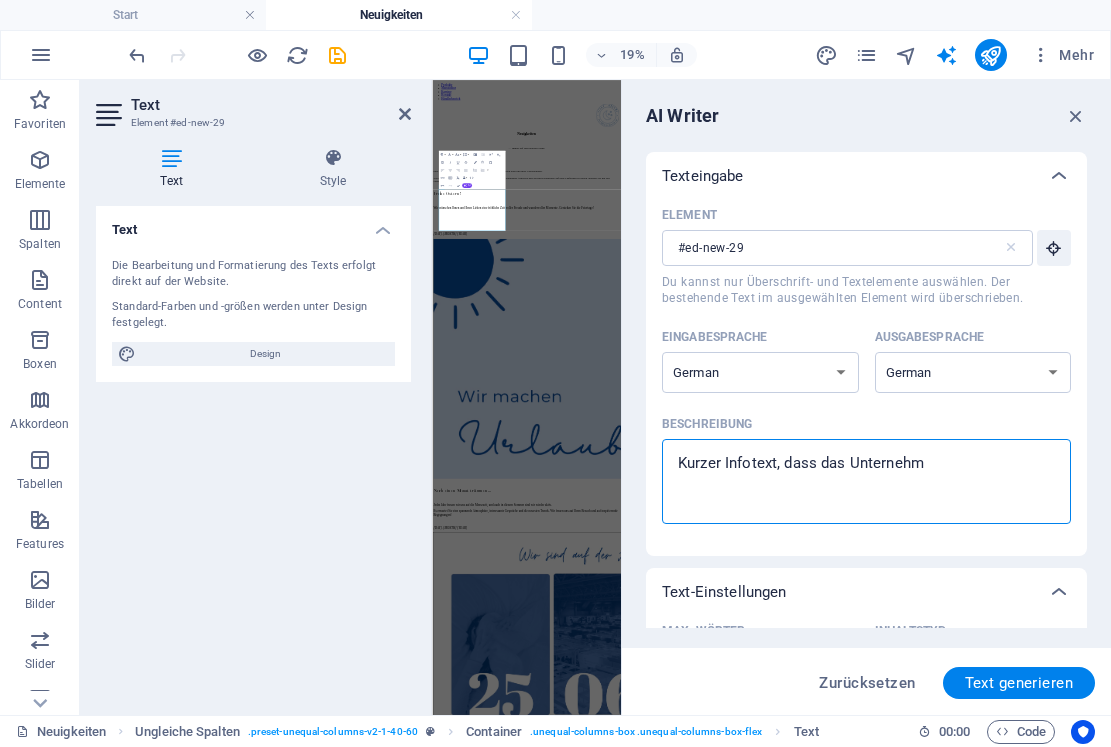 type on "Kurzer Infotext, dass das Unternehme" 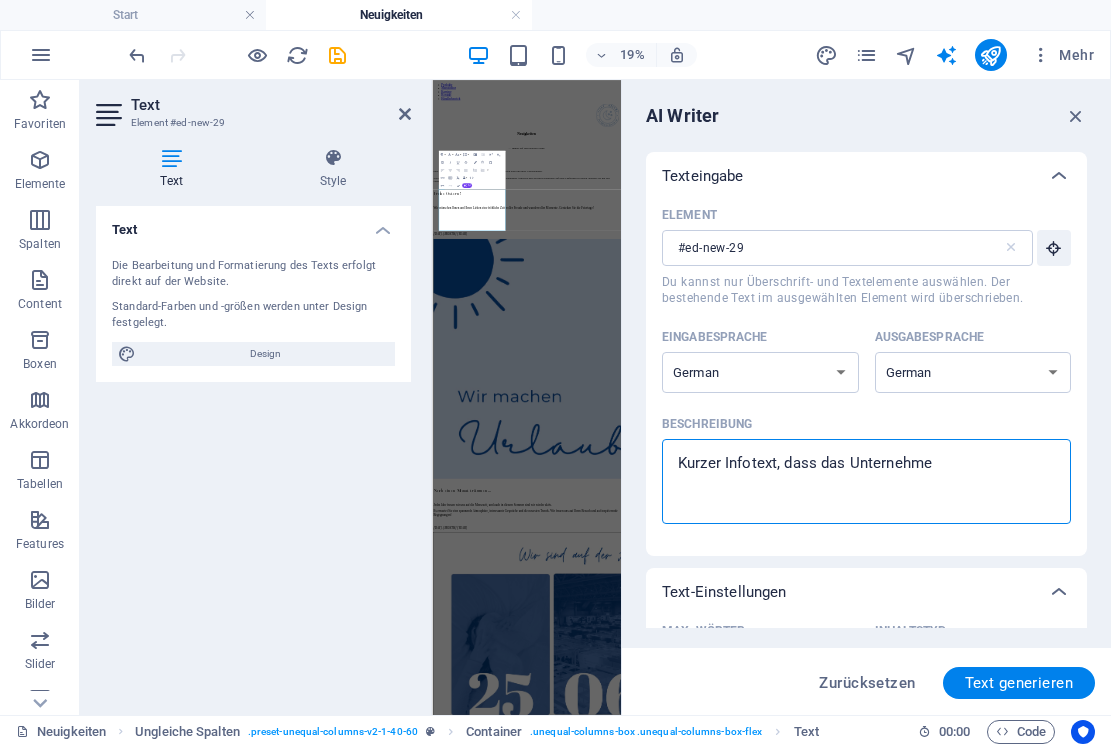 type on "Kurzer Infotext, dass das Unternehmen" 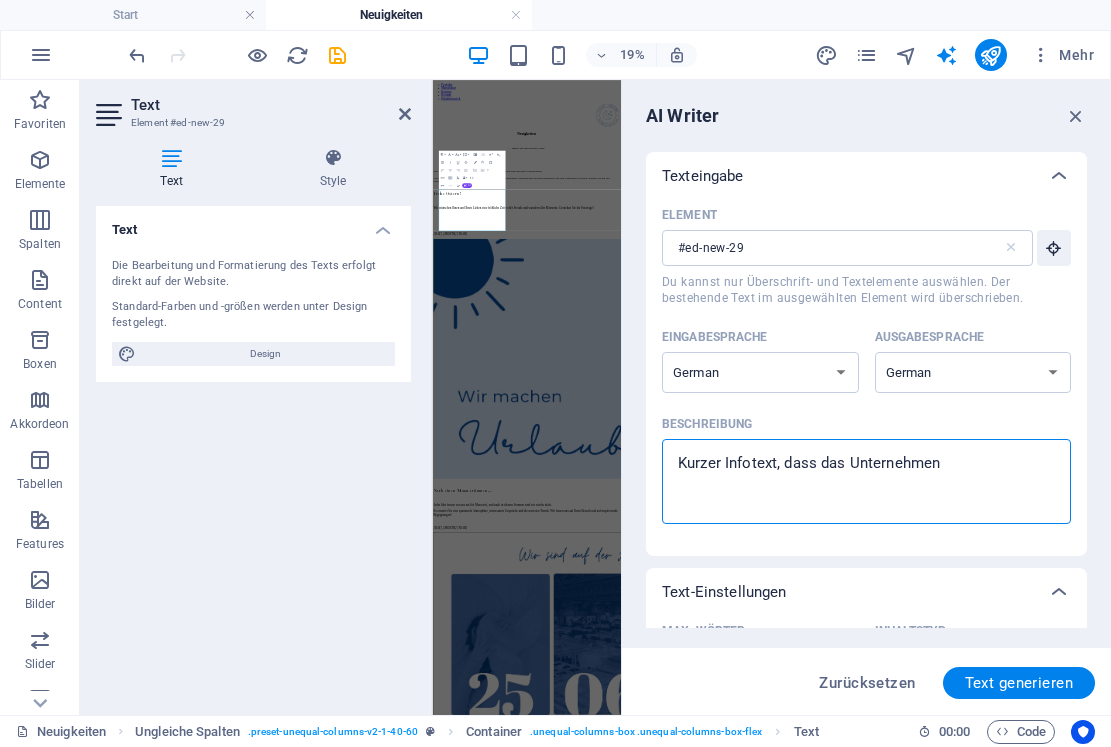 type on "Kurzer Infotext, dass das Unternehmen" 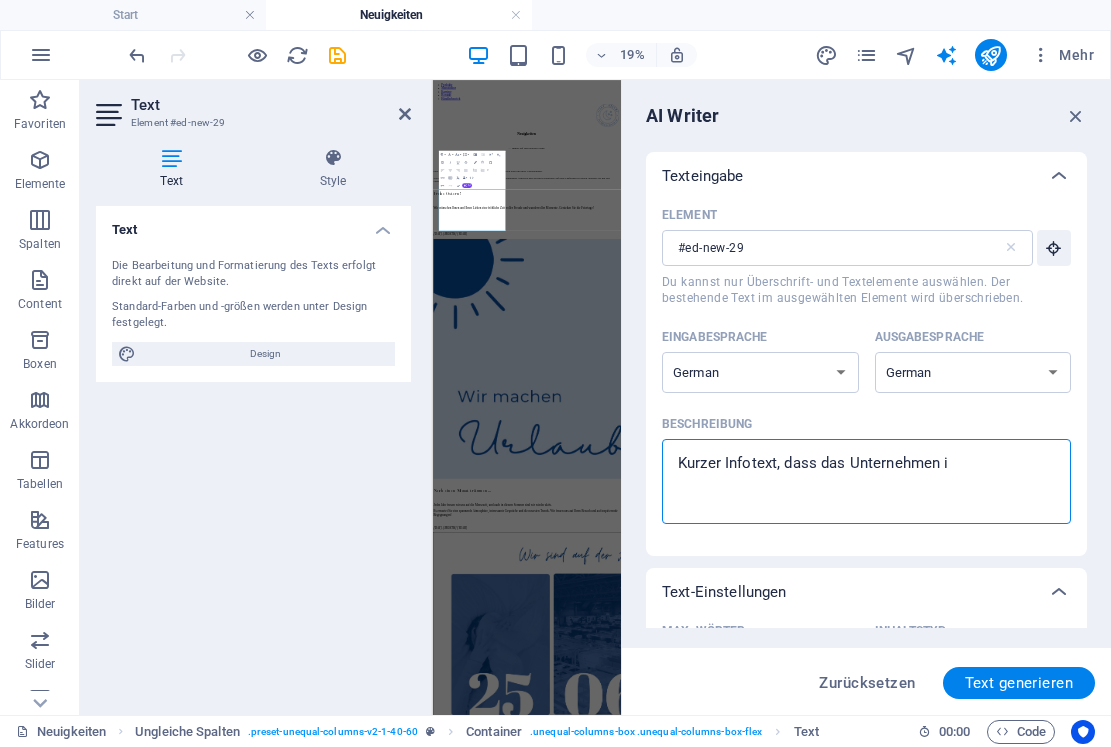 type on "Kurzer Infotext, dass das Unternehmen in" 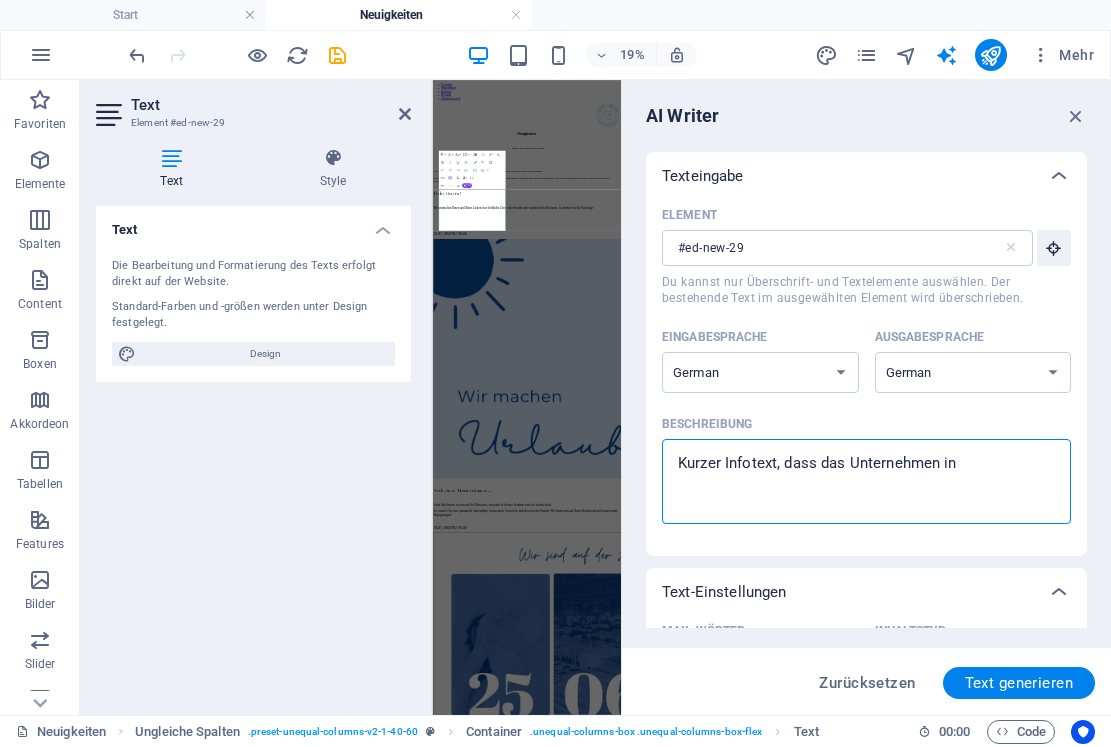 type on "Kurzer Infotext, dass das Unternehmen in" 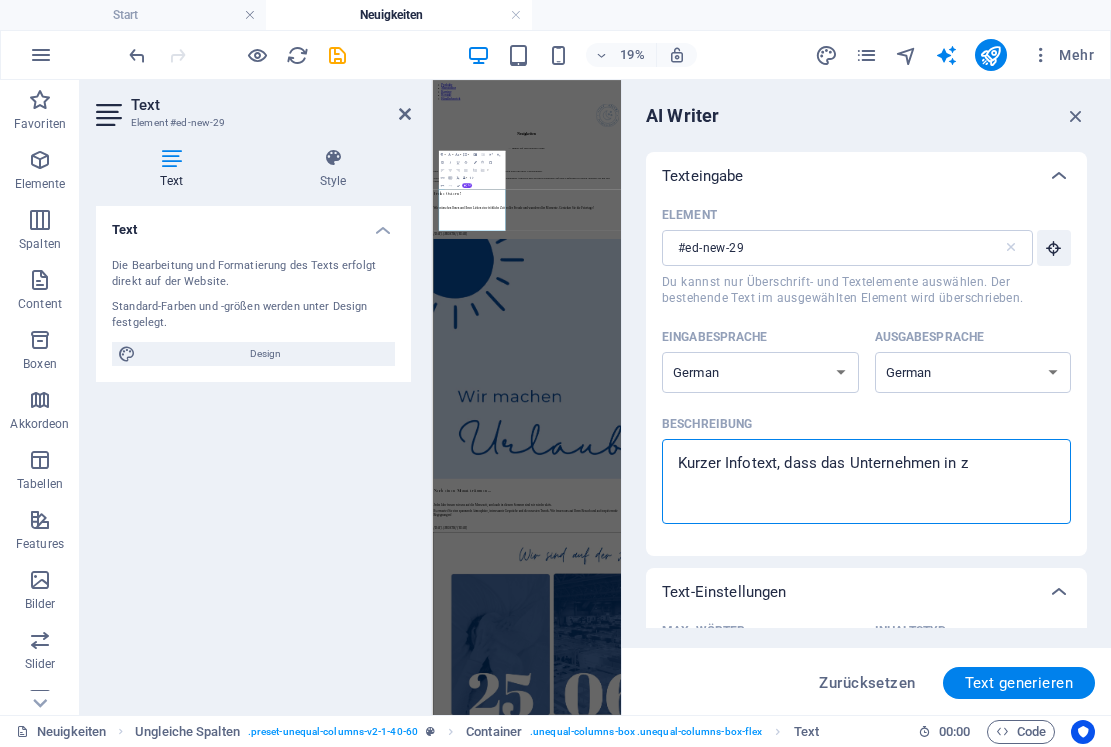type on "Kurzer Infotext, dass das Unterne" 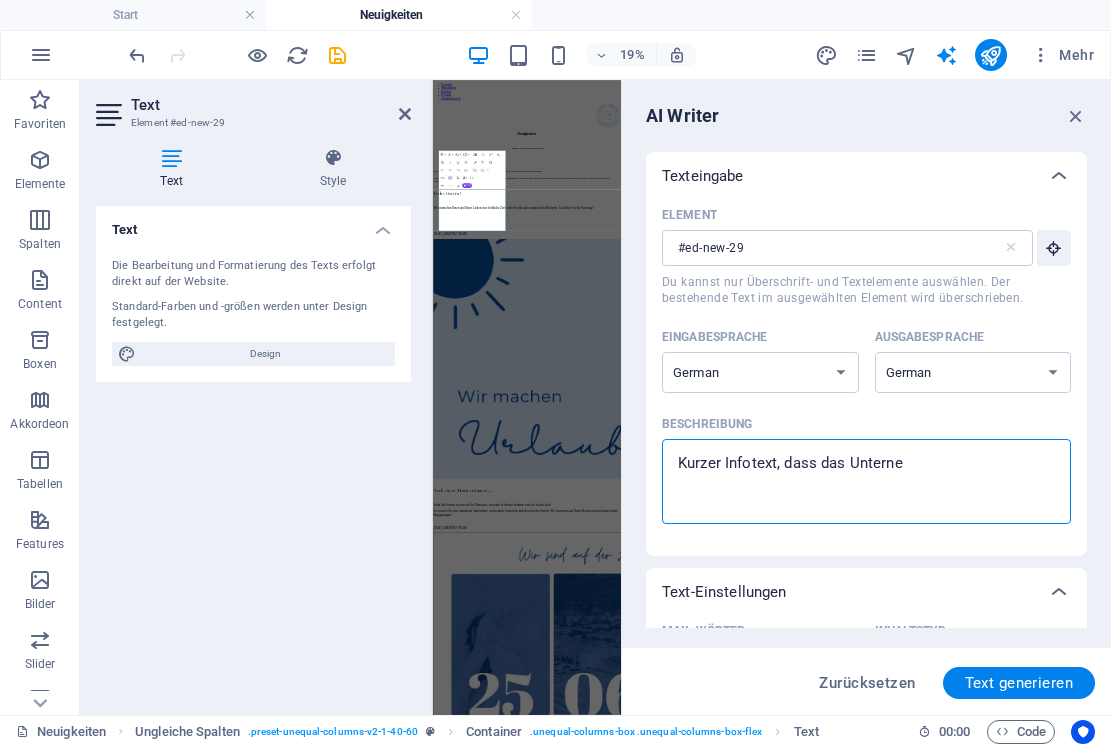 type on "Kurzer Infotext, dass das Unternehmen in zwe" 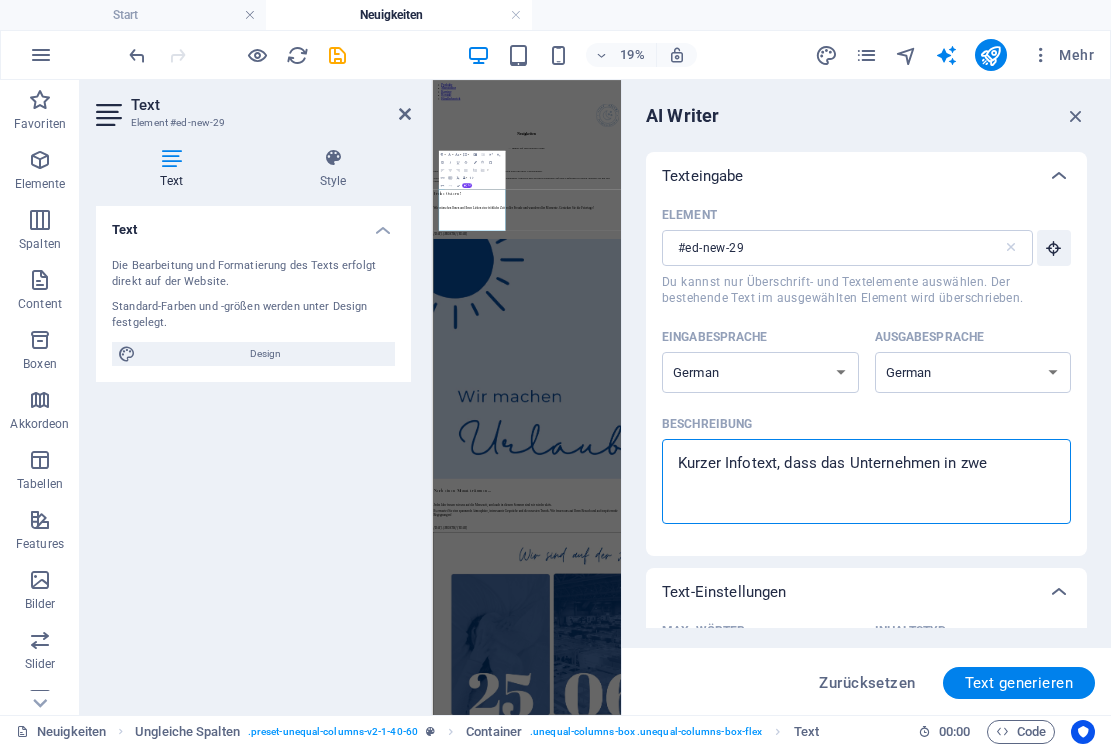 type on "Kurzer Infotext, dass das Unternehmen in zwei" 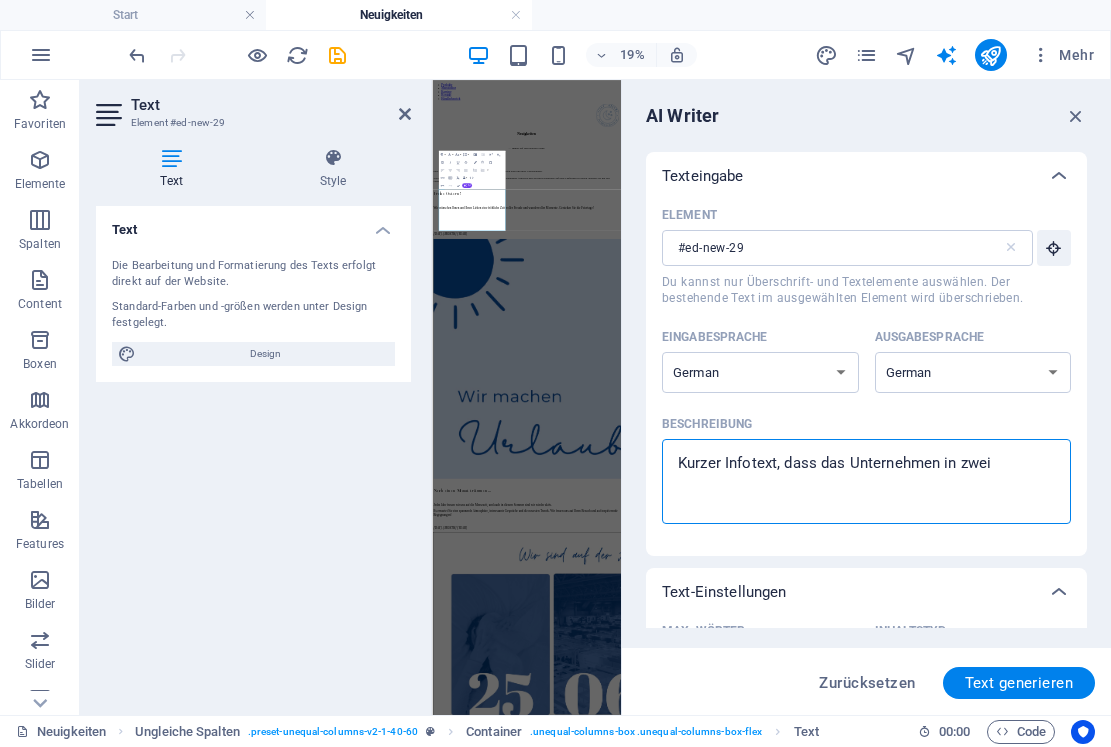 type on "Kurzer Infotext, dass das Unternehmen in zweiw" 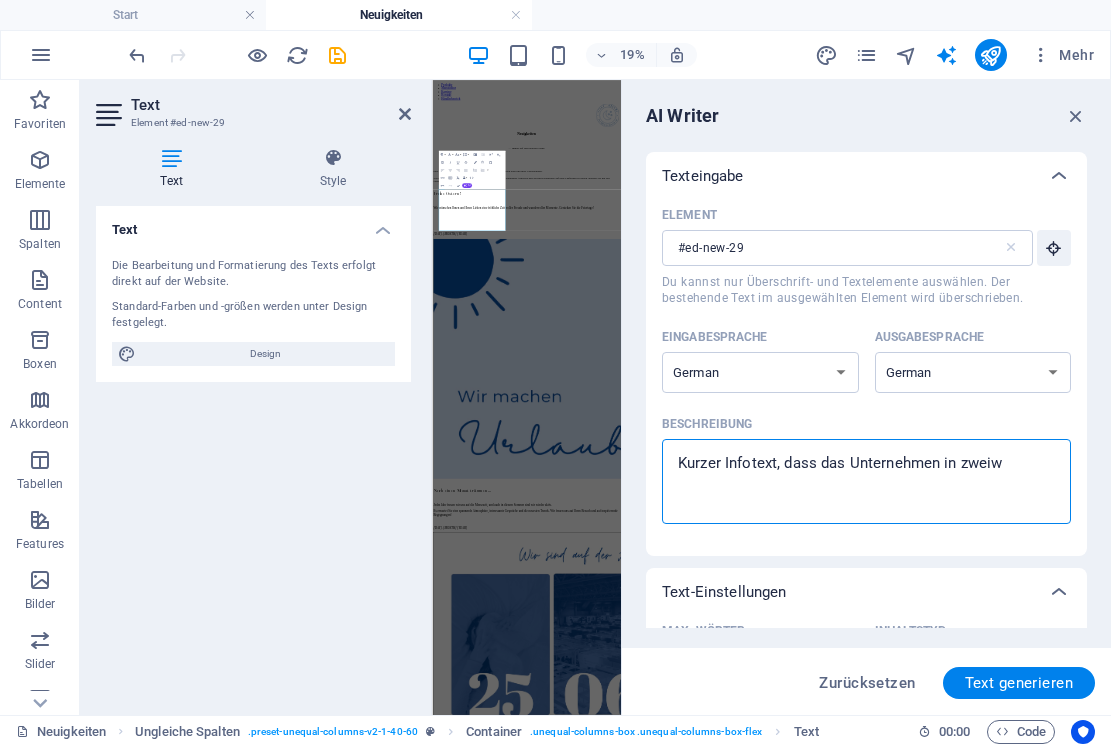 type on "Kurzer Infotext, dass das Unternehmen in zweiwö" 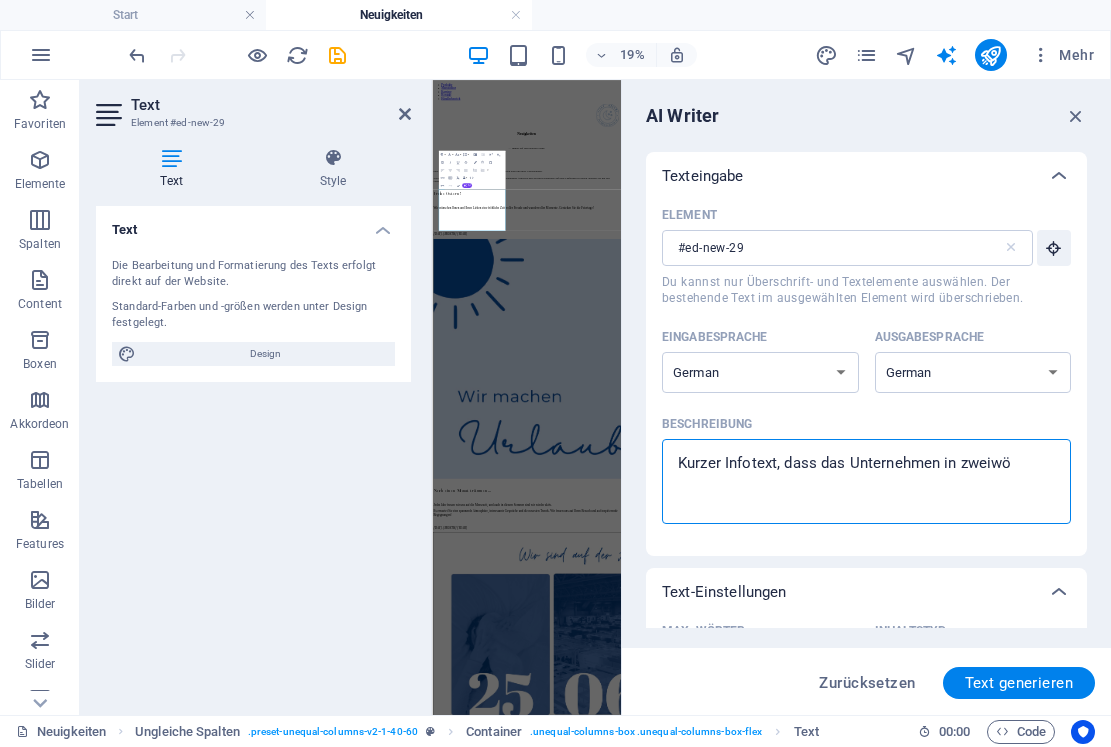 type on "Kurzer Infotext, dass das Unternehmen in zweiwöc" 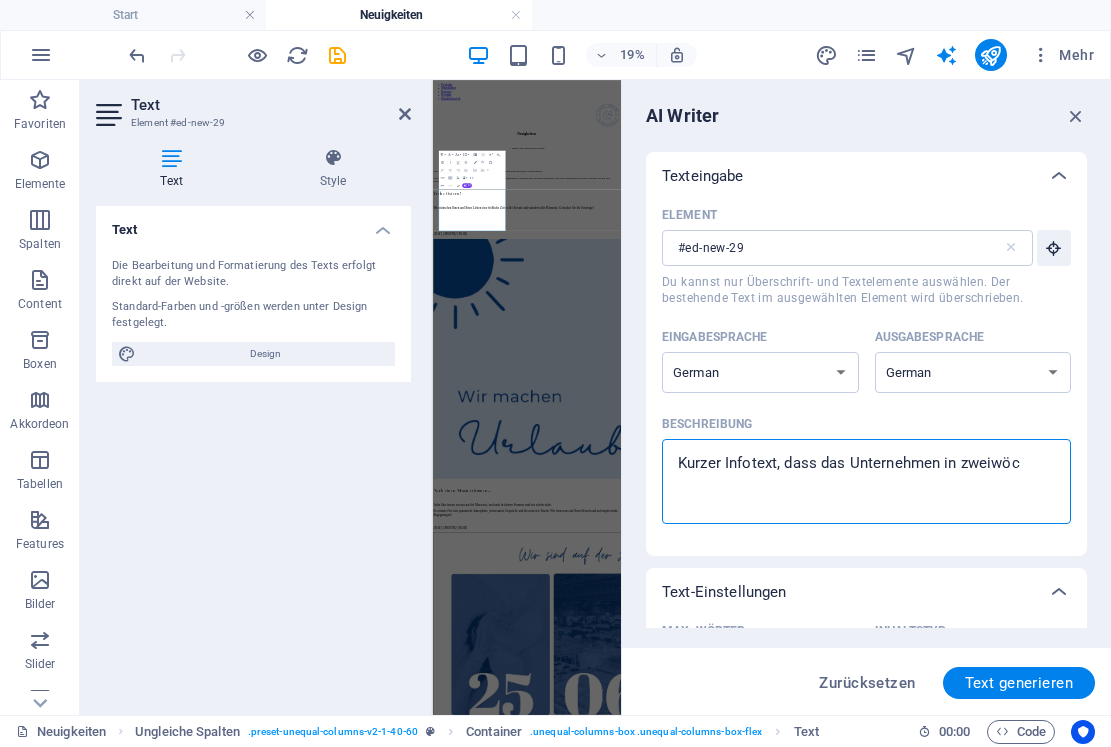 type on "Kurzer Infotext, dass das Unternehmen in zweiwöch" 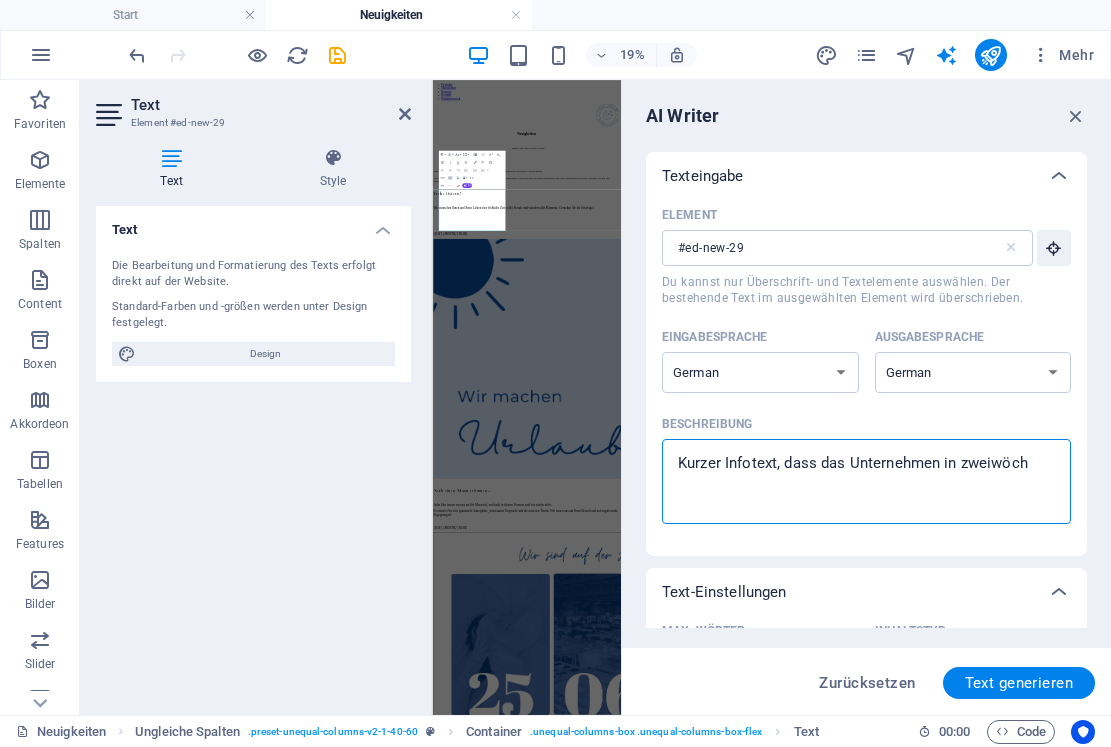 type on "Kurzer Infotext, dass das Unternehmen in zweiwöchi" 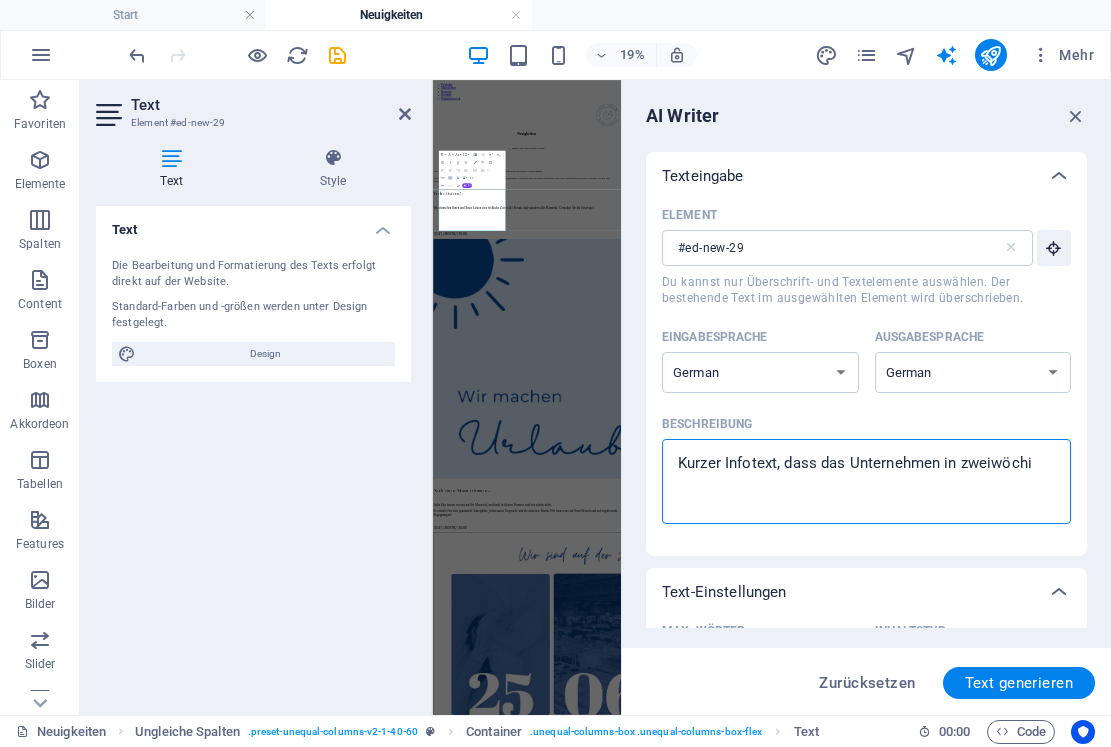 type on "Kurzer Infotext, dass das Unternehmen in zweiwöchig" 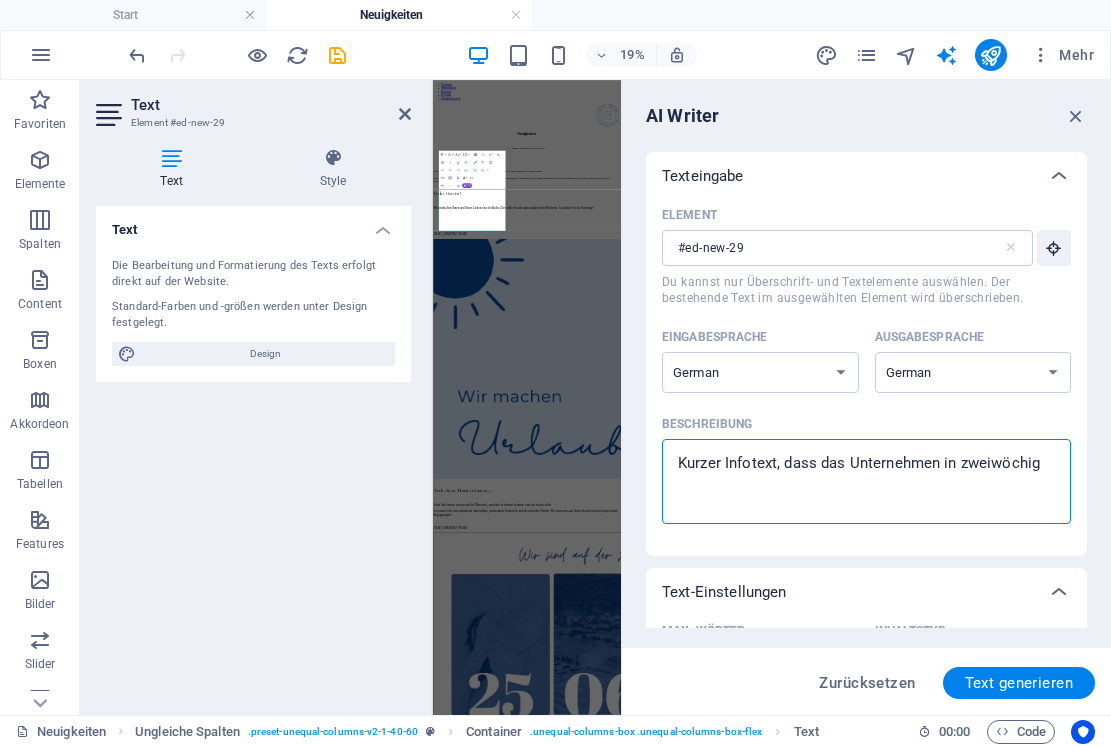 type on "Kurzer Infotext, dass das Unternehmen in zweiwöchige" 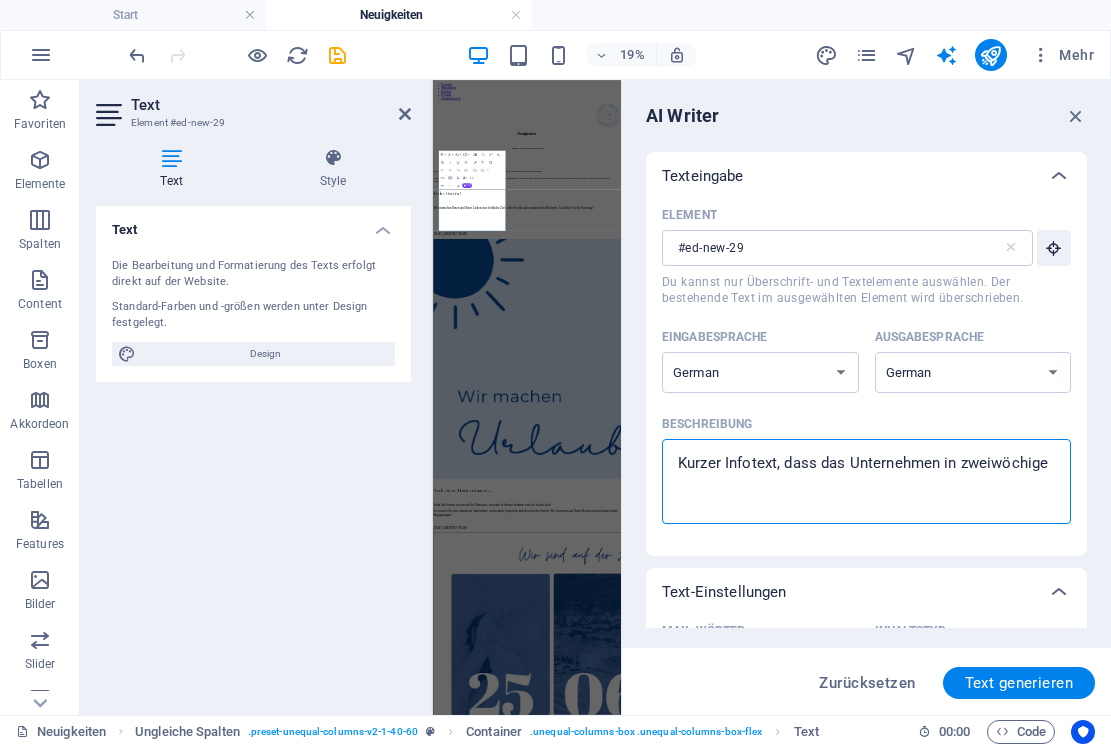 type on "Kurzer Infotext, dass das Unternehmen in zweiwöchige" 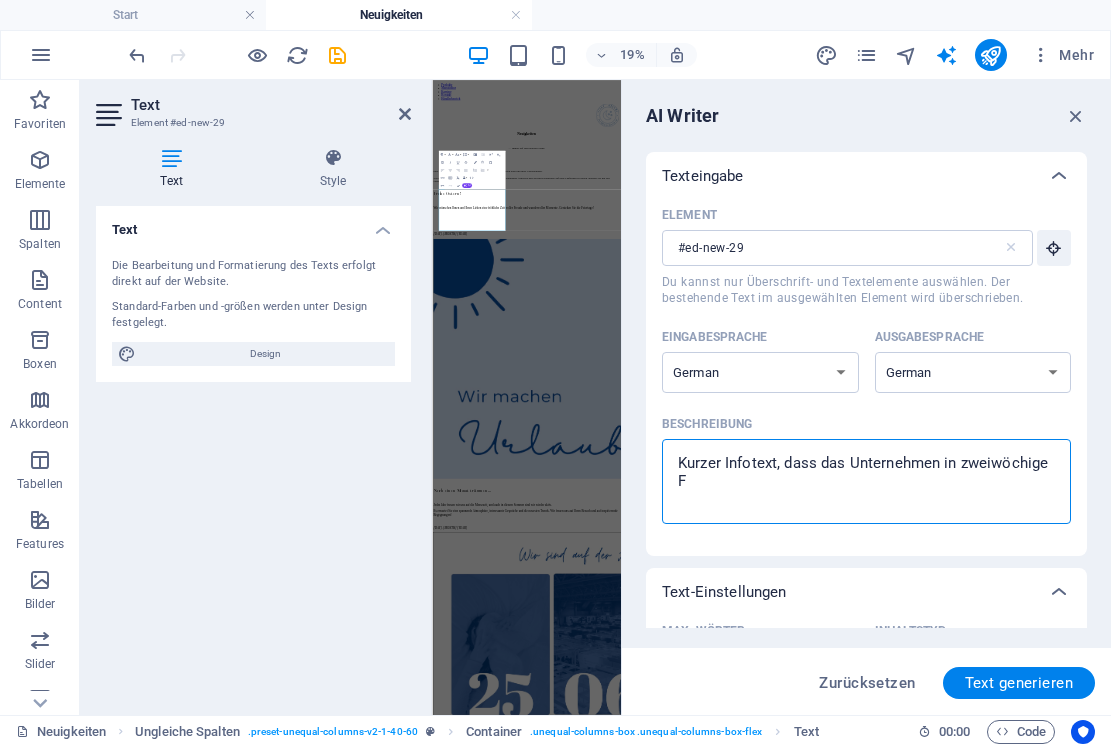 type on "Kurzer Infotext, dass das Unternehmen in zweiwöchige Fe" 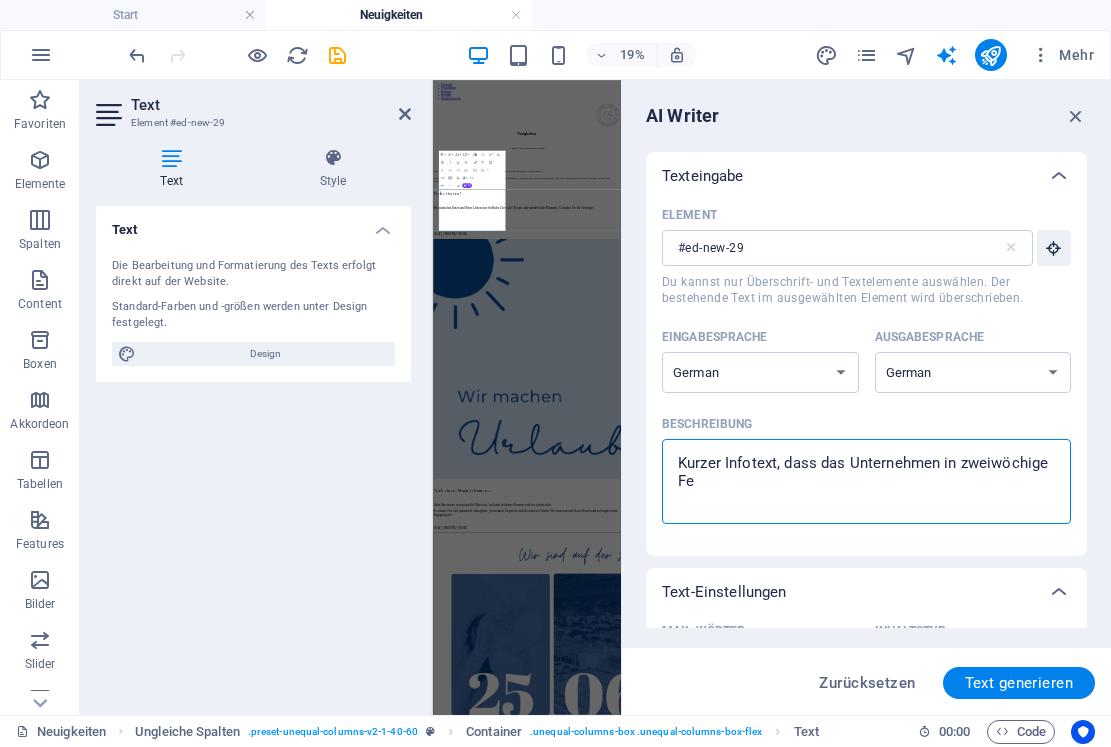 type on "Kurzer Infotext, dass das Unternehmen in zweiwöchige Fer" 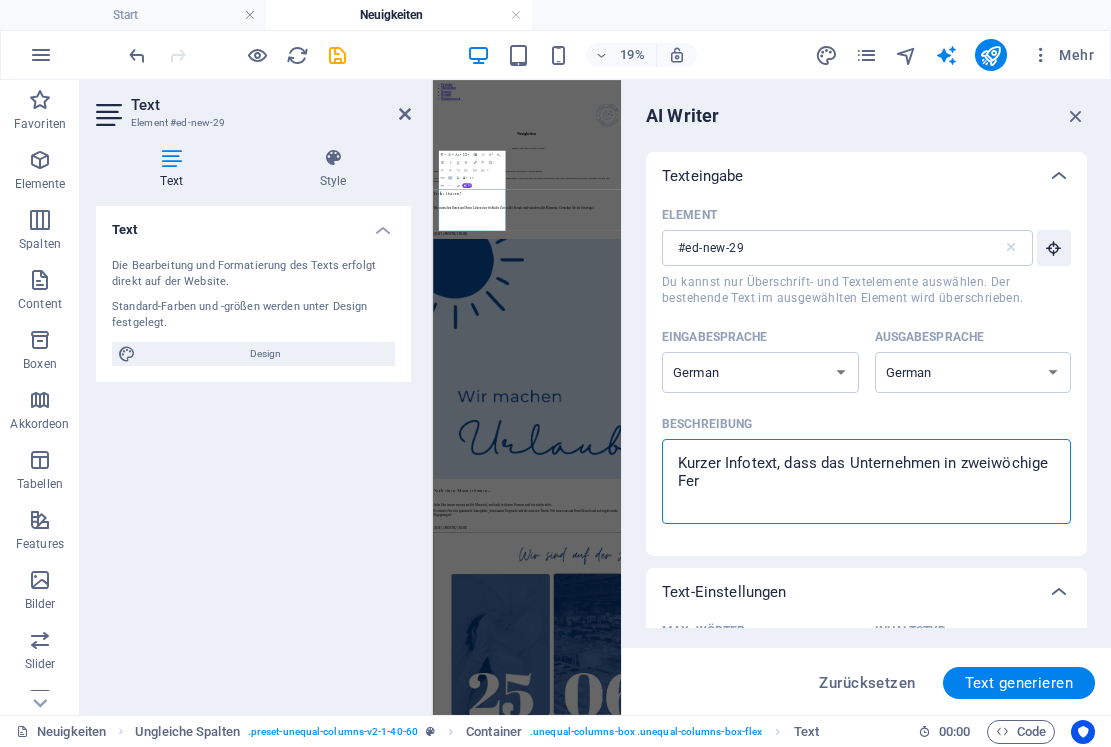 type on "Kurzer Infotext, dass das Unternehmen in zweiwöchige Feri" 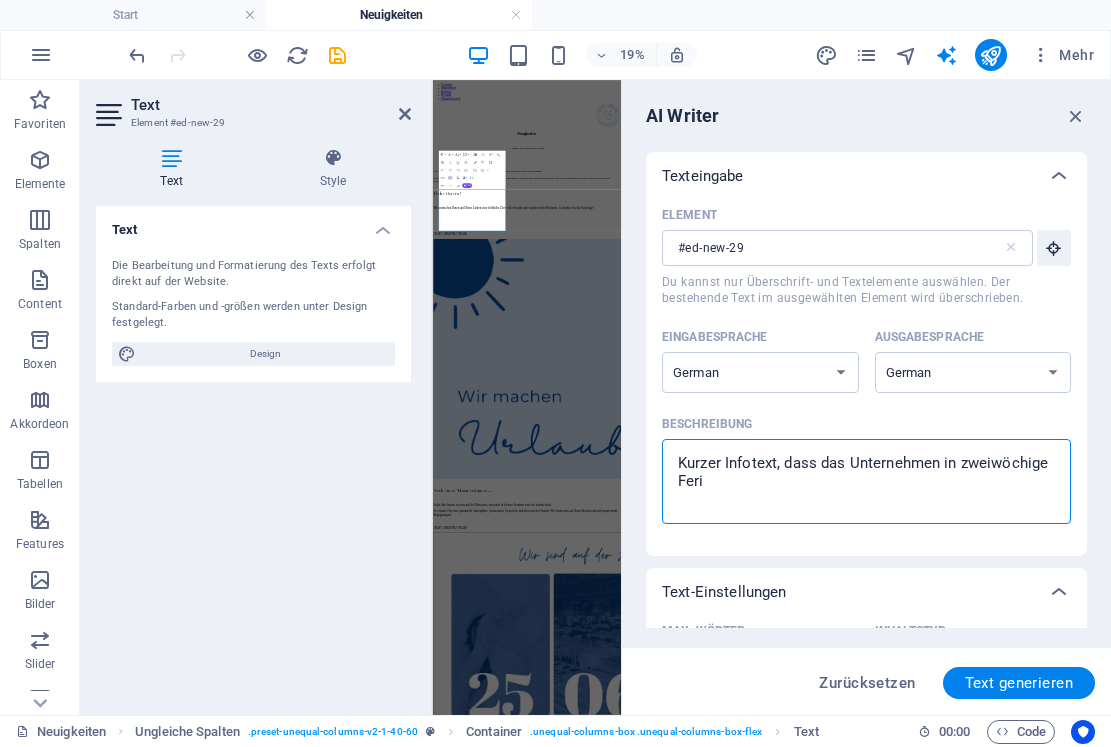 type on "Kurzer Infotext, dass das Unternehmen in zweiwöchige Ferie" 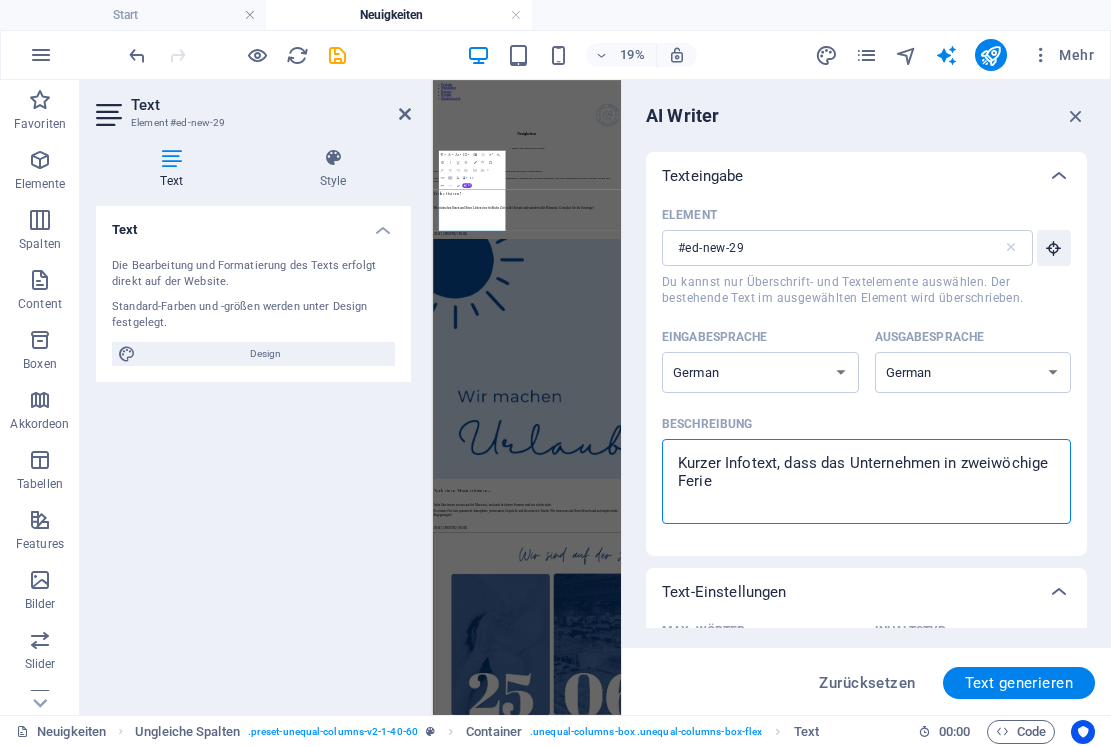 type on "Kurzer Infotext, dass das Unternehmen in zweiwöchige Ferien" 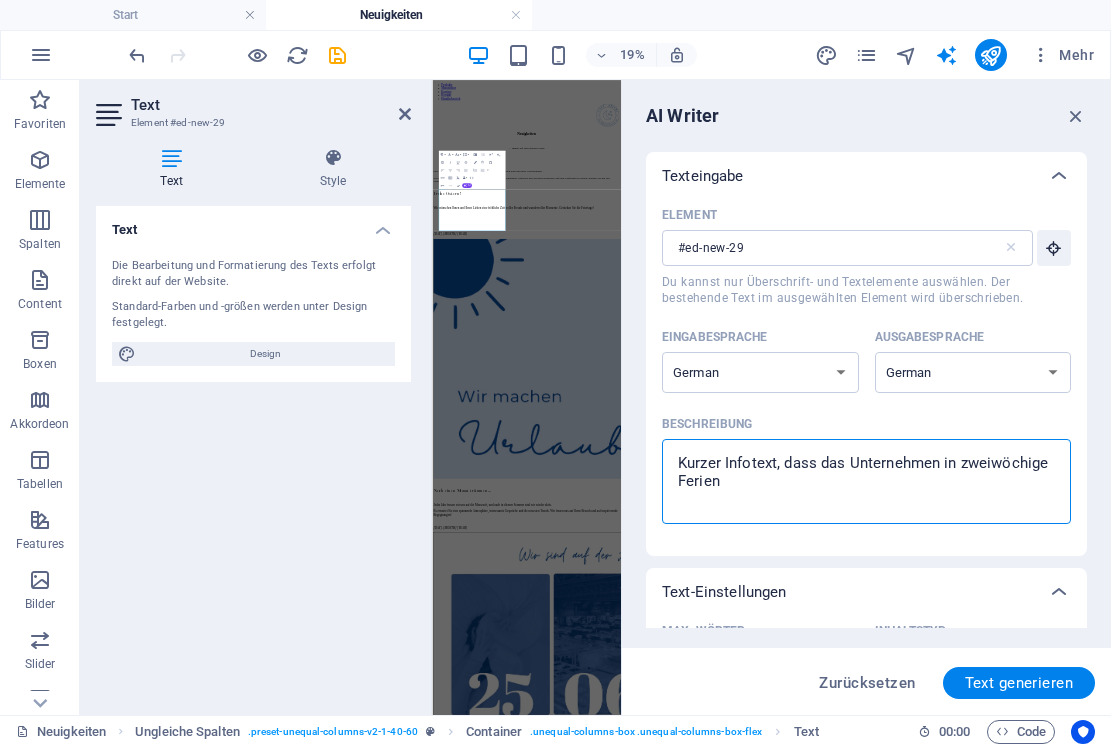 type on "x" 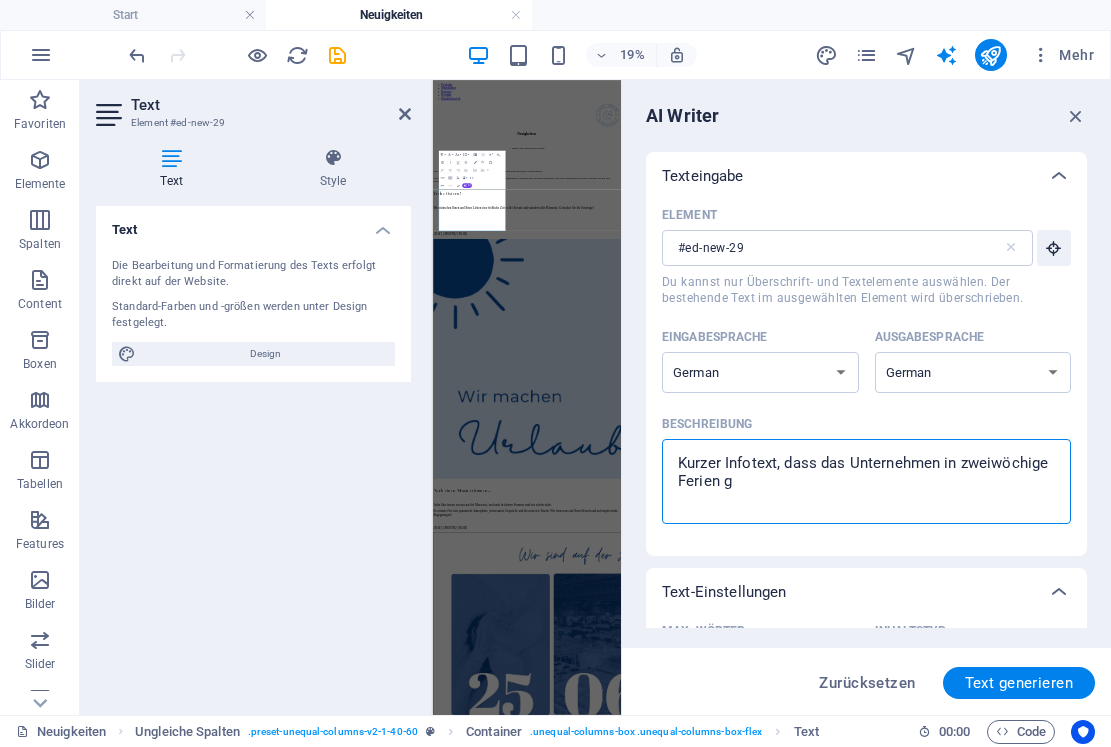 type on "Kurzer Infotext, dass das Unternehmen in zweiwöchige Ferien ge" 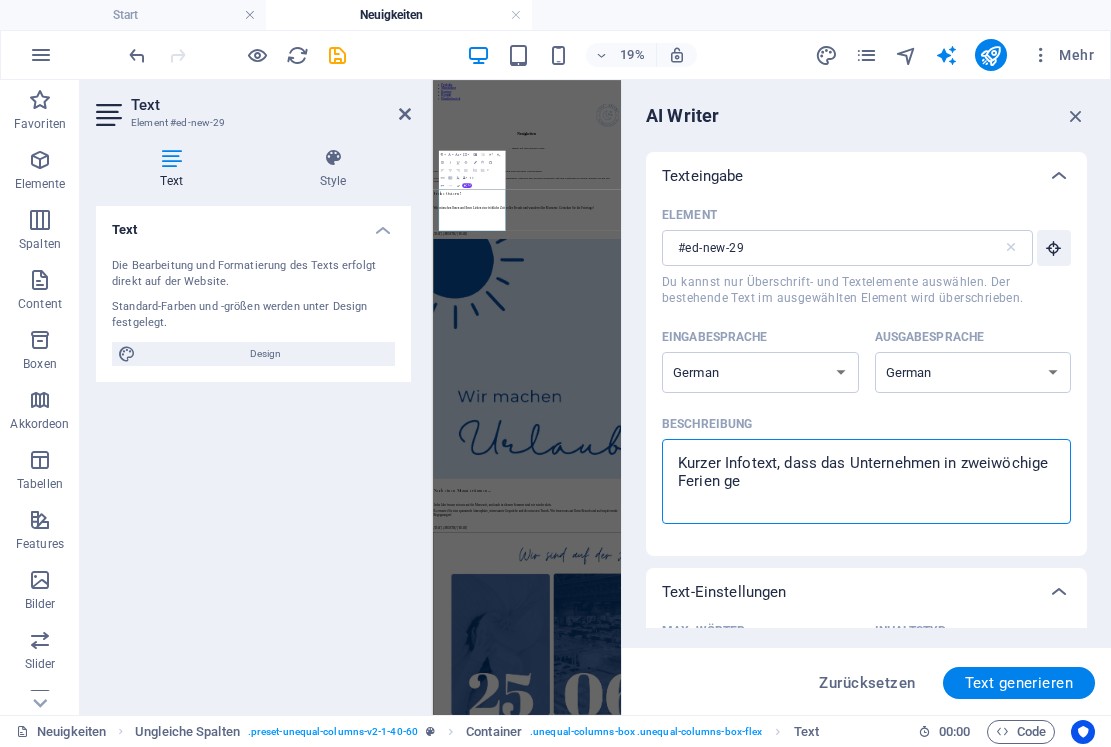 type on "Kurzer Infotext, dass das Unternehmen in zweiwöchige Ferien geh" 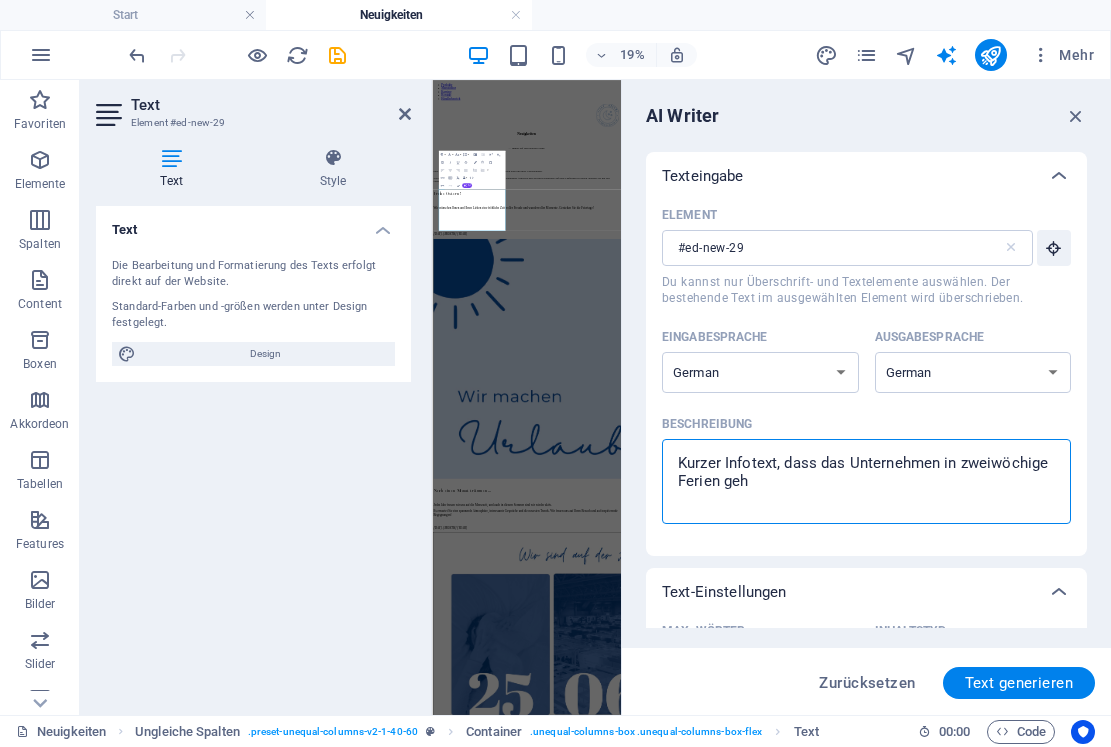 type on "Kurzer Infotext, dass das Unternehmen in zweiwöchige Ferien gehe" 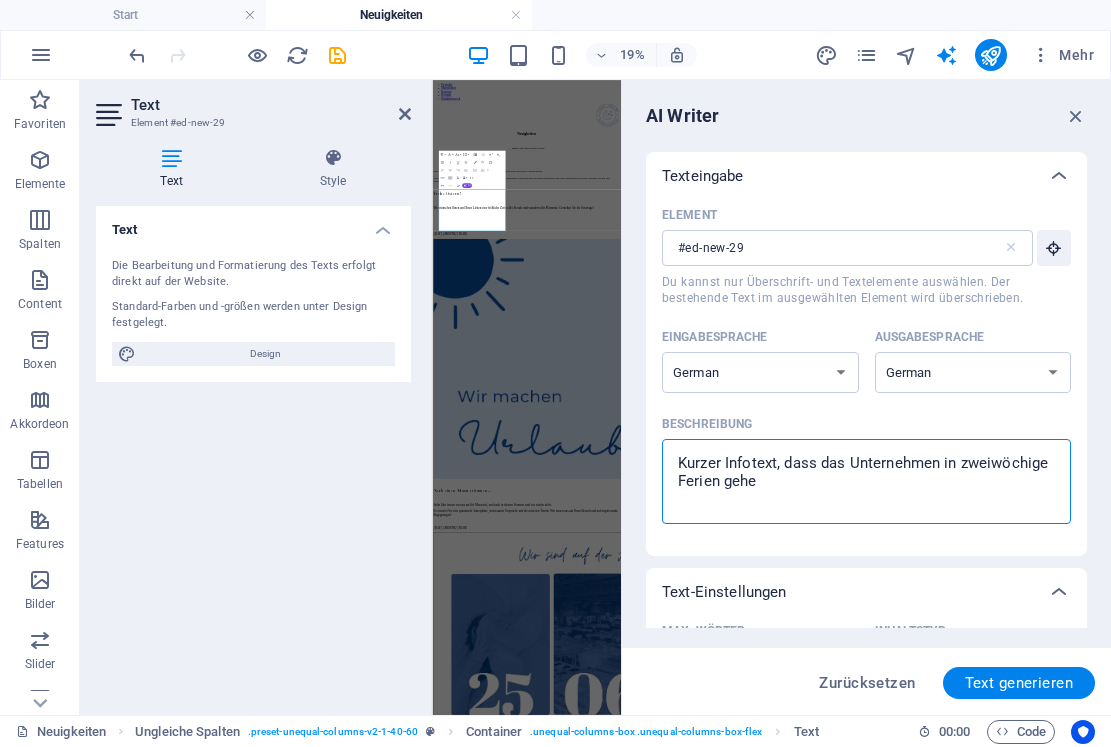 type on "Kurzer Infotext, dass das Unternehmen in zweiwöchige Ferien gehen" 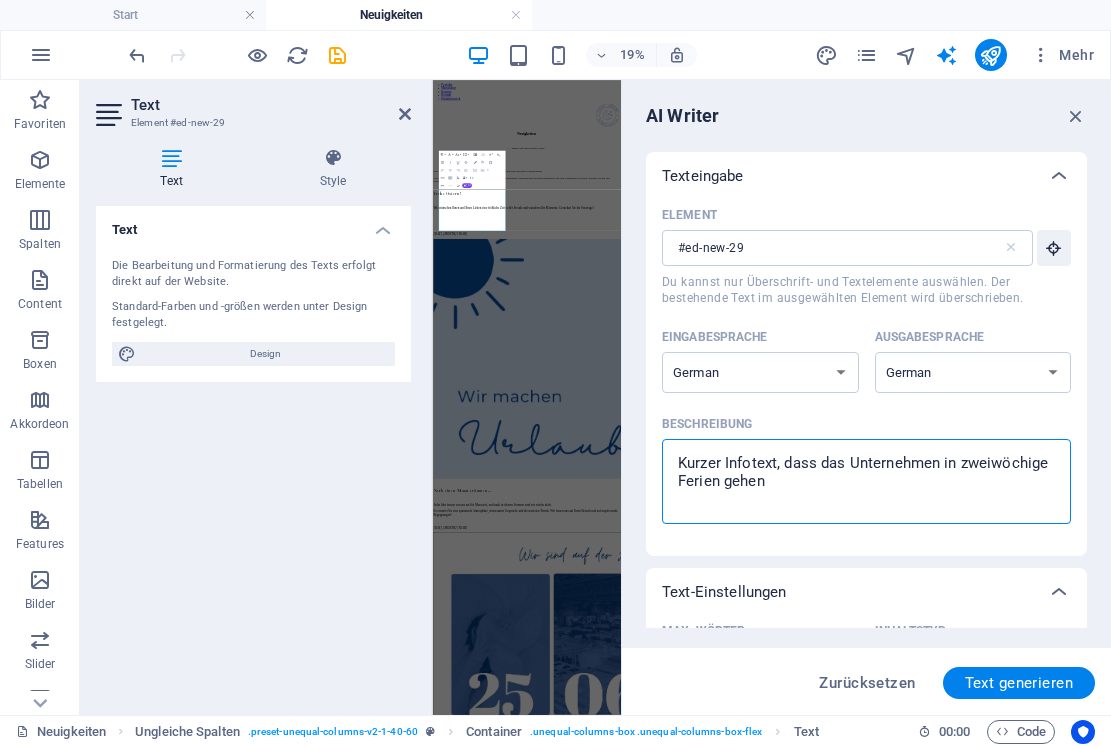 type on "Kurzer Infotext, dass das Unternehmen in zweiwöchige Ferien gehen." 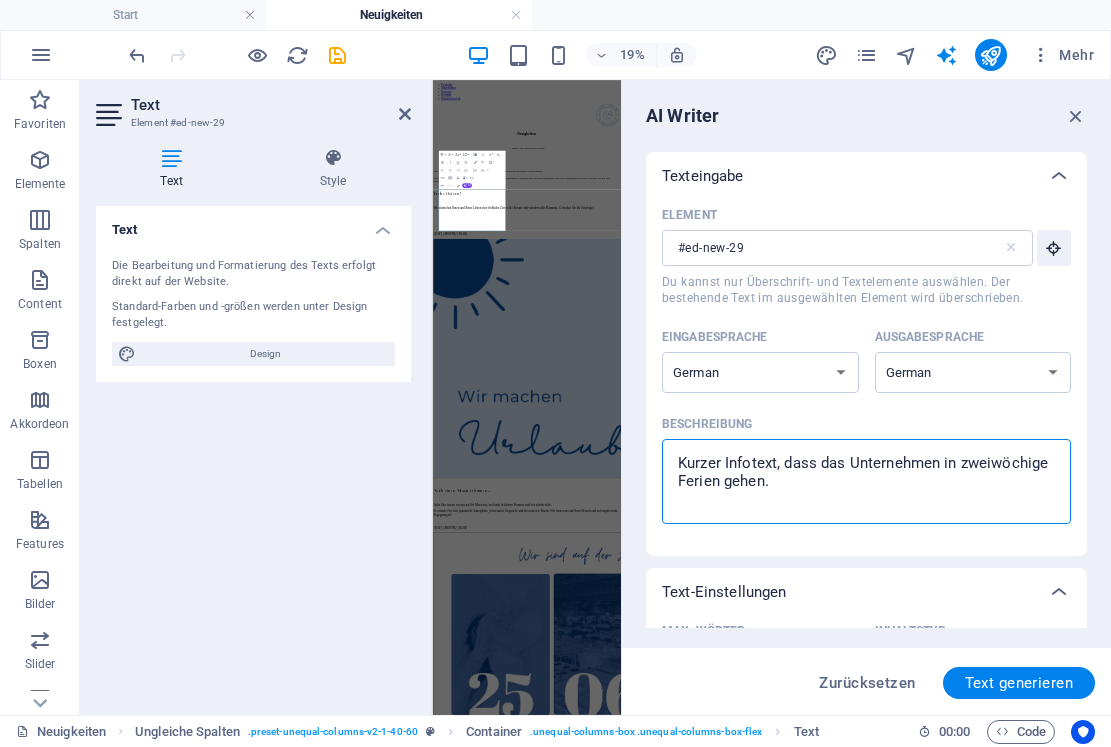 type on "Kurzer Infotext, dass das Unternehmen in zweiwöchige Ferien gehen." 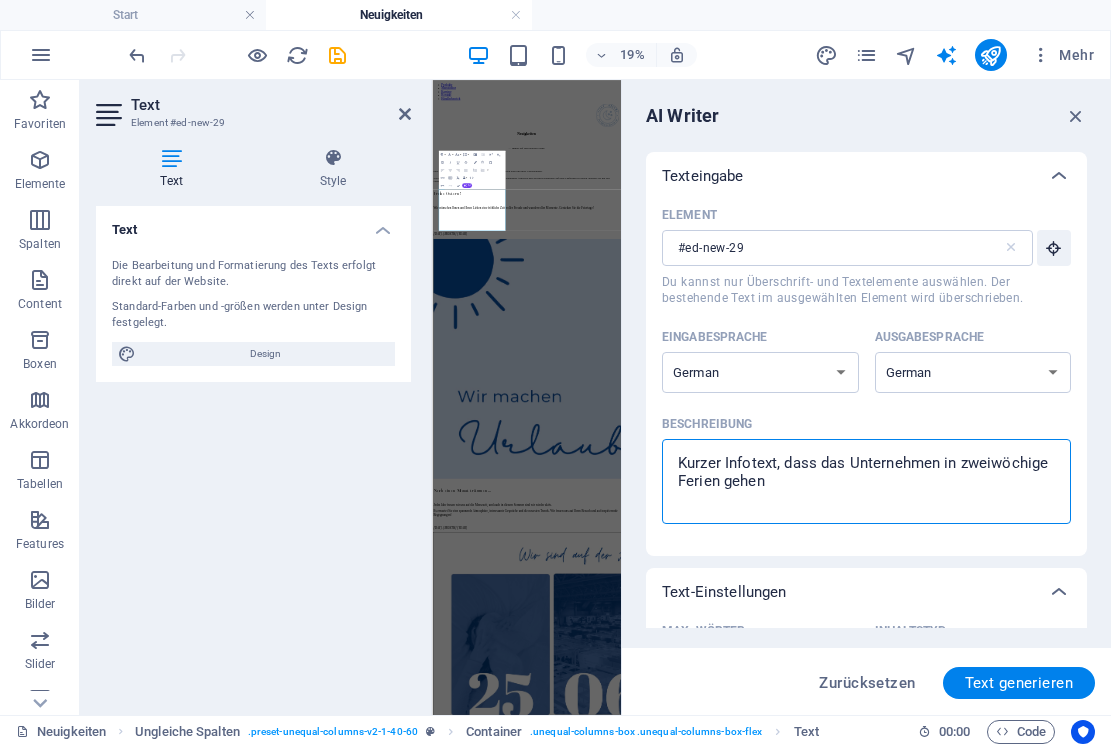 type on "Kurzer Infotext, dass das Unternehmen in zweiwöchige Ferien gehe" 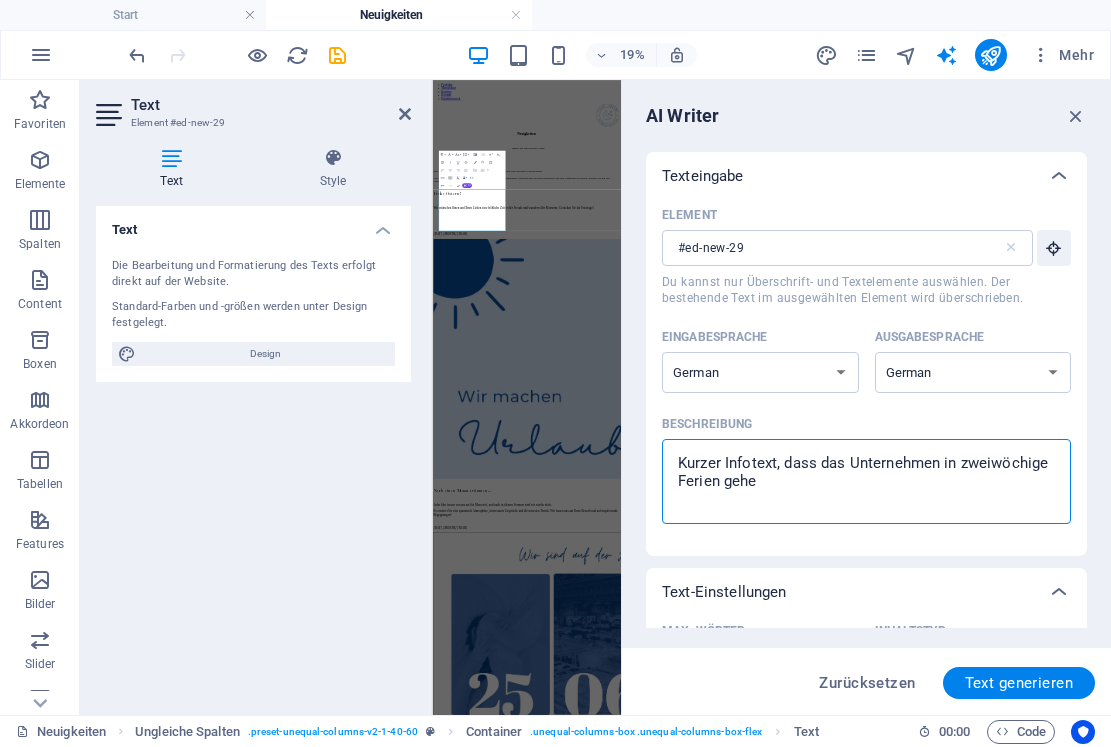 type on "Kurzer Infotext, dass das Unternehmen in zweiwöchige Ferien geh" 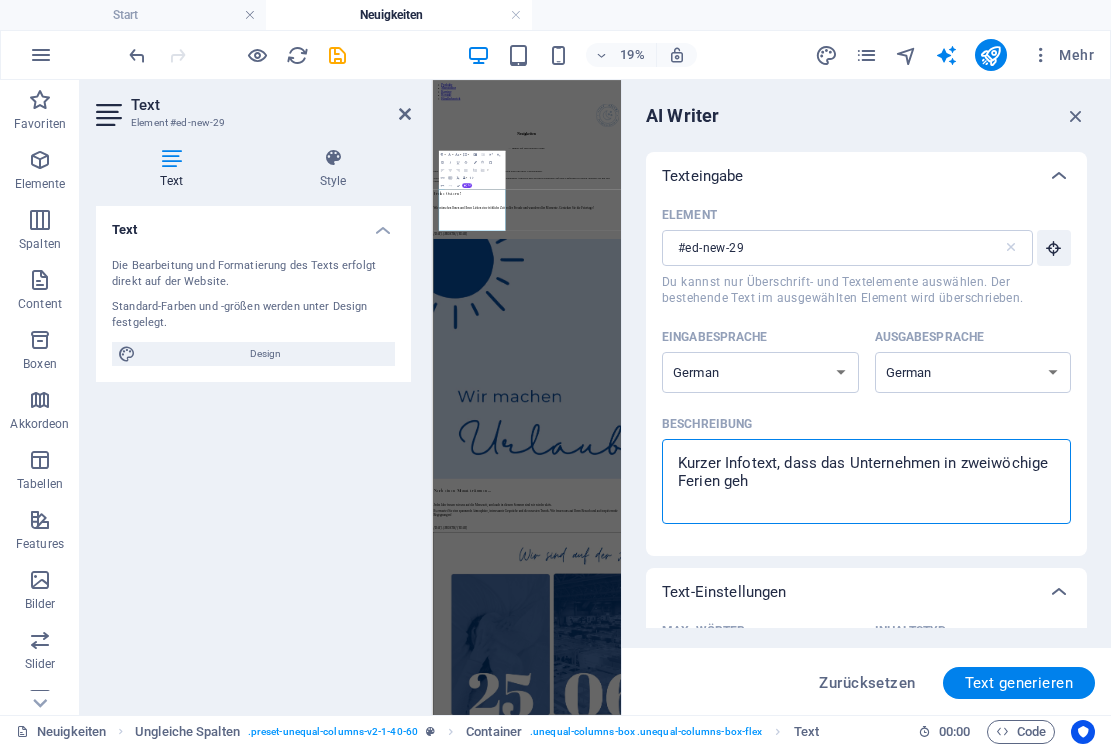 type on "Kurzer Infotext, dass das Unternehmen in zweiwöchige Ferien ge" 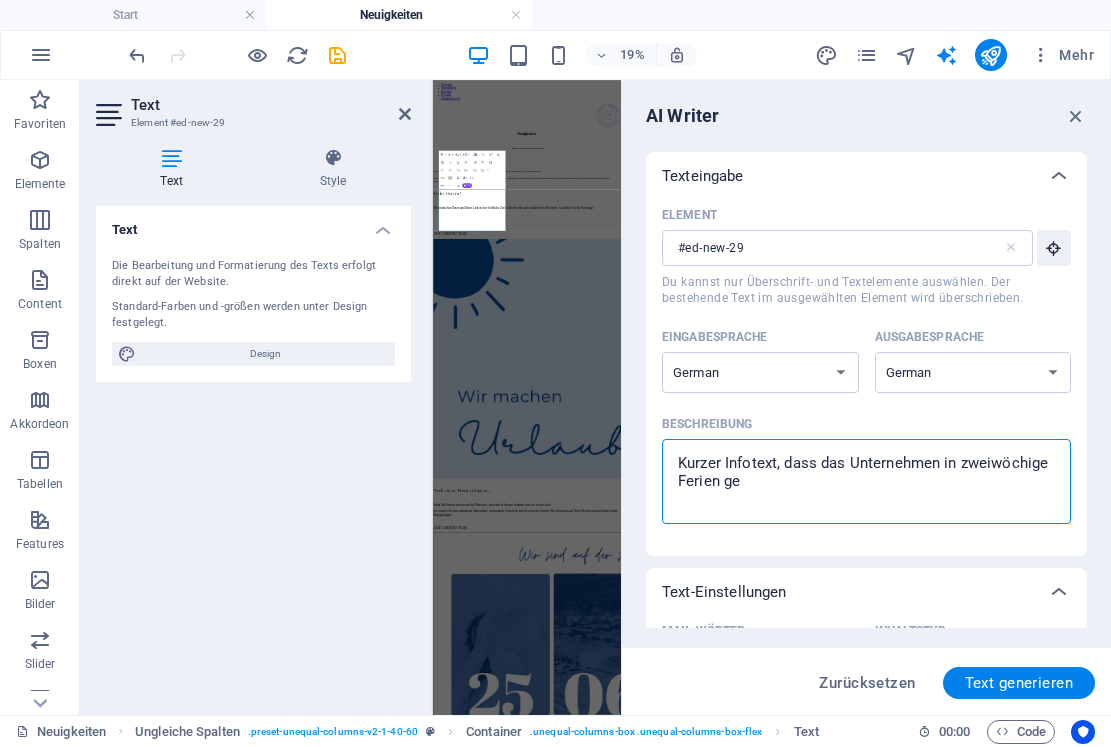 type on "Kurzer Infotext, dass das Unternehmen in zweiwöchige Ferien geh" 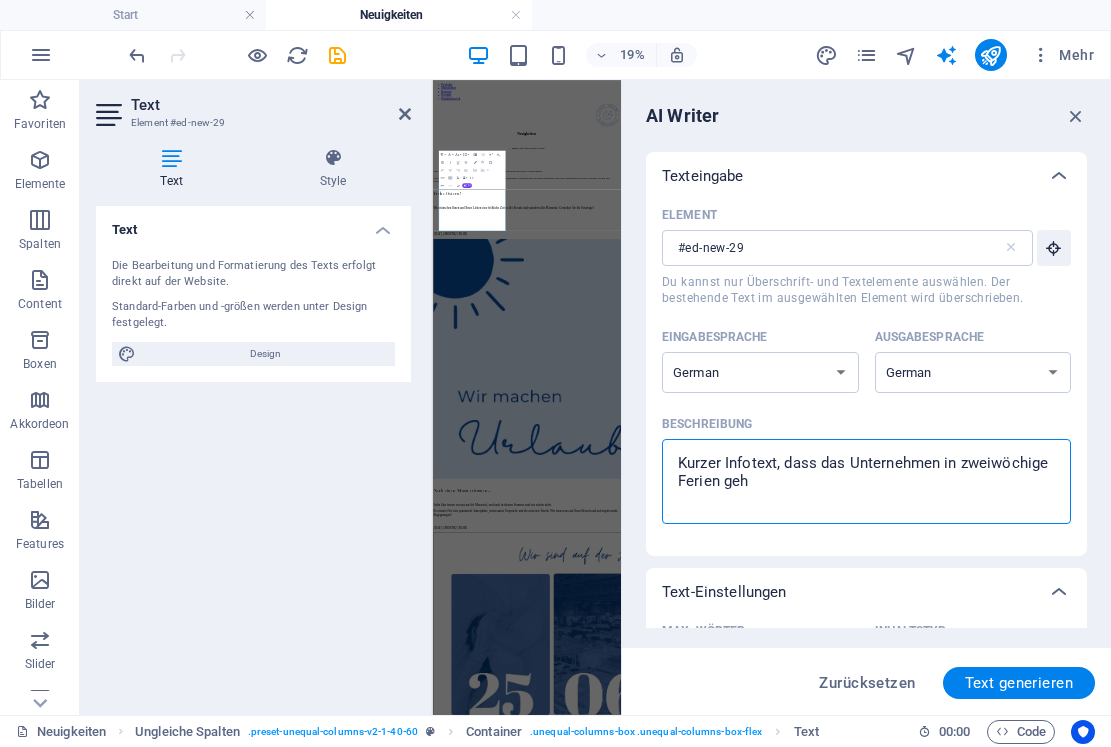 type on "Kurzer Infotext, dass das Unternehmen in zweiwöchige Ferien geht" 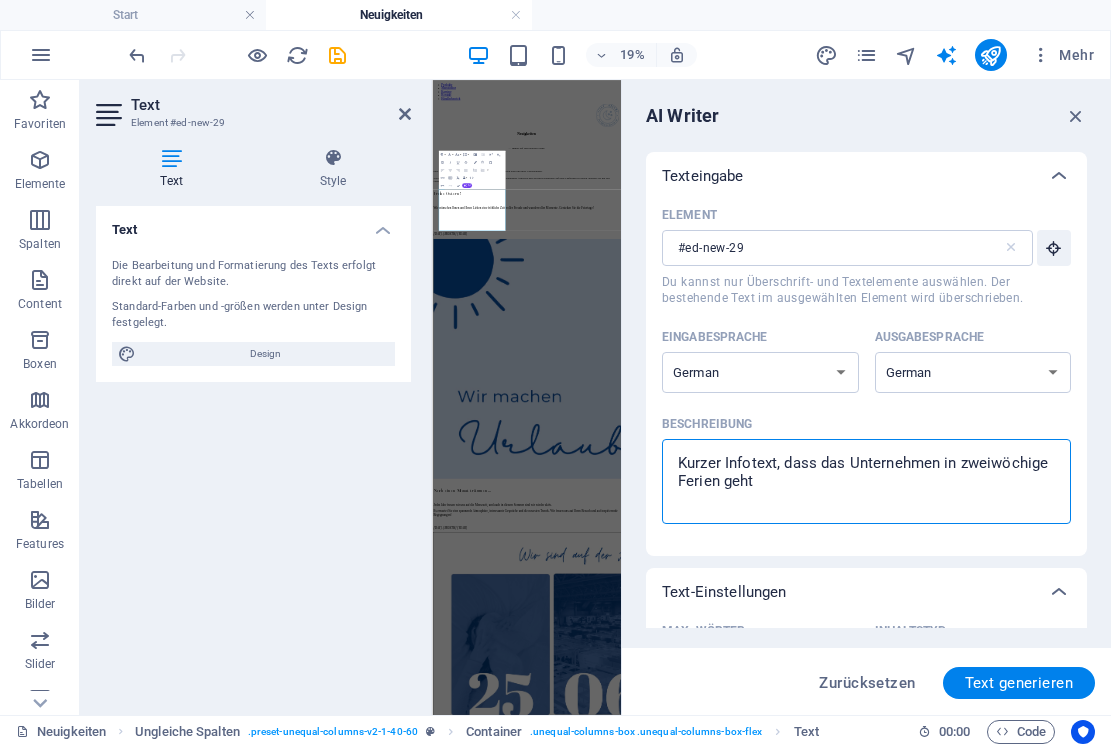 type on "Kurzer Infotext, dass das Unternehmen in zweiwöchige Ferien geht." 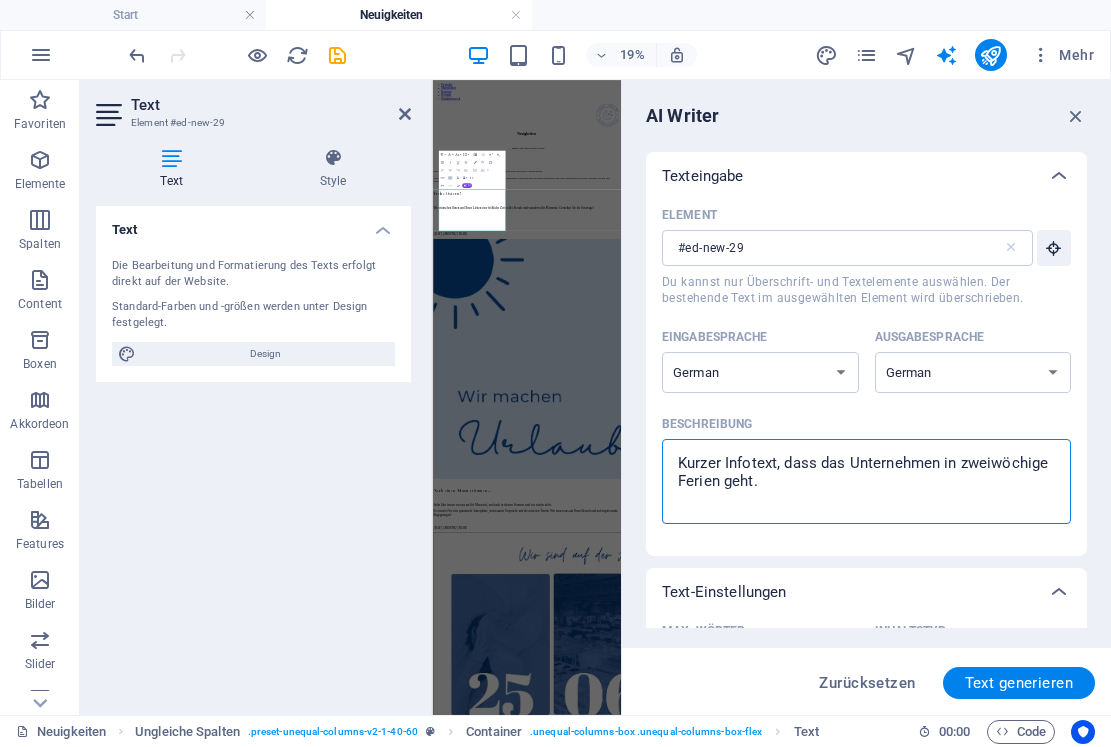 type on "Kurzer Infotext, dass das Unternehmen in zweiwöchige Ferien geht." 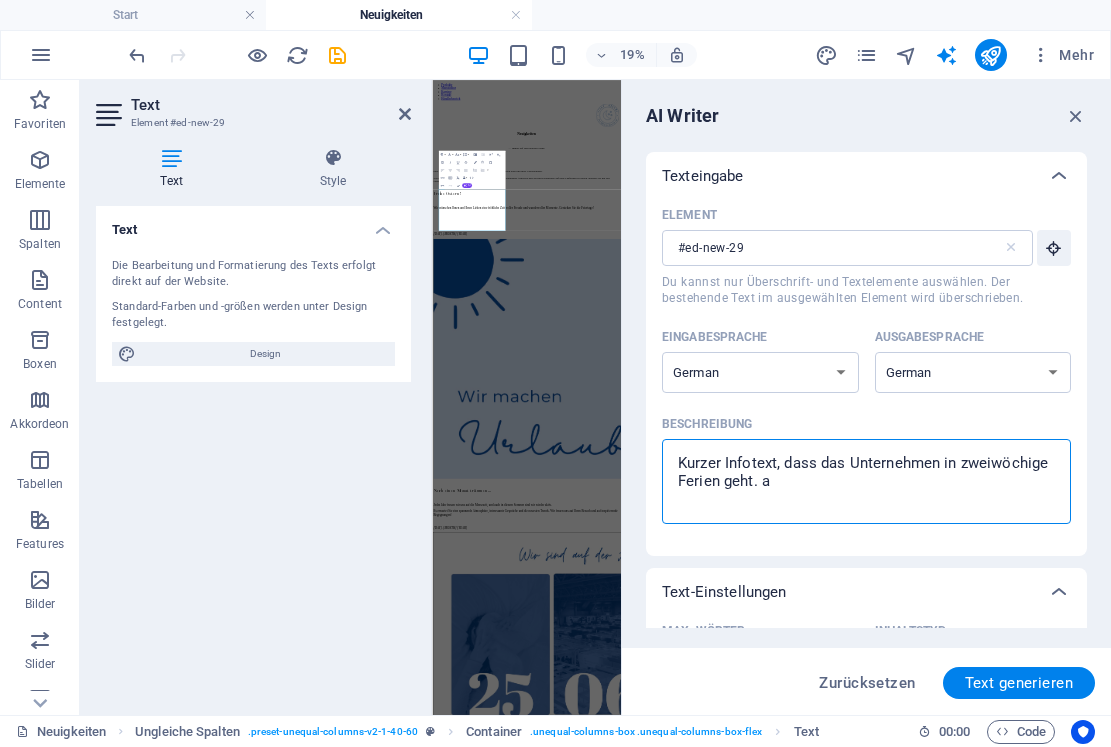 type on "Kurzer Infotext, dass das Unternehmen in zweiwöchige Ferien geht. am" 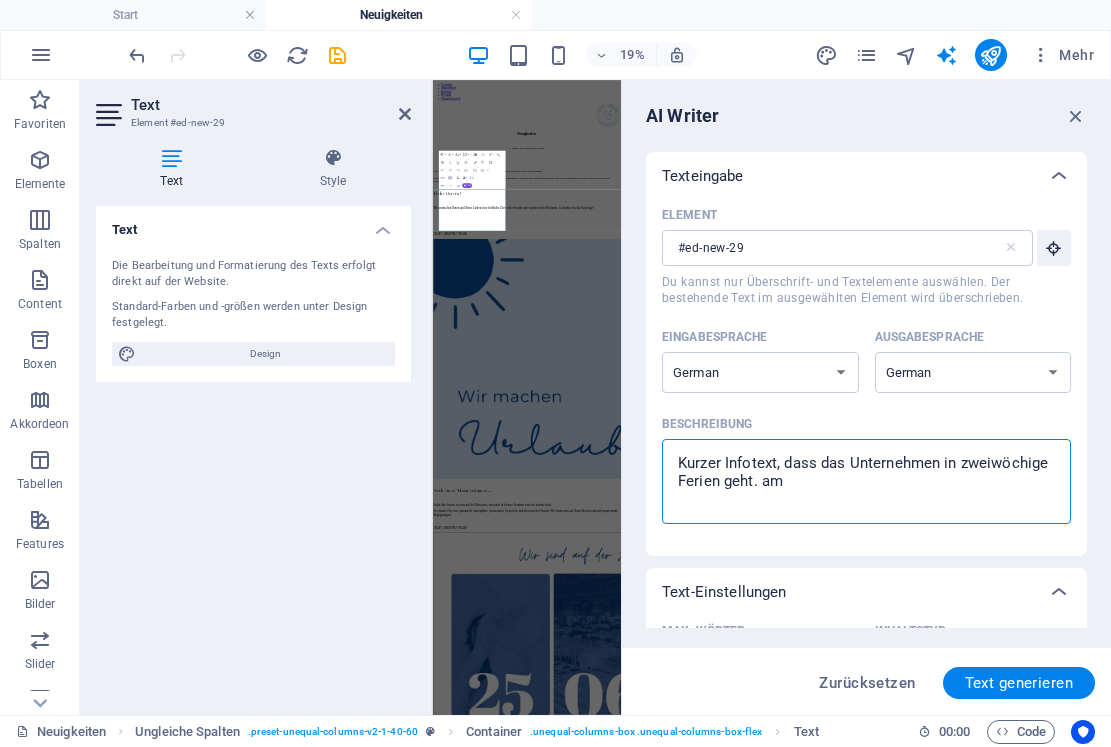 type on "Kurzer Infotext, dass das Unternehmen in zweiwöchige Ferien geht. am" 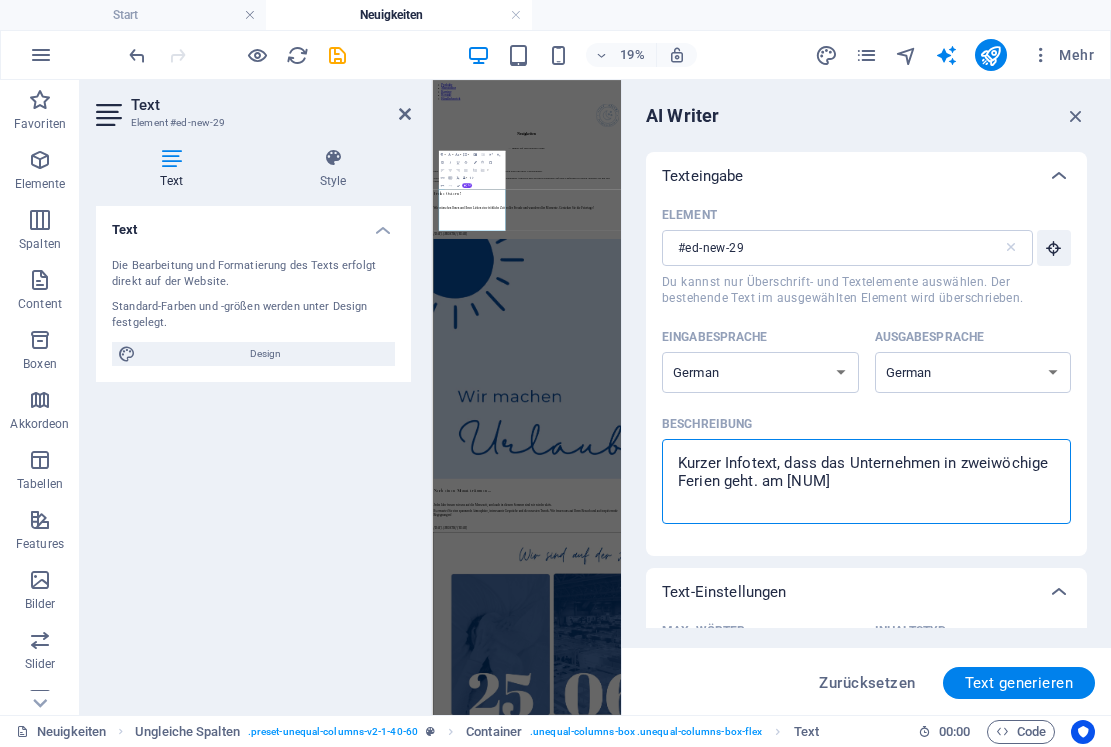 type on "Kurzer Infotext, dass das Unternehmen in zweiwöchige Ferien geht. am 11" 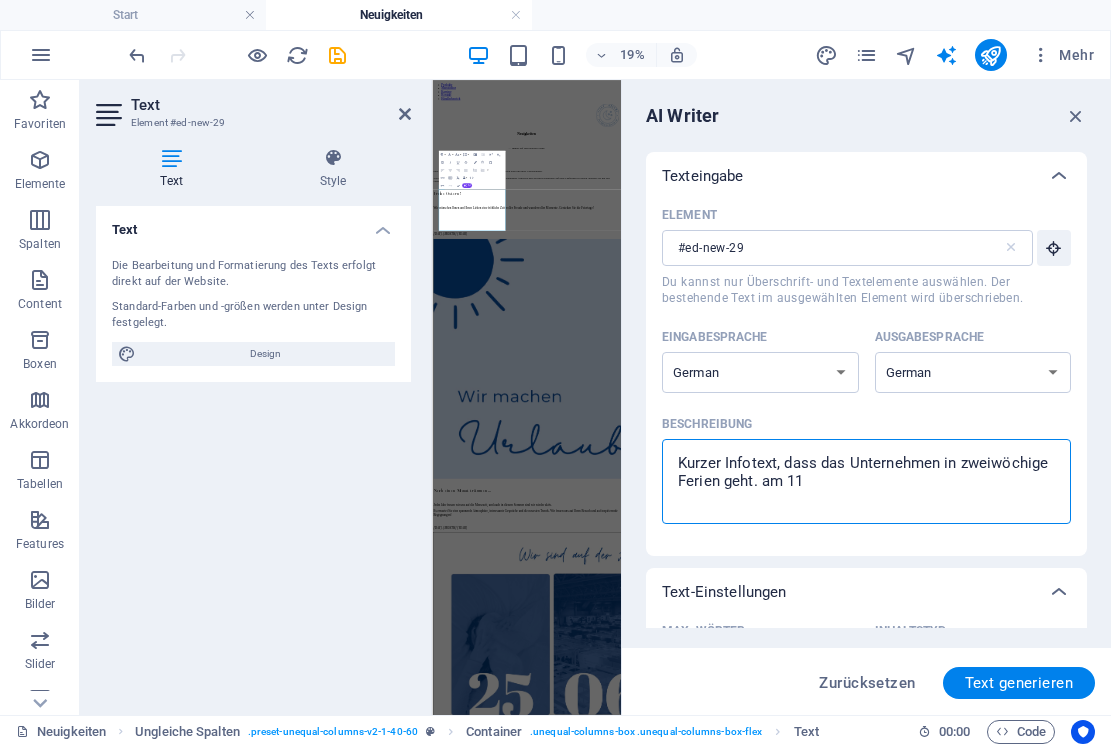 type on "Kurzer Infotext, dass das Unternehmen in zweiwöchige Ferien geht. am [NUM]" 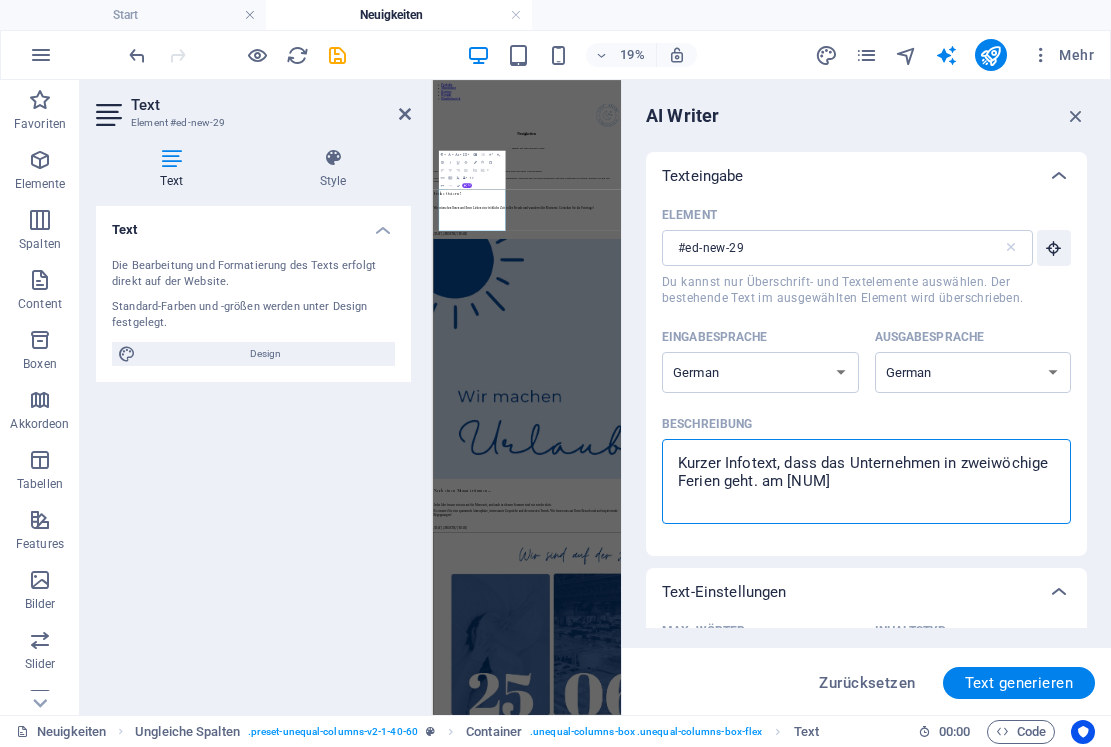 type on "Kurzer Infotext, dass das Unternehmen in zweiwöchige Ferien geht. am [DATE]" 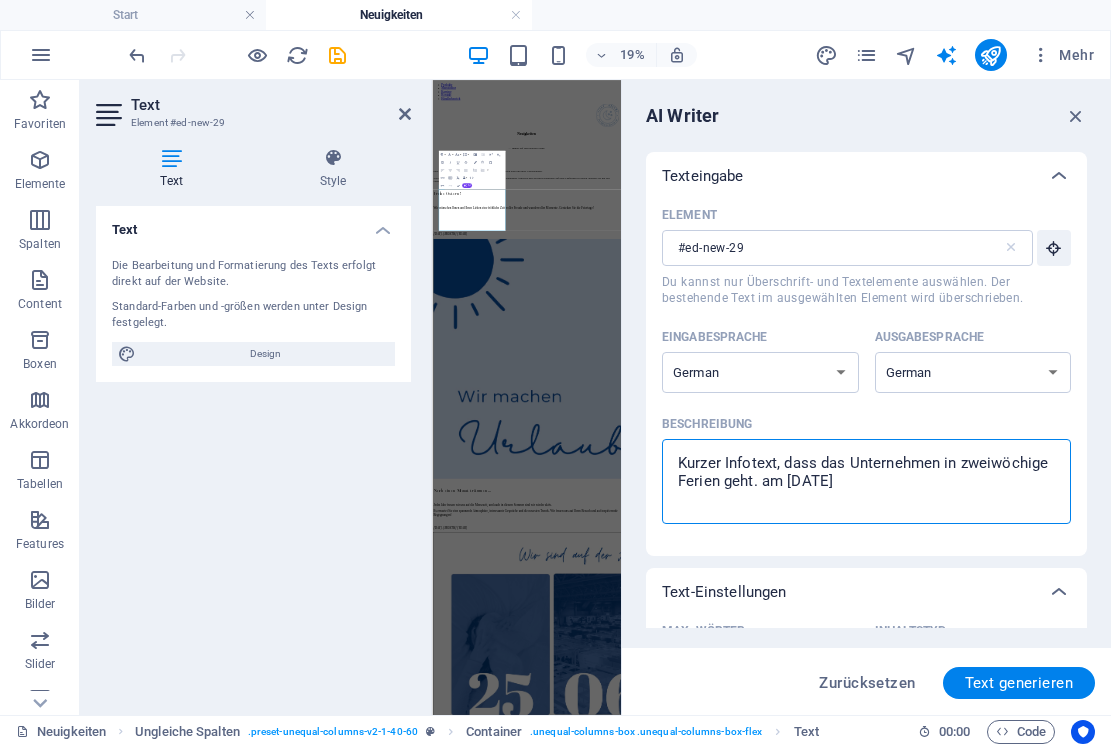 type on "Kurzer Infotext, dass das Unternehmen in zweiwöchige Ferien geht. am [DATE]" 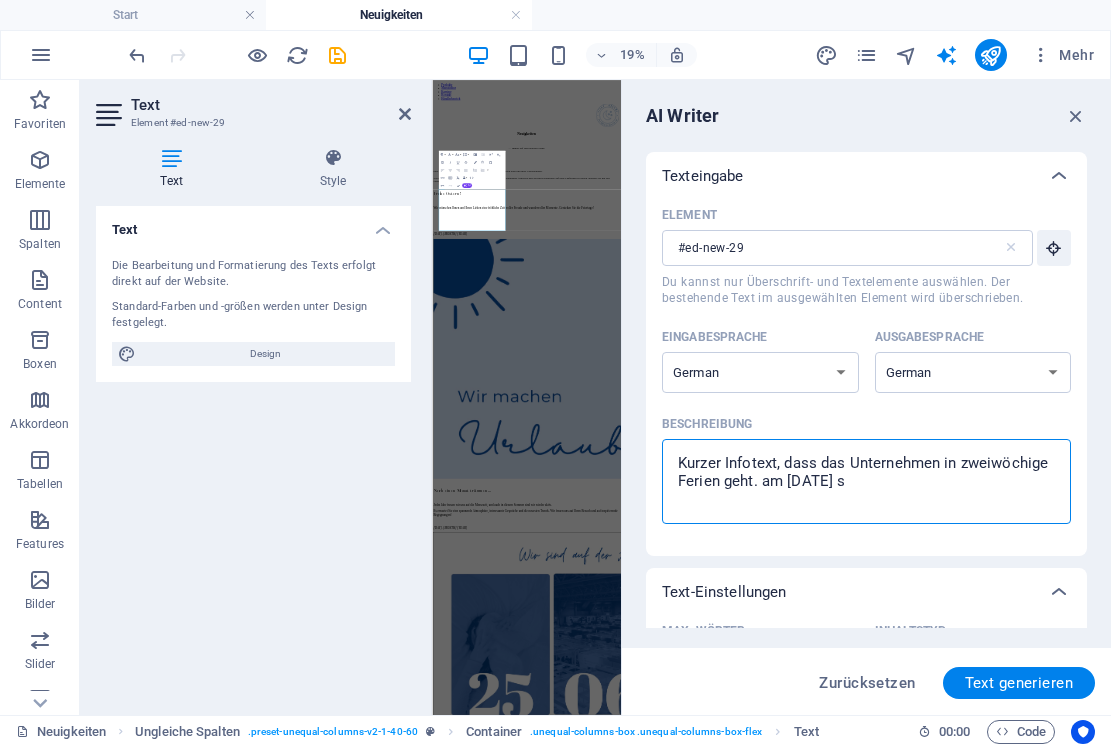 type on "Kurzer Infotext, dass das Unternehmen in zweiwöchige Ferien geht. am [DATE] si" 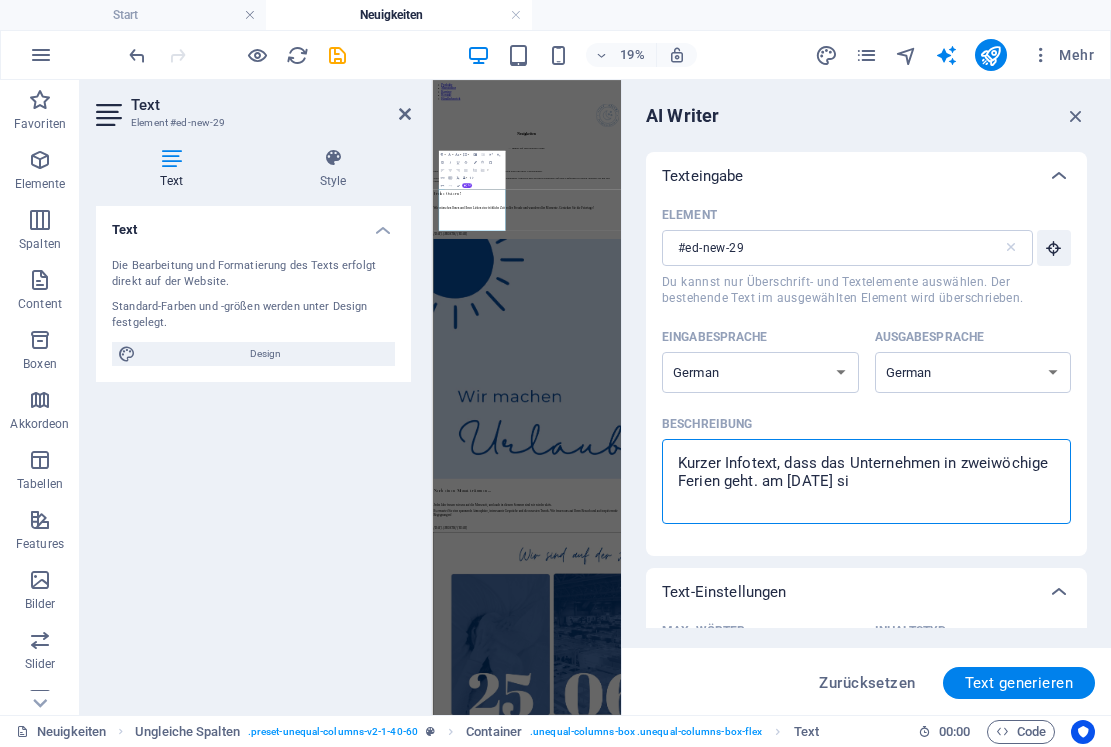 type on "Kurzer Infotext, dass das Unternehmen in zweiwöchige Ferien geht. am [DATE] sin" 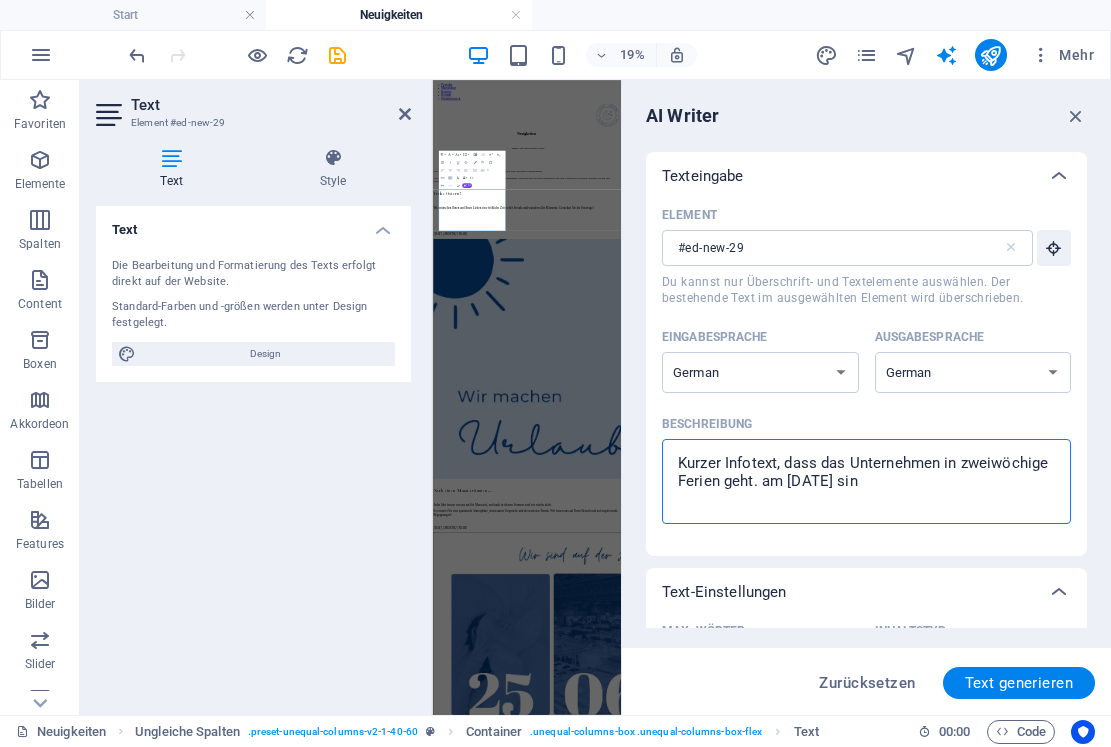 type on "Kurzer Infotext, dass das Unternehmen in zweiwöchige Ferien geht. am [DAY]. [MONTH]. sind" 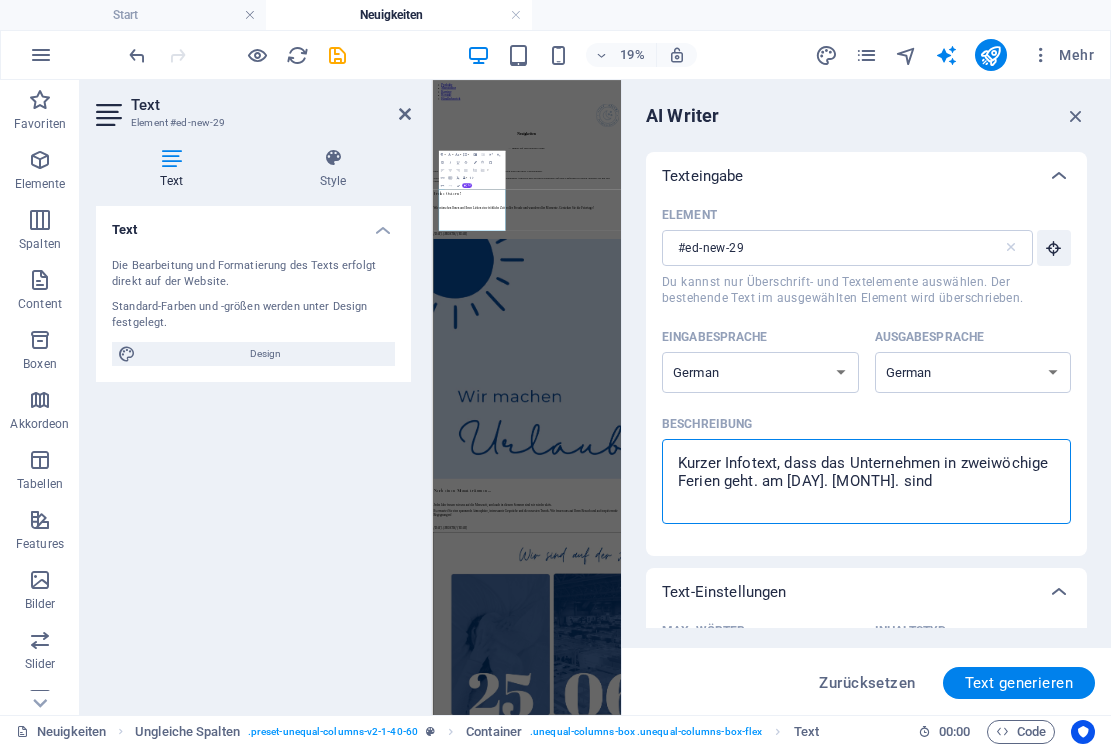 type on "Kurzer Infotext, dass das Unternehmen in zweiwöchige Ferien geht. am [DAY]. [MONTH]. sind" 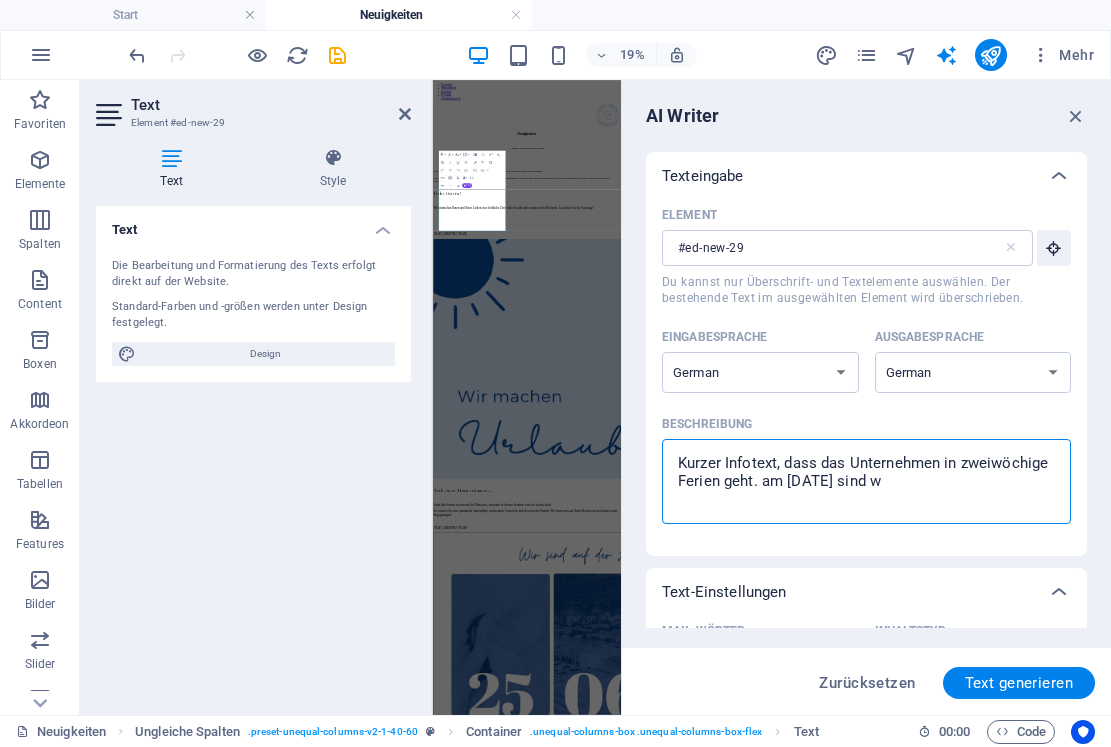 type on "Kurzer Infotext, dass das Unternehmen in zweiwöchige Ferien geht. am [DAY]. [MONTH]. sind wi" 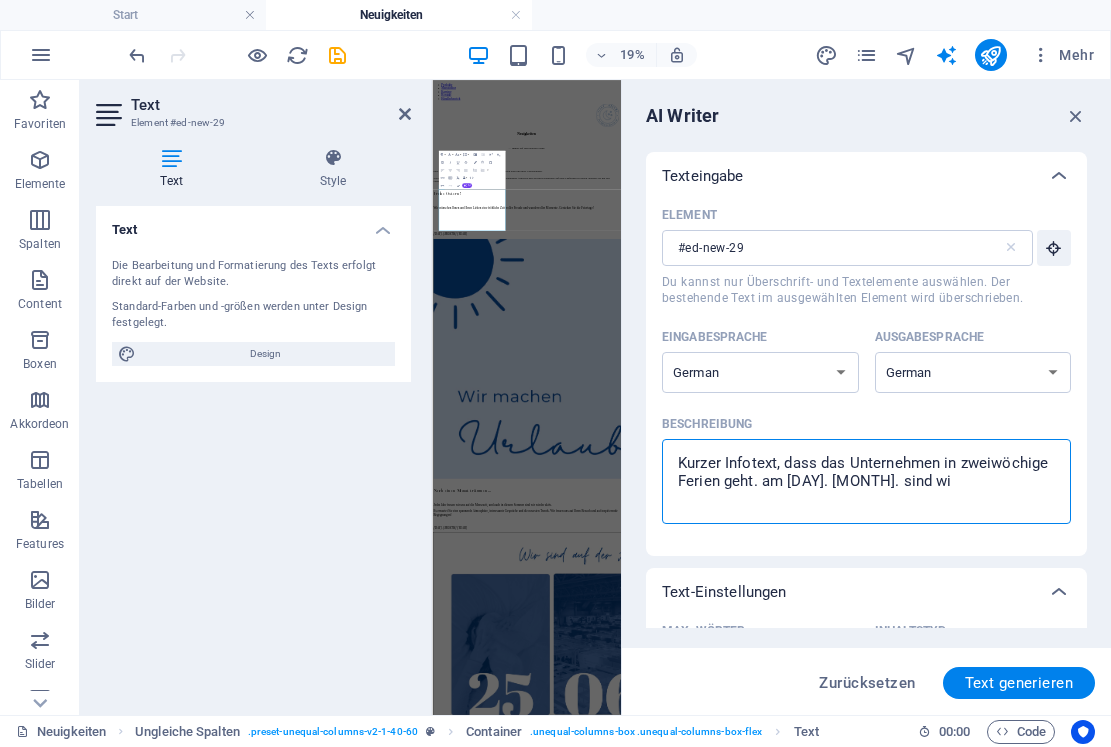 type on "Kurzer Infotext, dass das Unternehmen in zweiwöchige Ferien geht. am [DATE] sind wir" 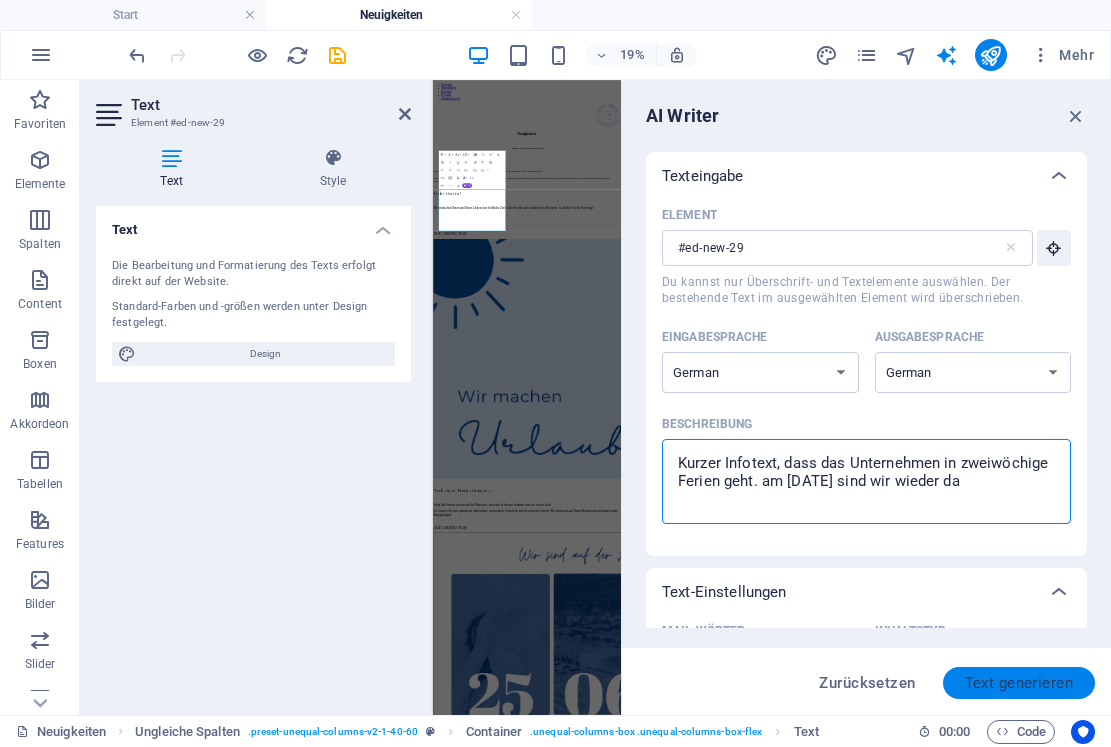 click on "Text generieren" at bounding box center (1019, 683) 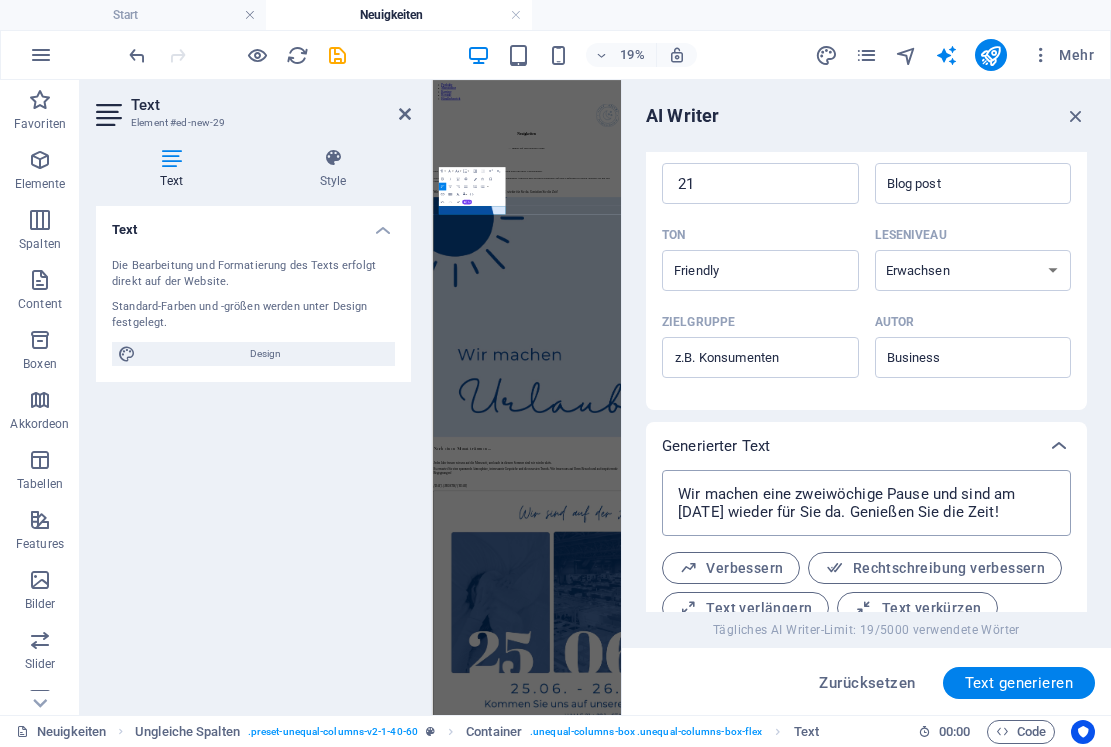 scroll, scrollTop: 464, scrollLeft: 0, axis: vertical 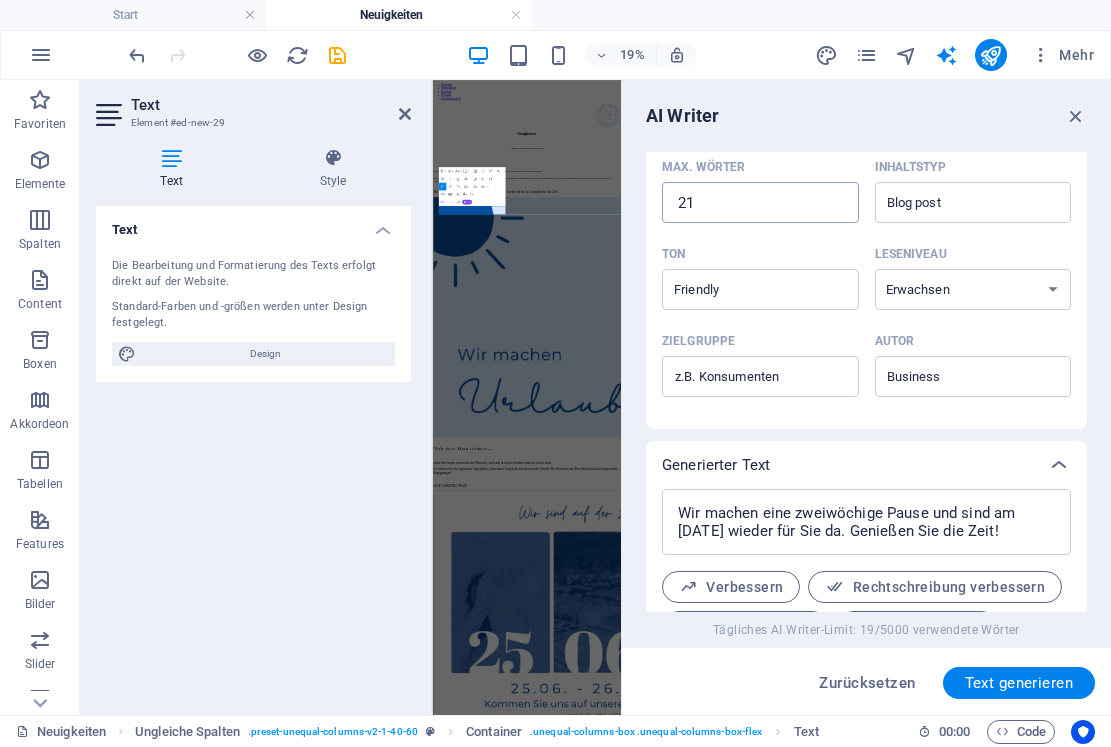 click on "21" at bounding box center [760, 203] 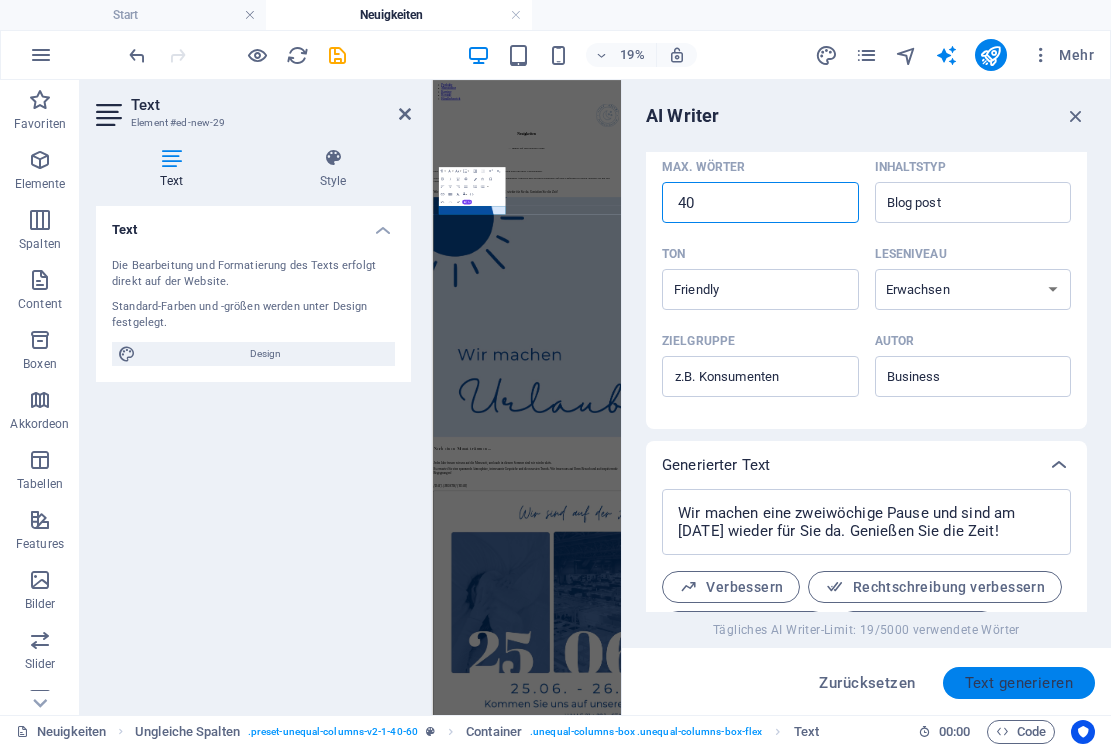 click on "Text generieren" at bounding box center [1019, 683] 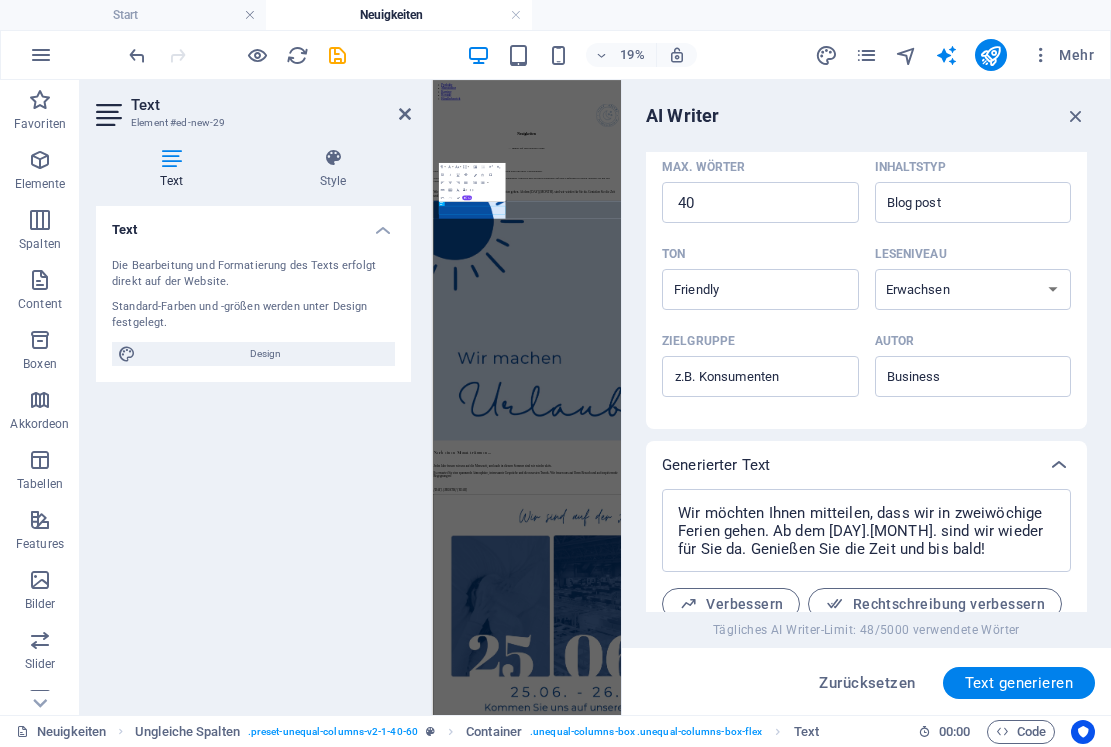 scroll, scrollTop: 576, scrollLeft: 0, axis: vertical 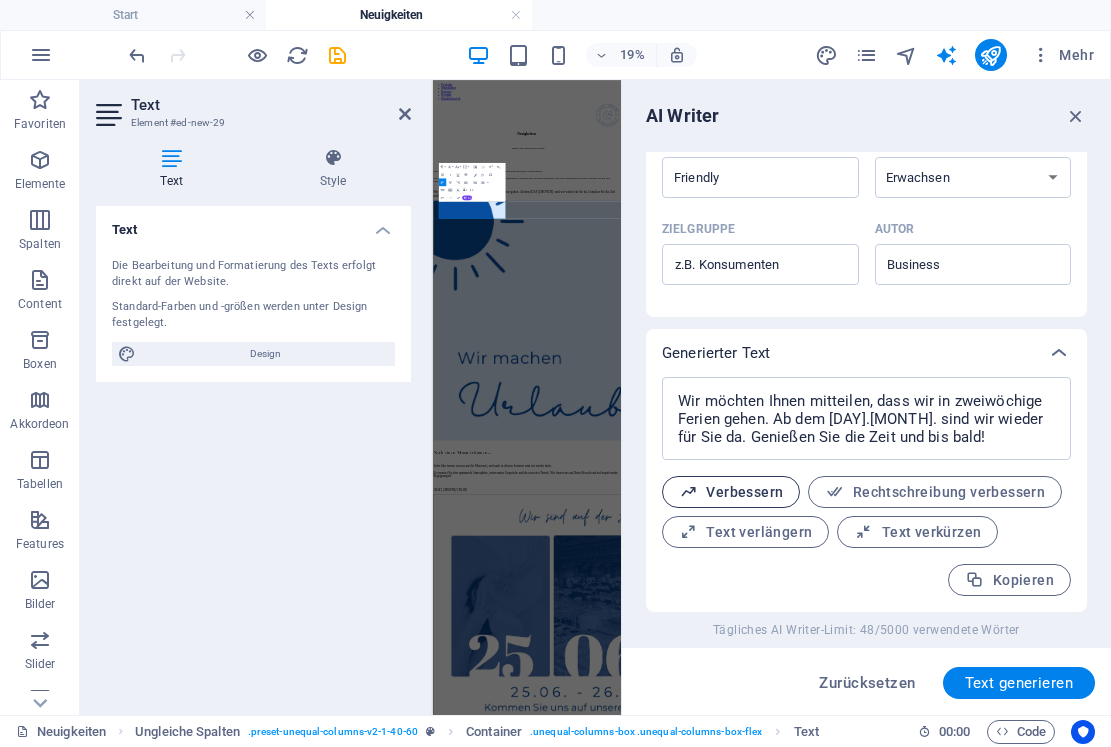 click on "Verbessern" at bounding box center [731, 492] 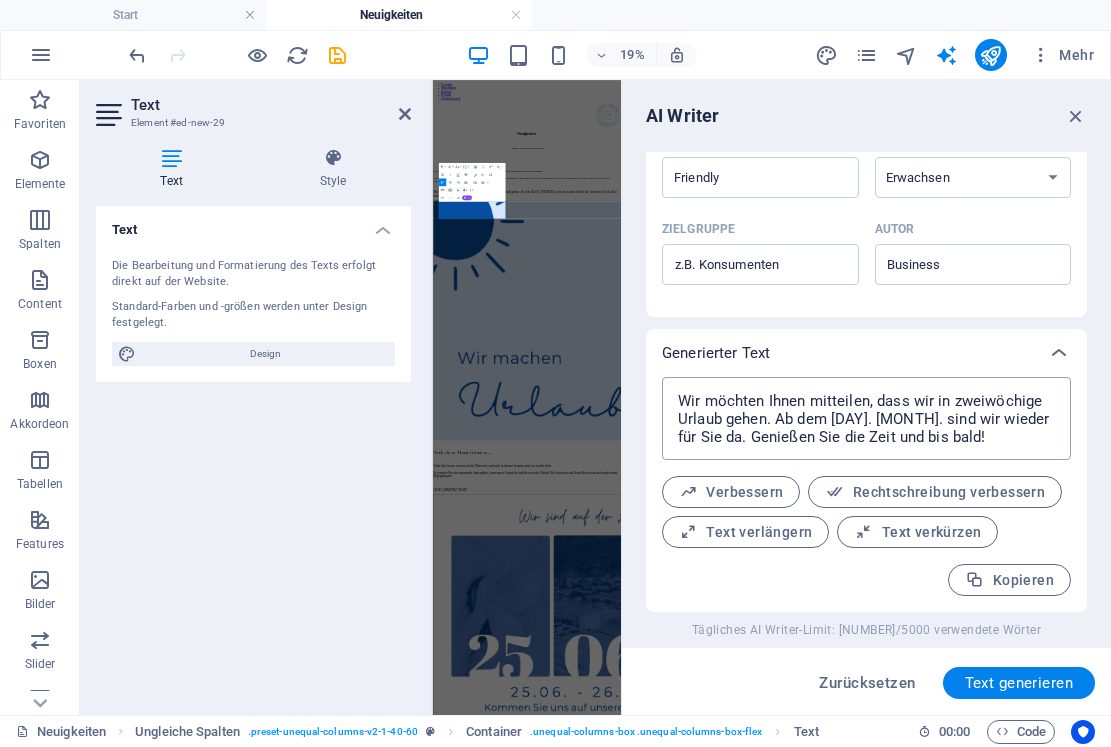 scroll, scrollTop: 576, scrollLeft: 0, axis: vertical 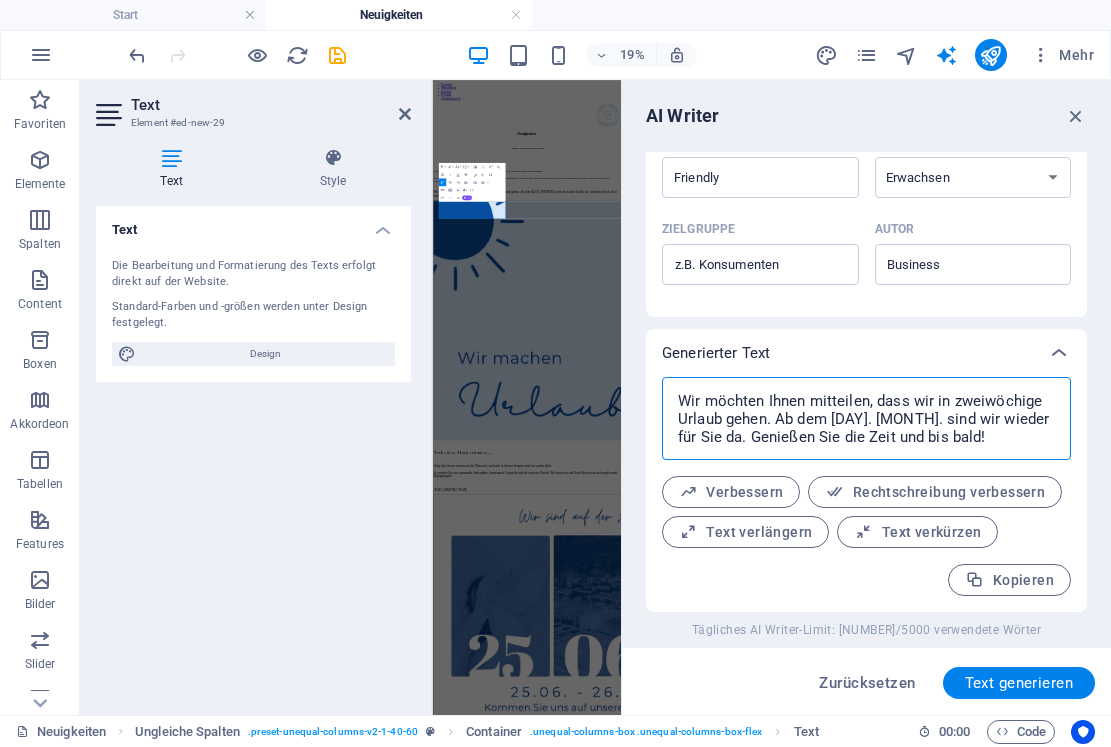 click on "Wir möchten Ihnen mitteilen, dass wir in zweiwöchige Urlaub gehen. Ab dem [DAY]. [MONTH]. sind wir wieder für Sie da. Genießen Sie die Zeit und bis bald!" at bounding box center [866, 418] 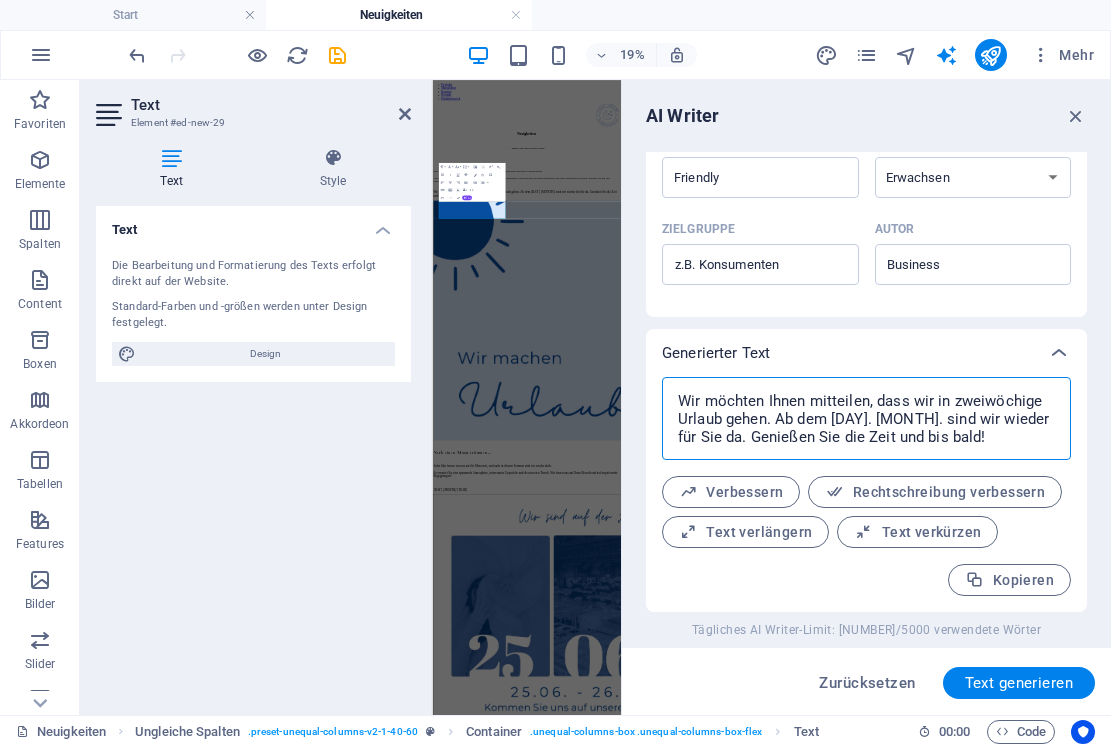 click on "Wir möchten Ihnen mitteilen, dass wir in zweiwöchige Urlaub gehen. Ab dem [DAY]. [MONTH]. sind wir wieder für Sie da. Genießen Sie die Zeit und bis bald!" at bounding box center (866, 418) 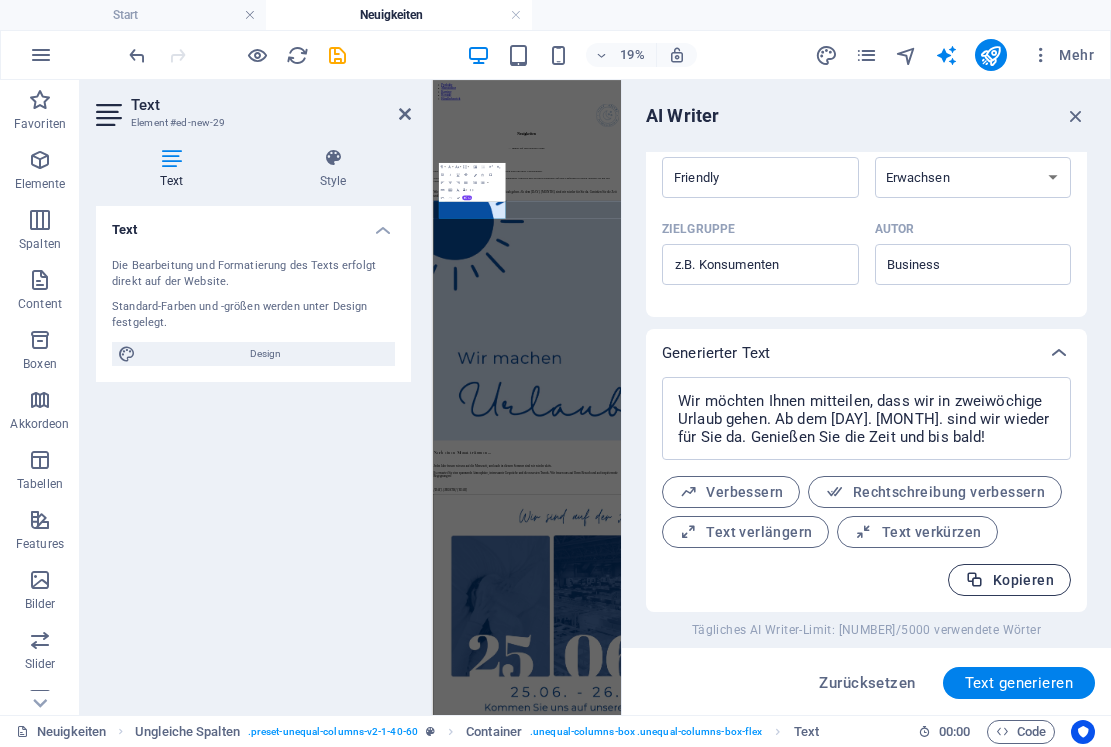 click on "Kopieren" at bounding box center (1009, 580) 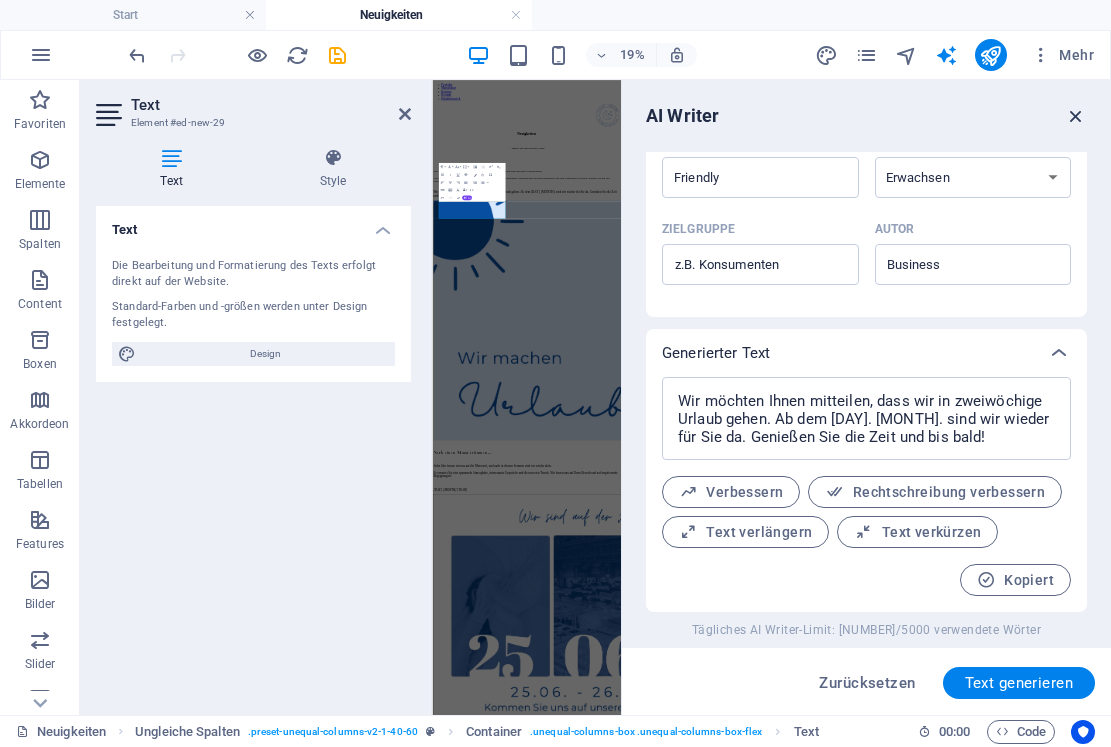click at bounding box center [1076, 116] 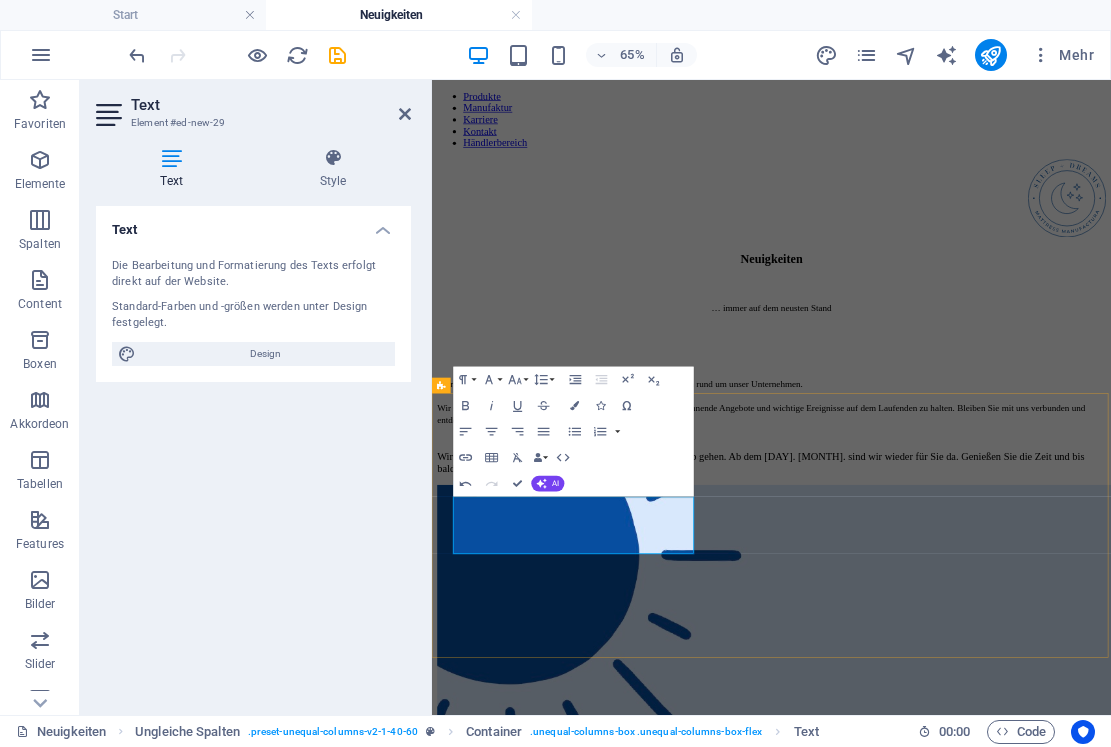 click on "Wir möchten Ihnen mitteilen, dass wir in zweiwöchige Urlaub gehen. Ab dem [DAY]. [MONTH]. sind wir wieder für Sie da. Genießen Sie die Zeit und bis bald!" at bounding box center (954, 669) 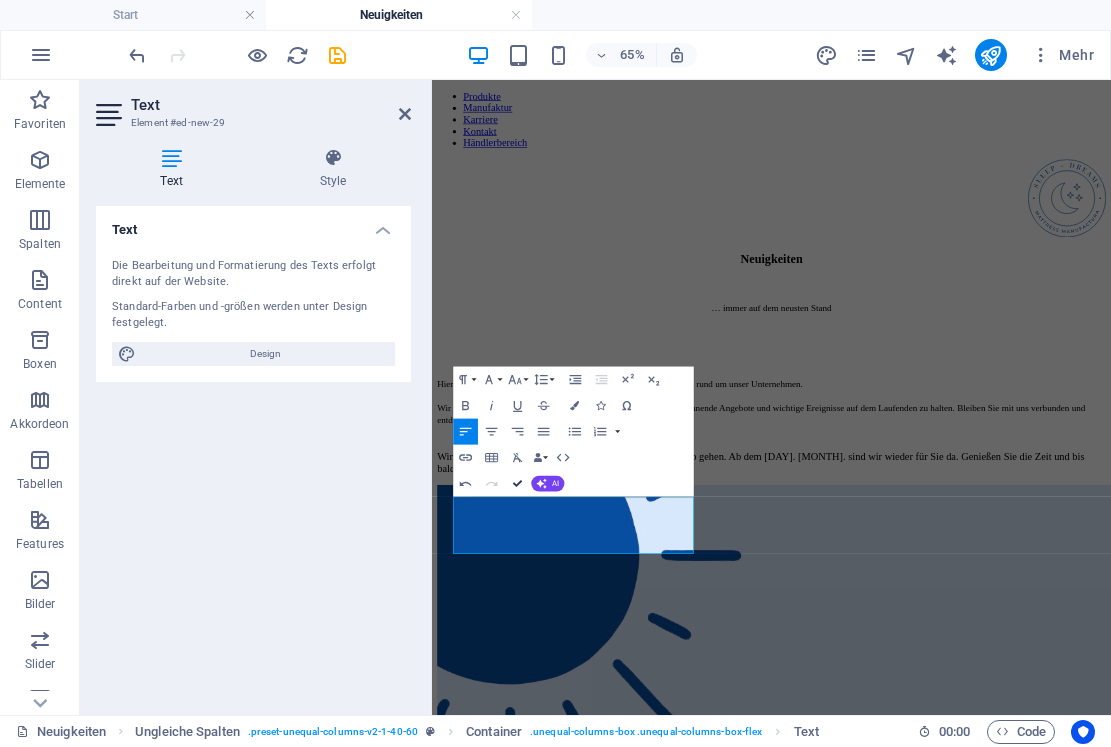 scroll, scrollTop: 364, scrollLeft: 0, axis: vertical 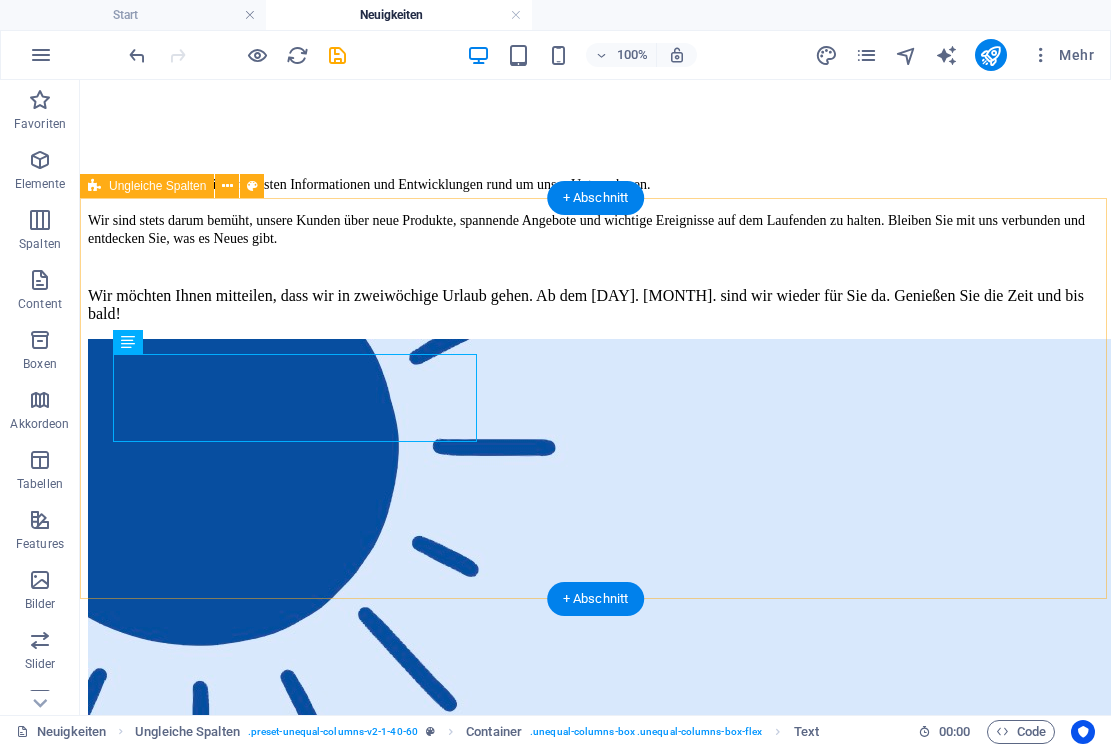 click on "Wir möchten Ihnen mitteilen, dass wir in zweiwöchige Urlaub gehen. Ab dem [DAY]. [MONTH]. sind wir wieder für Sie da. Genießen Sie die Zeit und bis bald!" at bounding box center [595, 934] 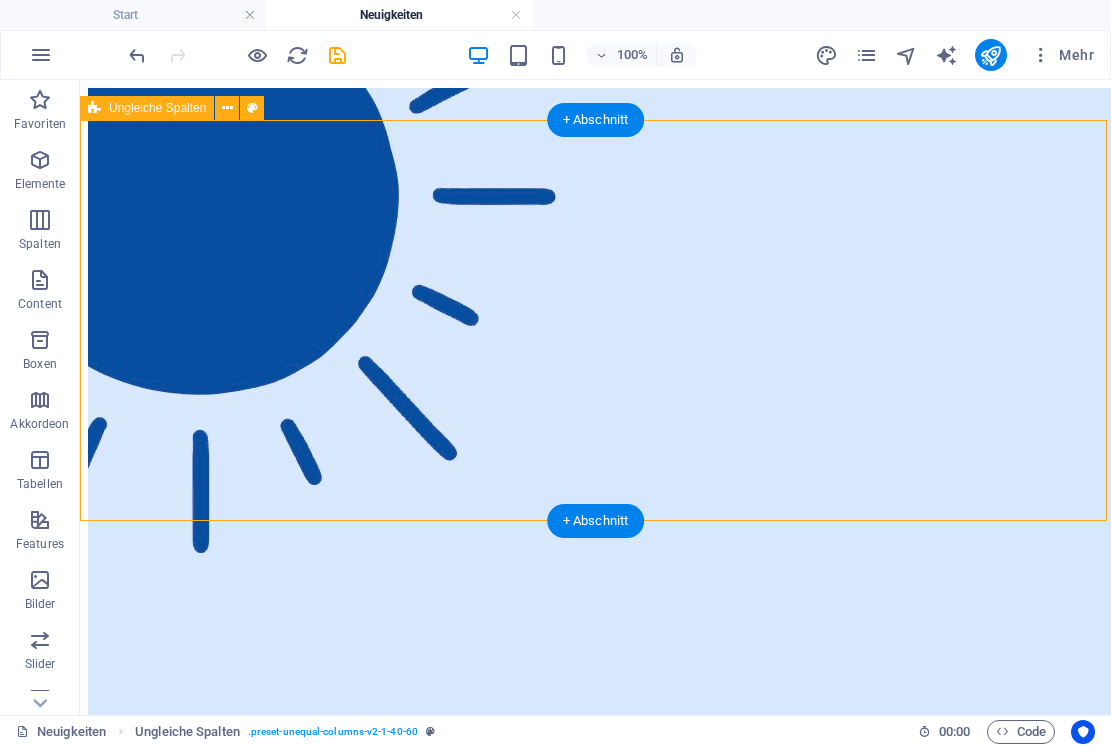 scroll, scrollTop: 644, scrollLeft: 0, axis: vertical 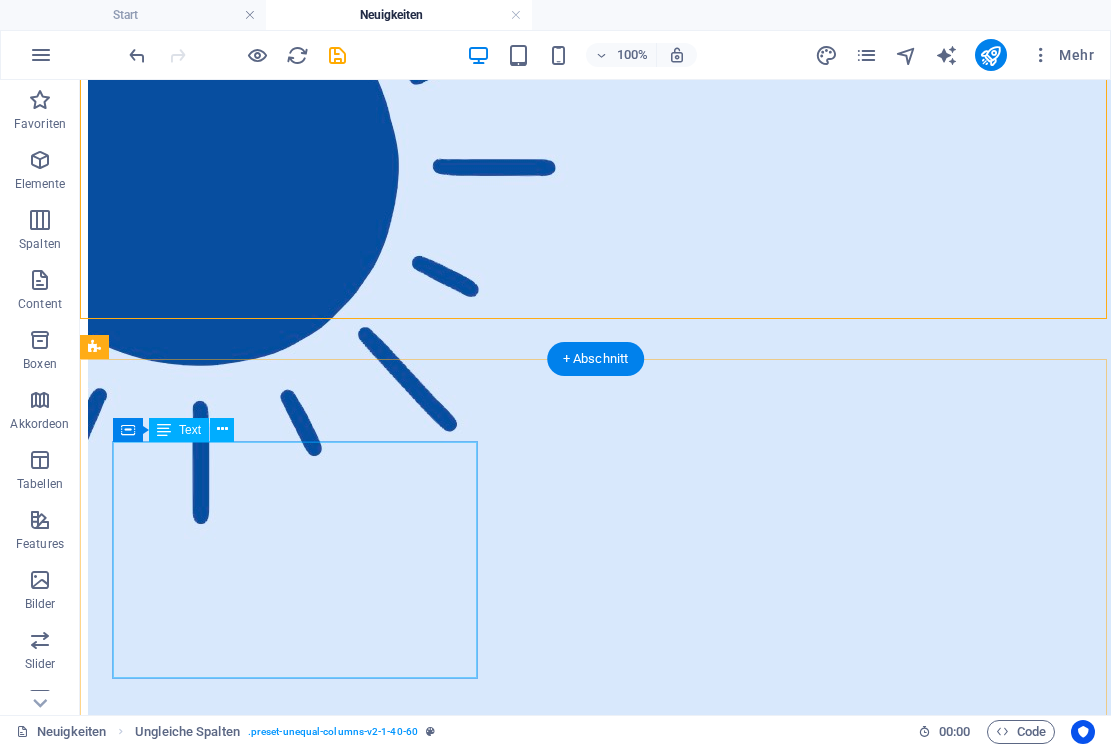 click on "Noch einen Monat träumen... Jedes Jahr freuen wir uns auf die Messezeit, und auch in diesem Sommer sind wir wieder aktiv. Es erwartet Sie eine spannende Atmosphäre, interessante Gespräche und die neuesten Trends. Wir freuen uns auf Ihren Besuch und auf inspirierende Begegnungen! [DATE]" at bounding box center [595, 1451] 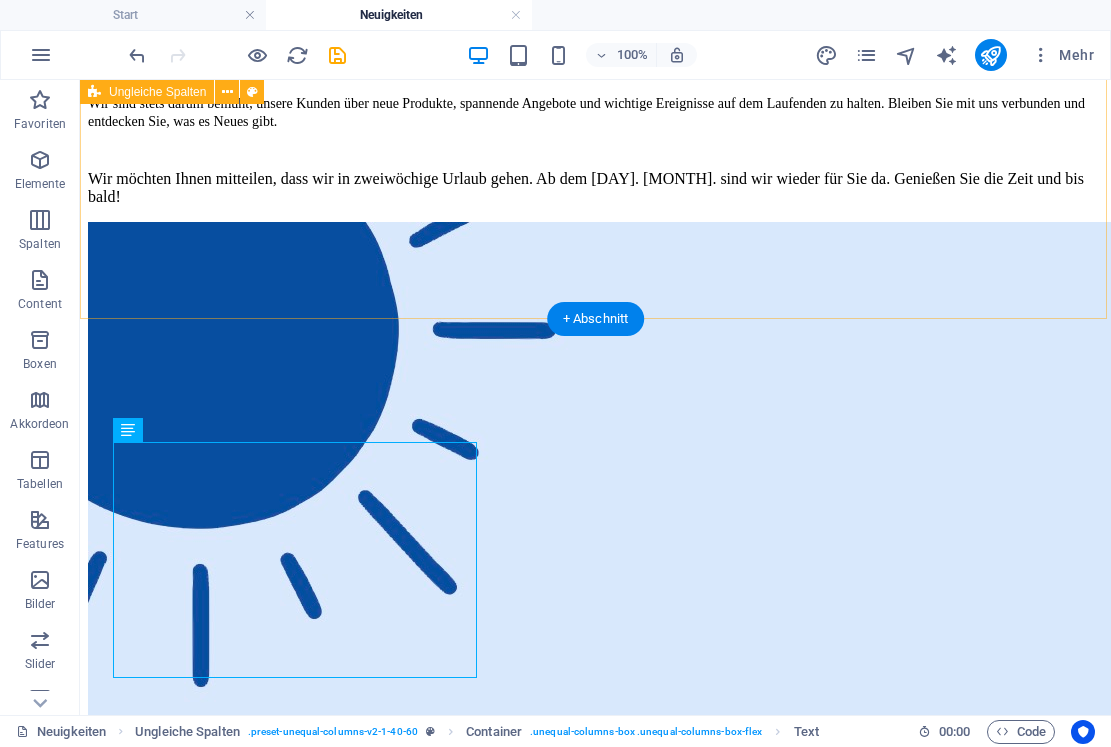 scroll, scrollTop: 441, scrollLeft: 0, axis: vertical 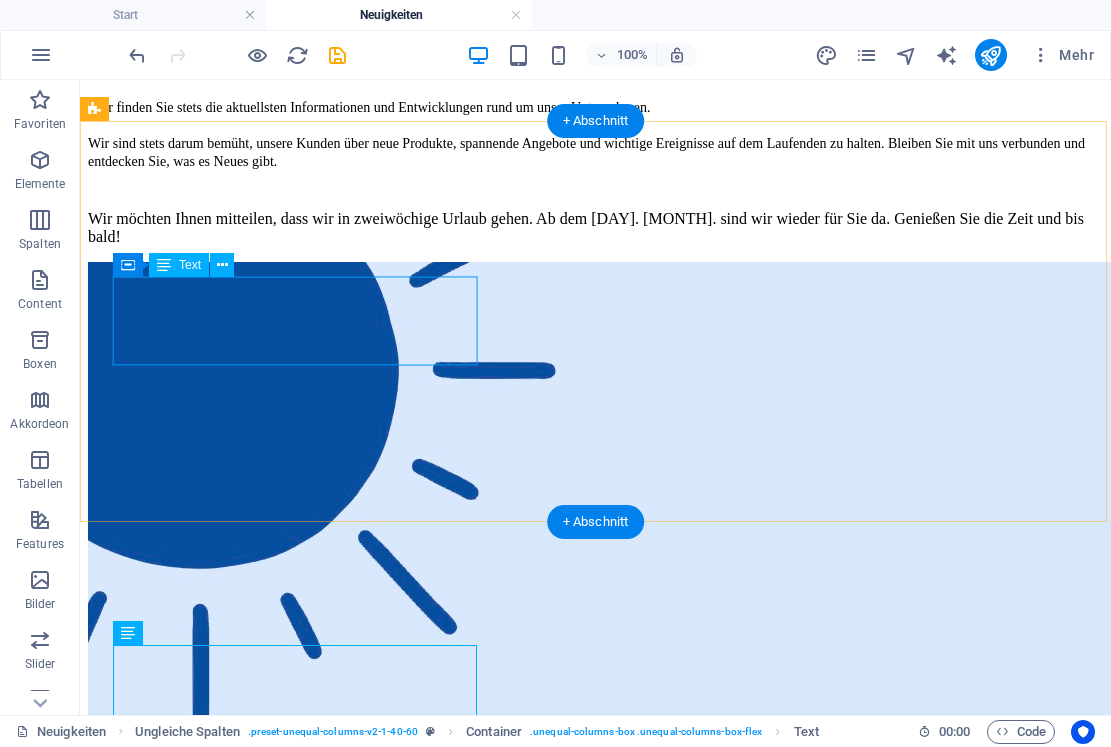 click on "Wir möchten Ihnen mitteilen, dass wir in zweiwöchige Urlaub gehen. Ab dem [DAY]. [MONTH]. sind wir wieder für Sie da. Genießen Sie die Zeit und bis bald!" at bounding box center [595, 228] 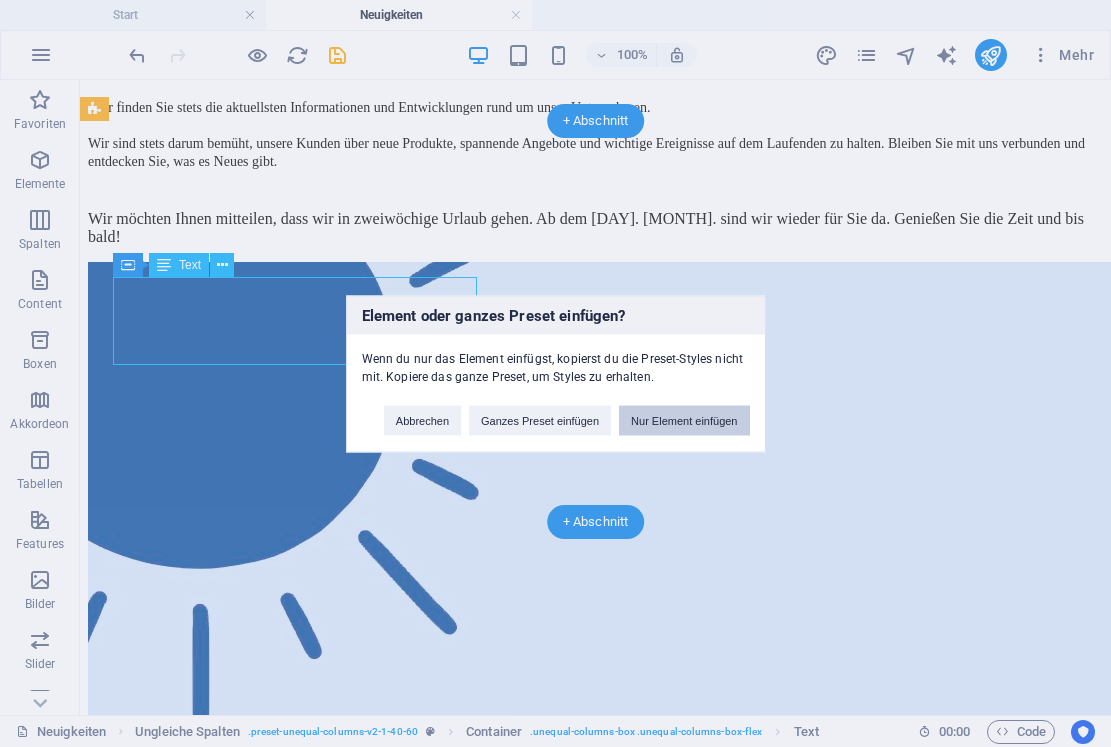 click on "Nur Element einfügen" at bounding box center (684, 420) 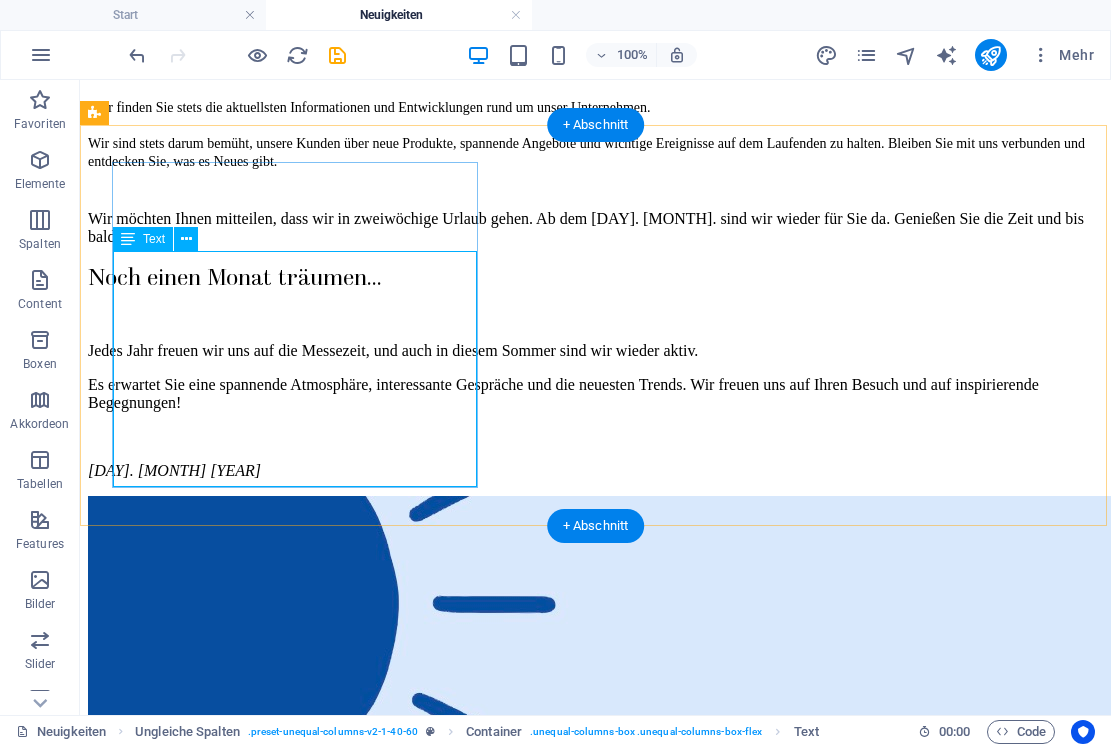 scroll, scrollTop: 396, scrollLeft: 0, axis: vertical 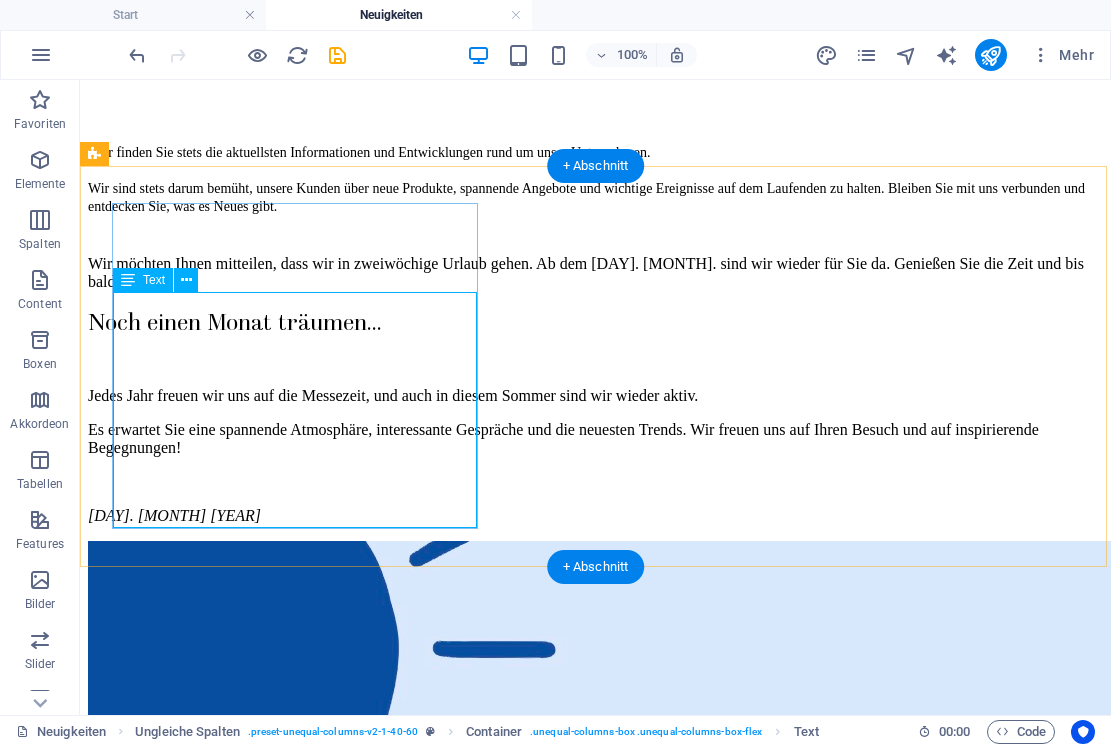 click on "Noch einen Monat träumen... Jedes Jahr freuen wir uns auf die Messezeit, und auch in diesem Sommer sind wir wieder aktiv. Es erwartet Sie eine spannende Atmosphäre, interessante Gespräche und die neuesten Trends. Wir freuen uns auf Ihren Besuch und auf inspirierende Begegnungen! [DATE]" at bounding box center (595, 416) 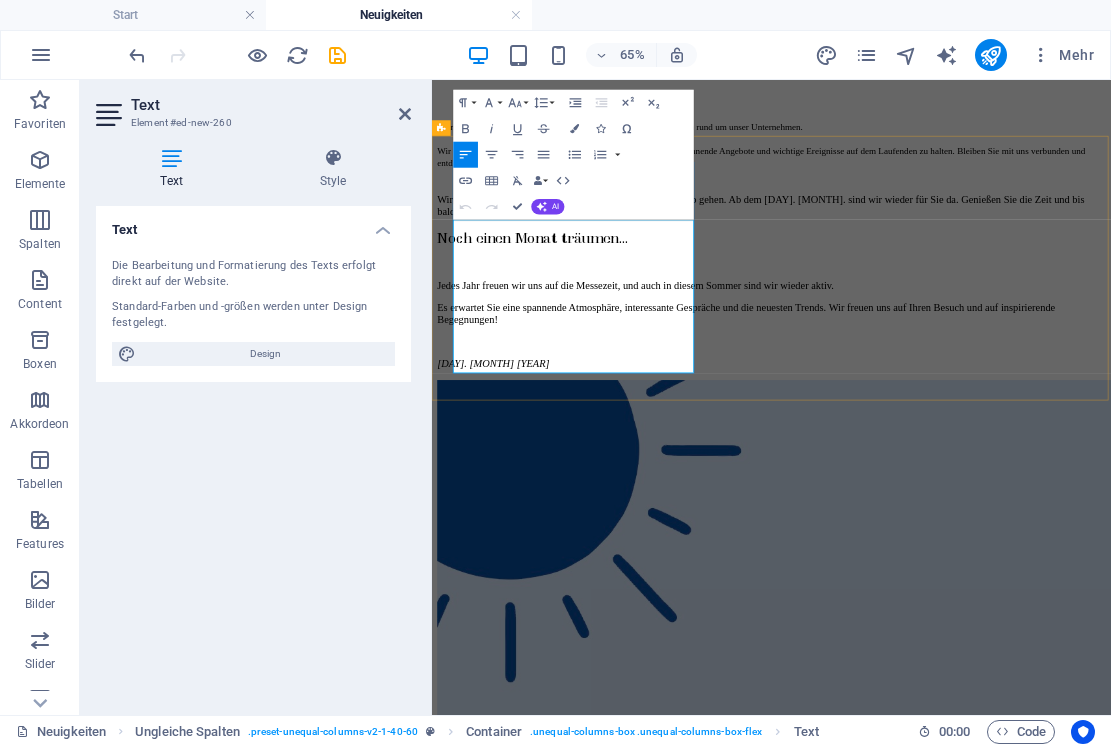 click on "Noch einen Monat träumen..." at bounding box center [587, 322] 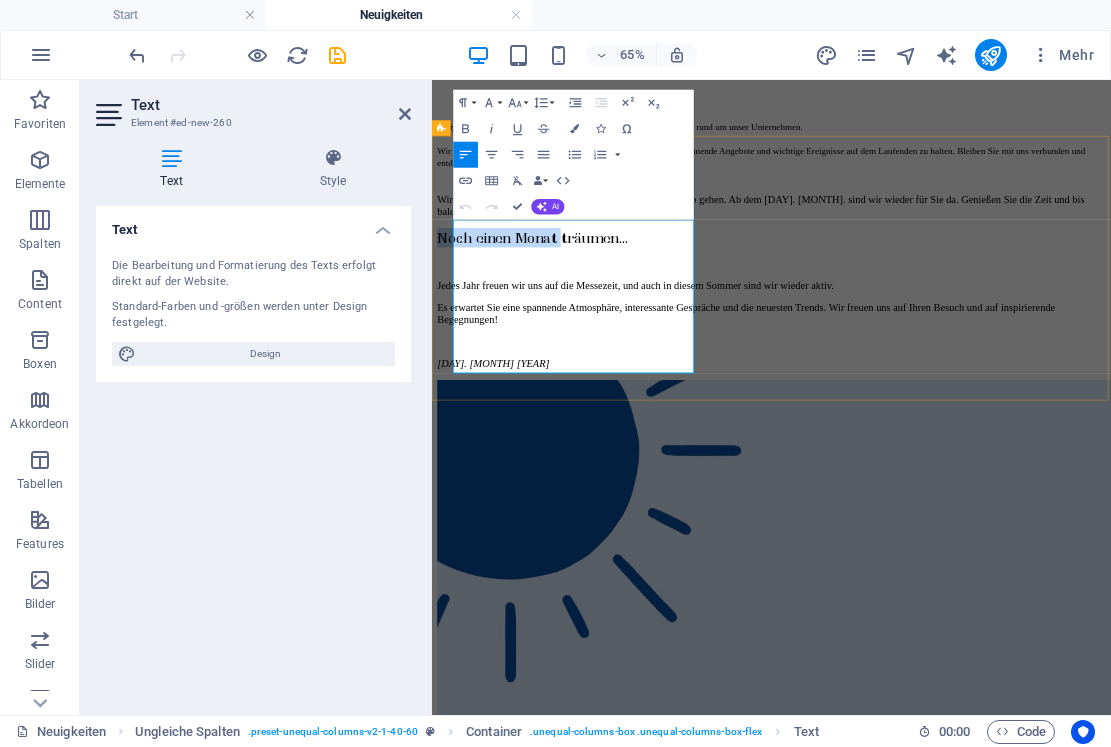 drag, startPoint x: 655, startPoint y: 308, endPoint x: 466, endPoint y: 308, distance: 189 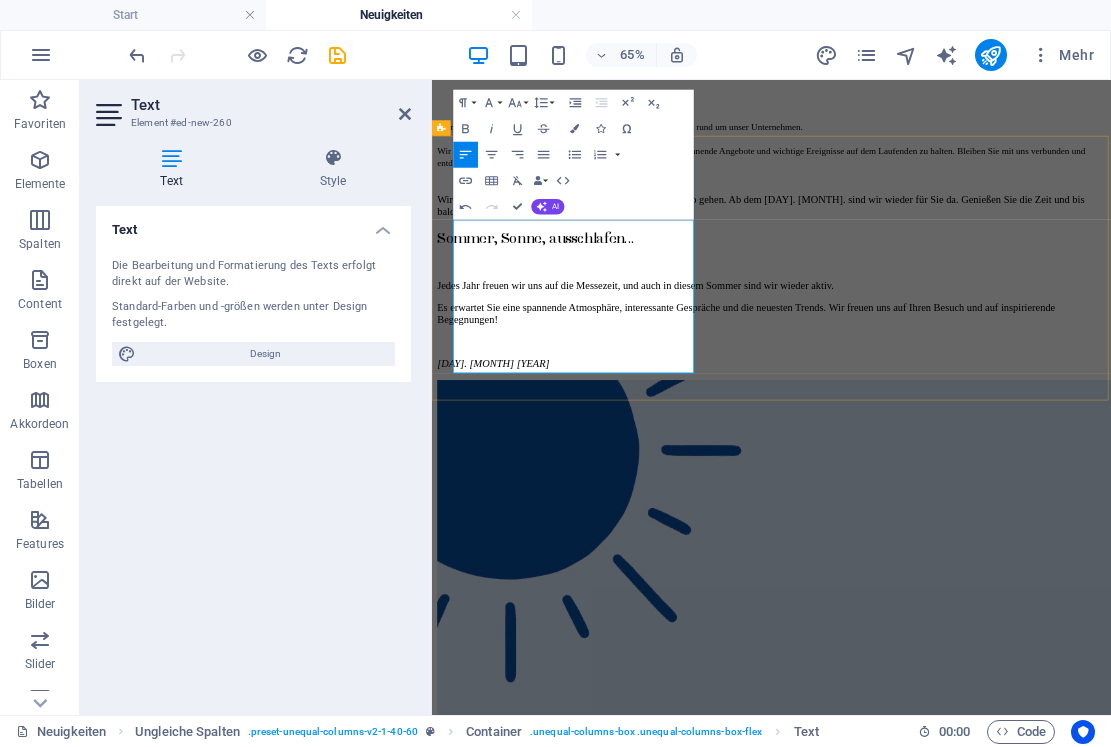 click on "[DAY]. [MONTH] [YEAR]" at bounding box center (526, 515) 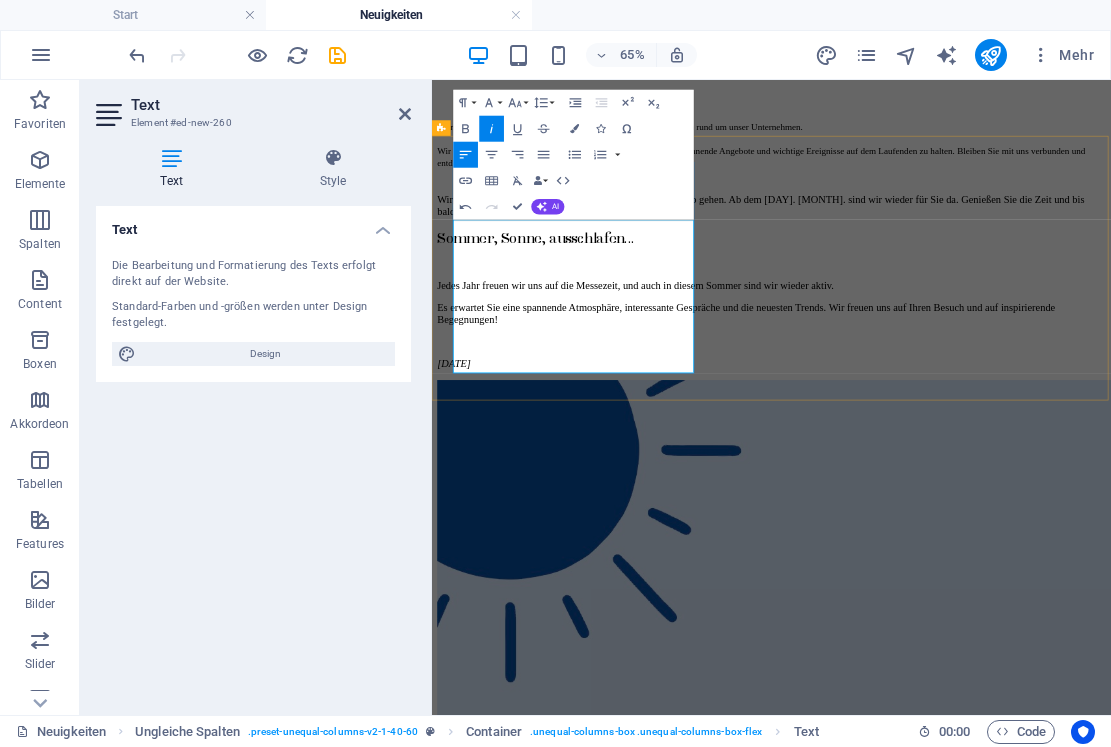 click on "[DATE]" at bounding box center (466, 515) 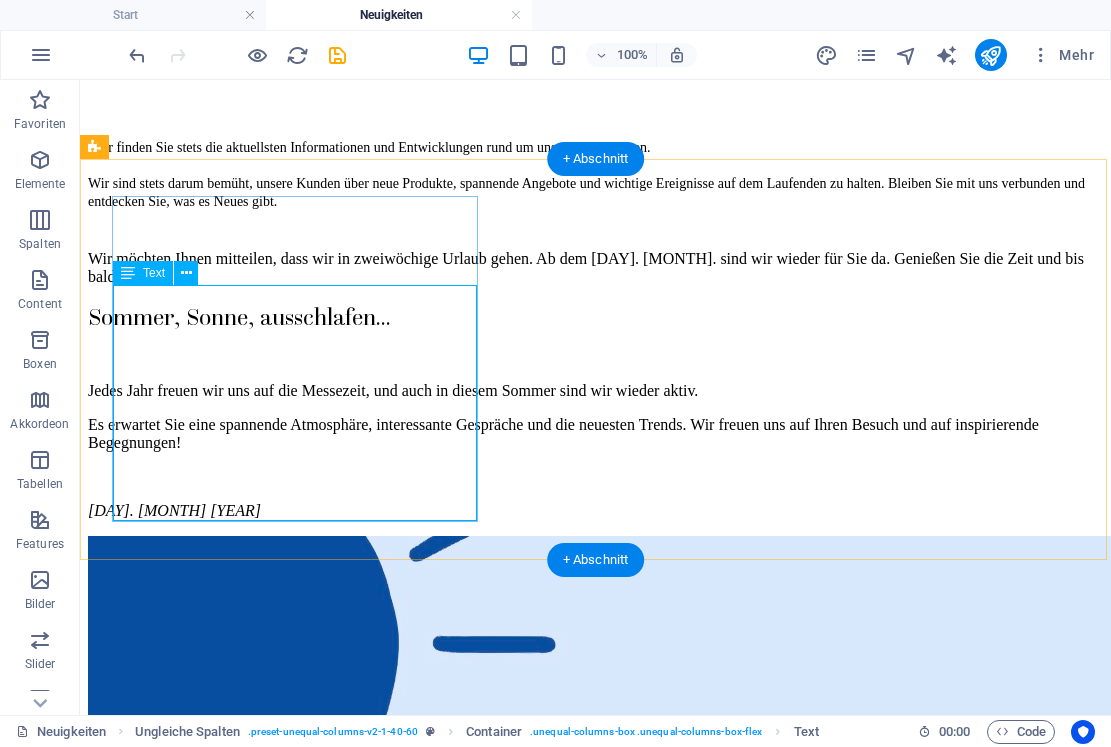 scroll, scrollTop: 404, scrollLeft: 0, axis: vertical 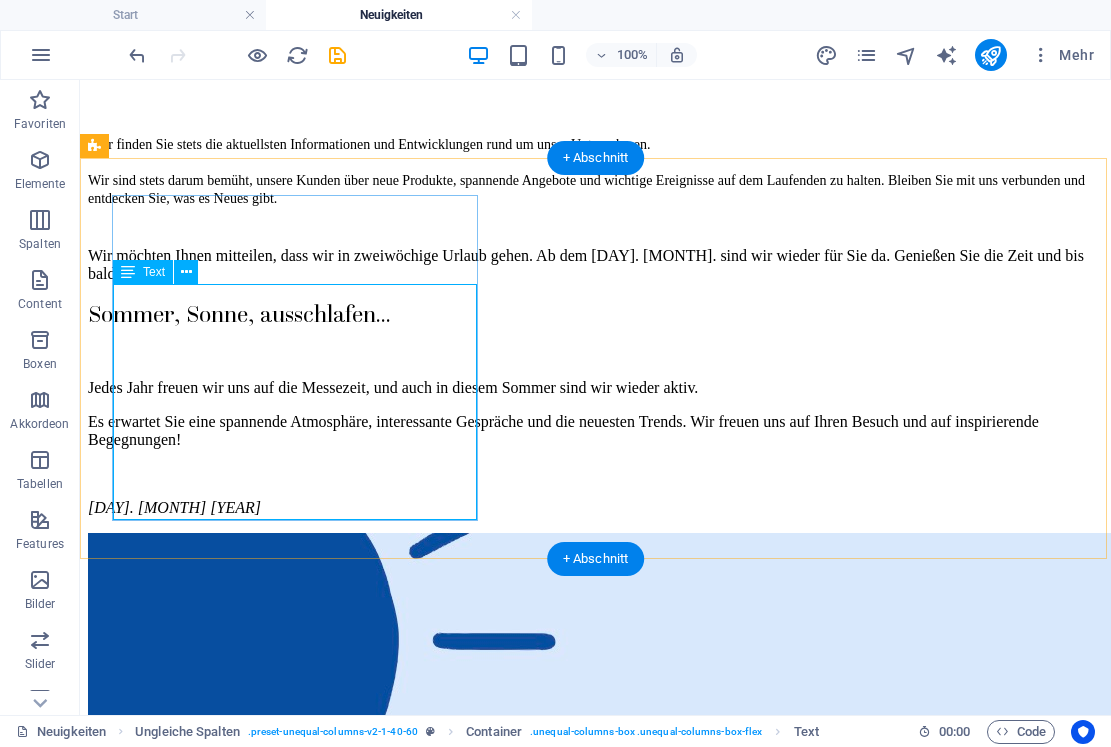 click on "Sommer, Sonne, ausschlafen... Jedes Jahr freuen wir uns auf die Messezeit, und auch in diesem Sommer sind wir wieder aktiv. Es erwartet Sie eine spannende Atmosphäre, interessante Gespräche und die neuesten Trends. Wir freuen uns auf Ihren Besuch und auf inspirierende Begegnungen! [DAY]. [MONTH] [YEAR]" at bounding box center (595, 408) 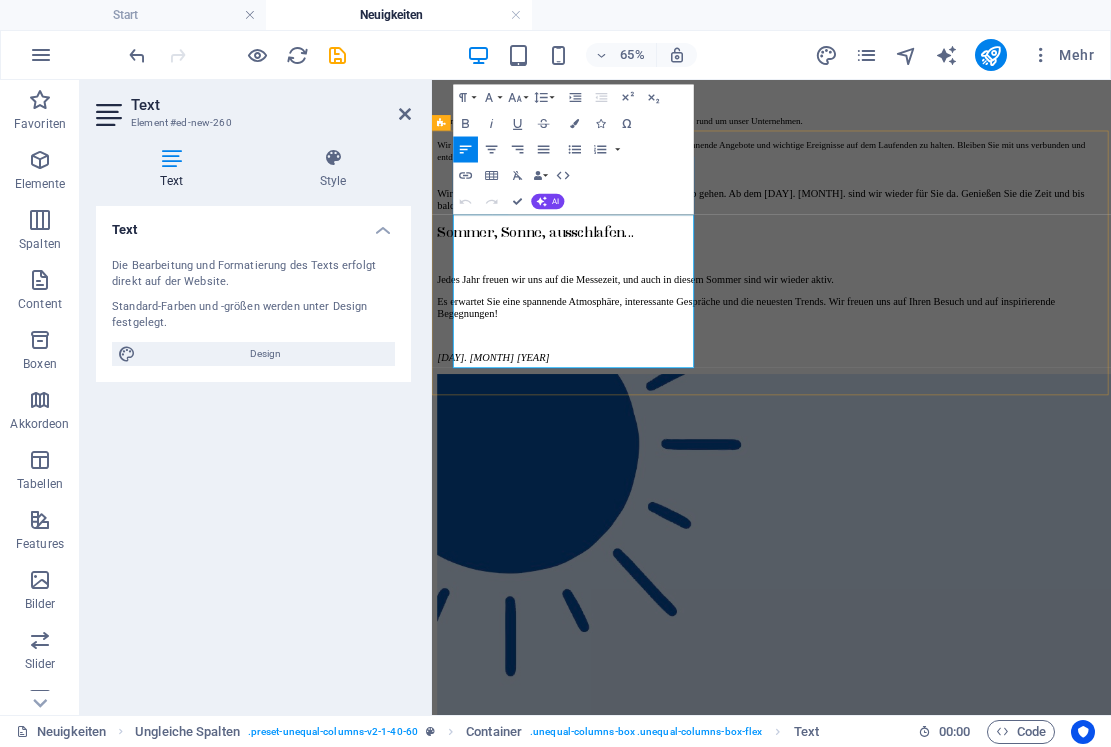 click on "Jedes Jahr freuen wir uns auf die Messezeit, und auch in diesem Sommer sind wir wieder aktiv." at bounding box center (745, 387) 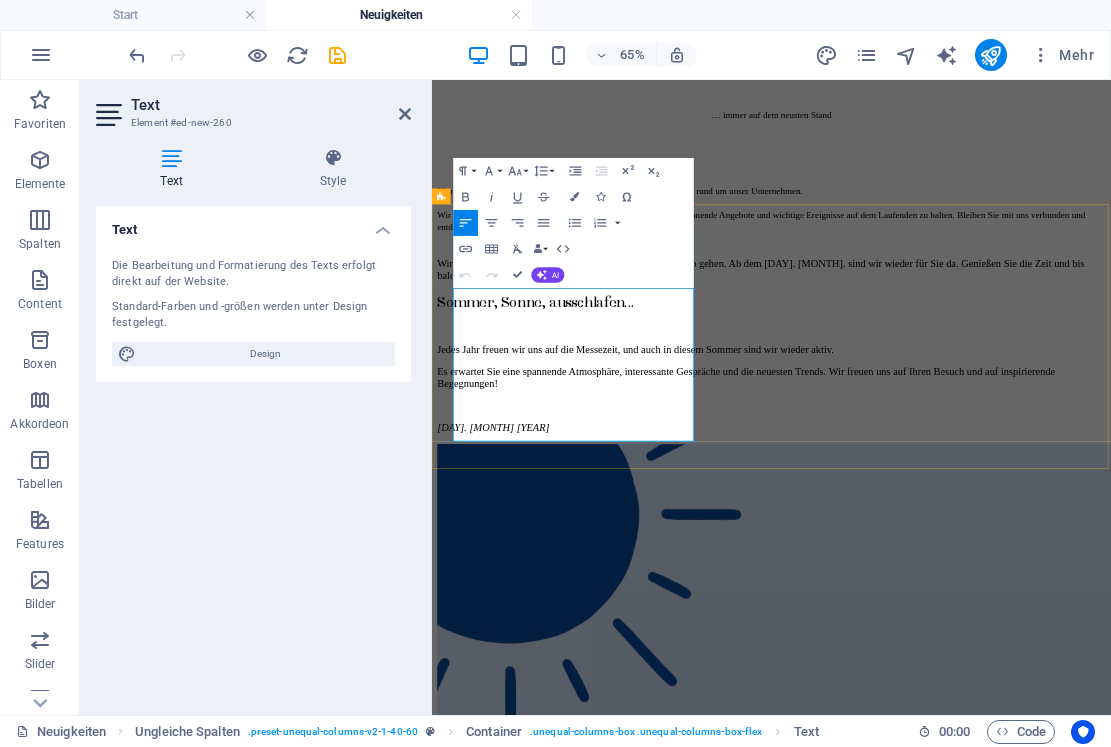 scroll, scrollTop: 291, scrollLeft: 0, axis: vertical 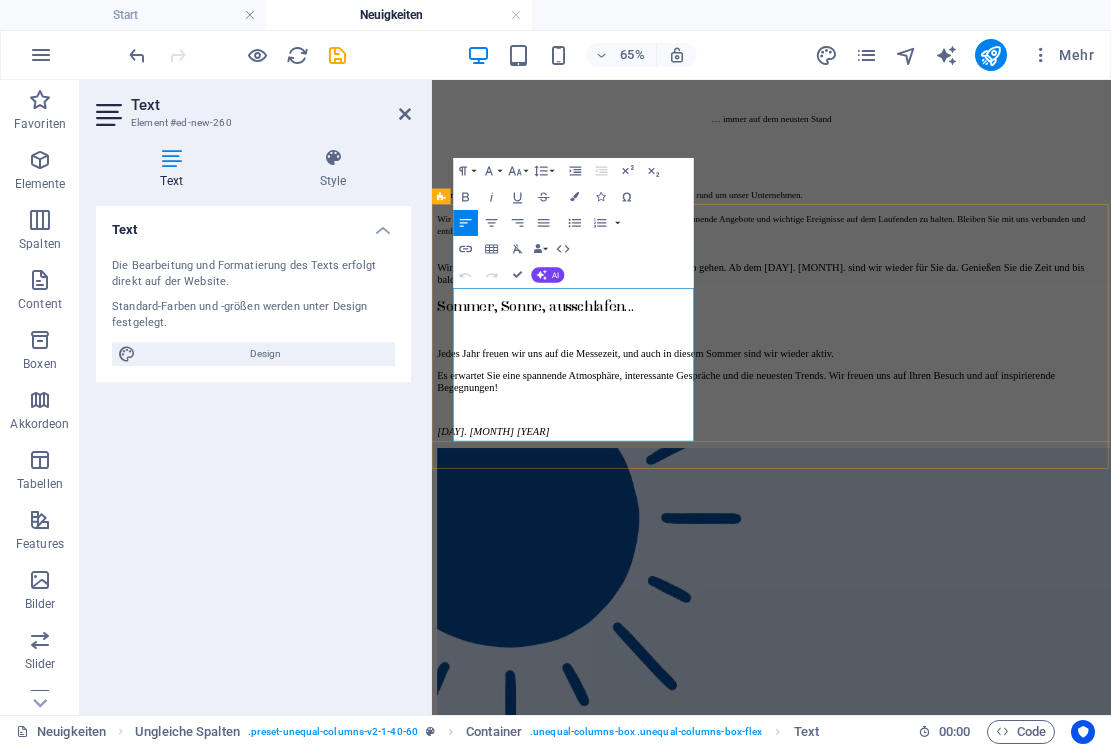 click on "Es erwartet Sie eine spannende Atmosphäre, interessante Gespräche und die neuesten Trends. Wir freuen uns auf Ihren Besuch und auf inspirierende Begegnungen!" at bounding box center [954, 544] 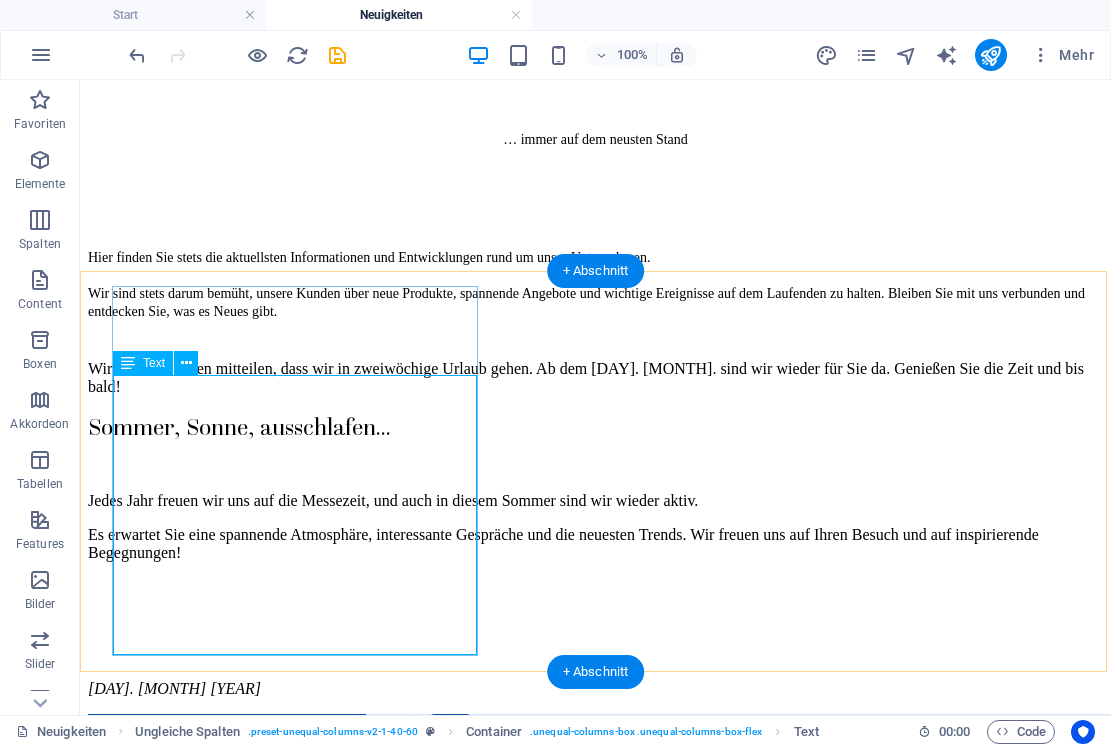 click on "Sommer, Sonne, ausschlafen... Jedes Jahr freuen wir uns auf die Messezeit, und auch in diesem Sommer sind wir wieder aktiv. Es erwartet Sie eine spannende Atmosphäre, interessante Gespräche und die neuesten Trends. Wir freuen uns auf Ihren Besuch und auf inspirierende Begegnungen! [DAY]. [MONTH] [YEAR]" at bounding box center [595, 555] 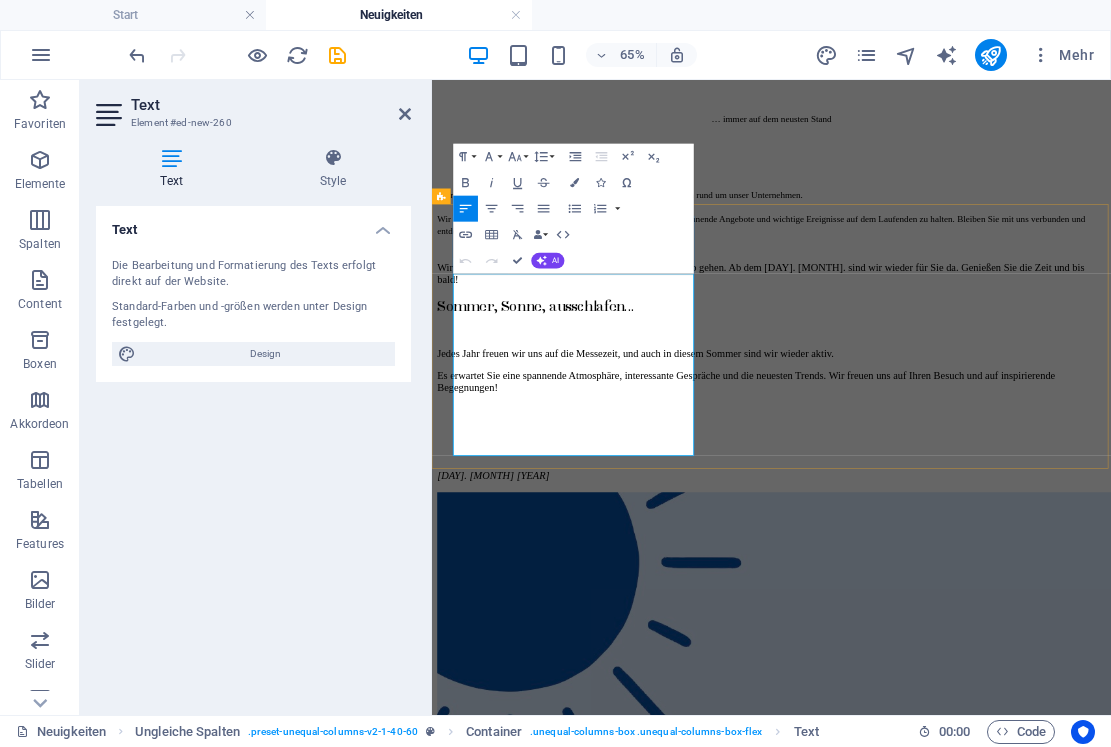 click at bounding box center (954, 587) 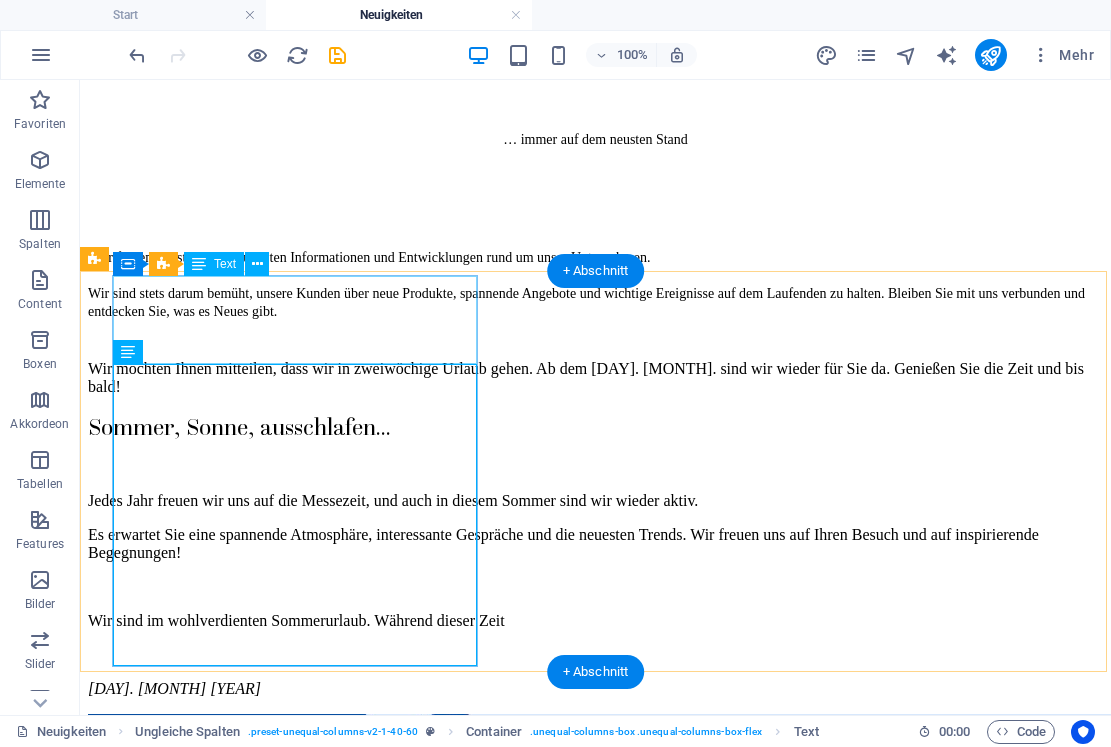 click on "Wir möchten Ihnen mitteilen, dass wir in zweiwöchige Urlaub gehen. Ab dem [DAY]. [MONTH]. sind wir wieder für Sie da. Genießen Sie die Zeit und bis bald!" at bounding box center (595, 378) 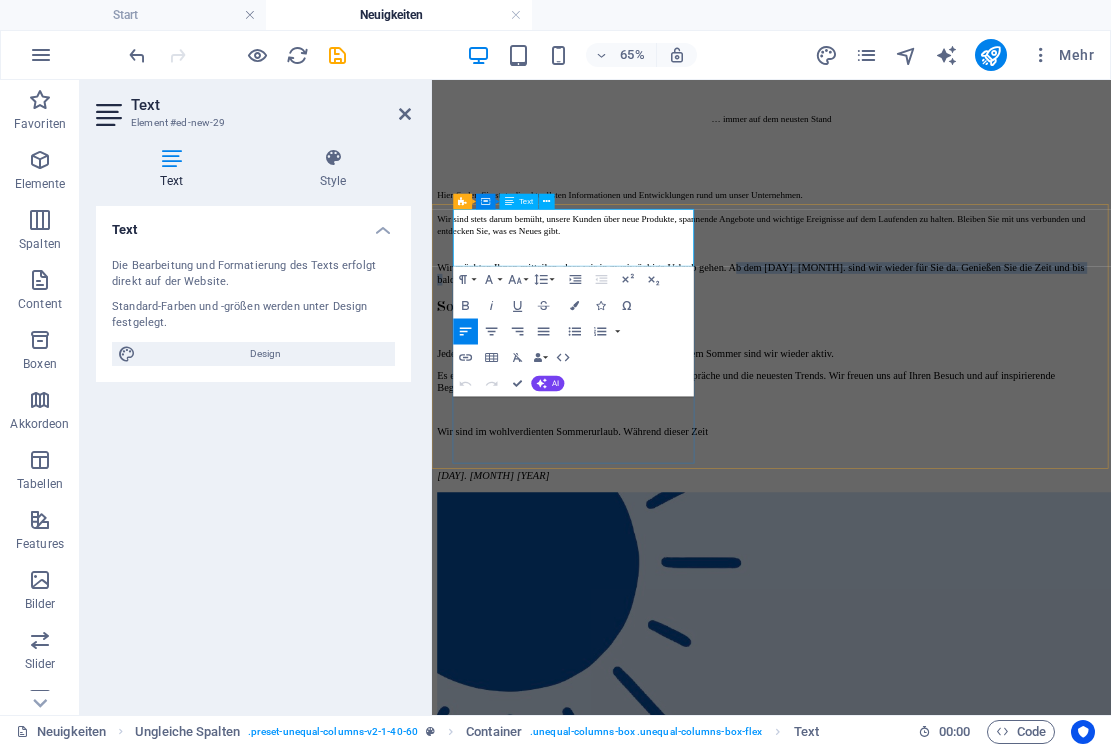 drag, startPoint x: 674, startPoint y: 311, endPoint x: 732, endPoint y: 354, distance: 72.20111 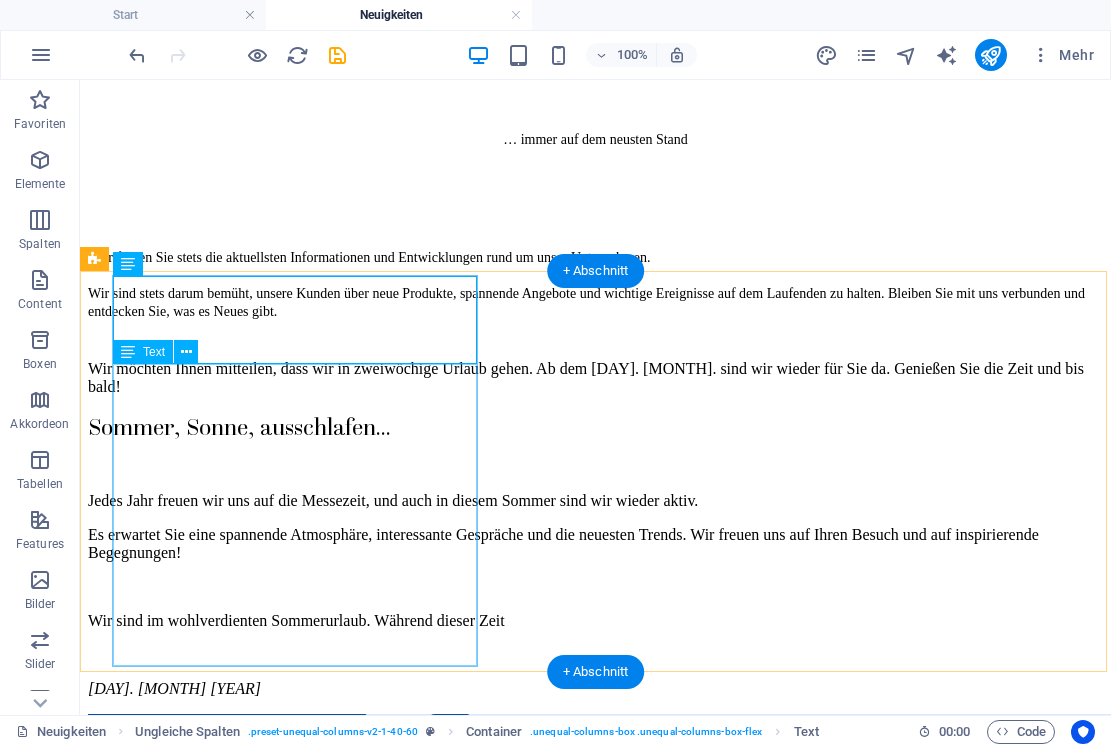 click on "Sommer, Sonne, ausschlafen... Jedes Jahr freuen wir uns auf die Messezeit, und auch in diesem Sommer sind wir wieder aktiv. Es erwartet Sie eine spannende Atmosphäre, interessante Gespräche und die neuesten Trends. Wir freuen uns auf Ihren Besuch und auf inspirierende Begegnungen! Wir sind im wohlverdienten Sommerurlaub. Während dieser Zeit  [DATE]" at bounding box center (595, 555) 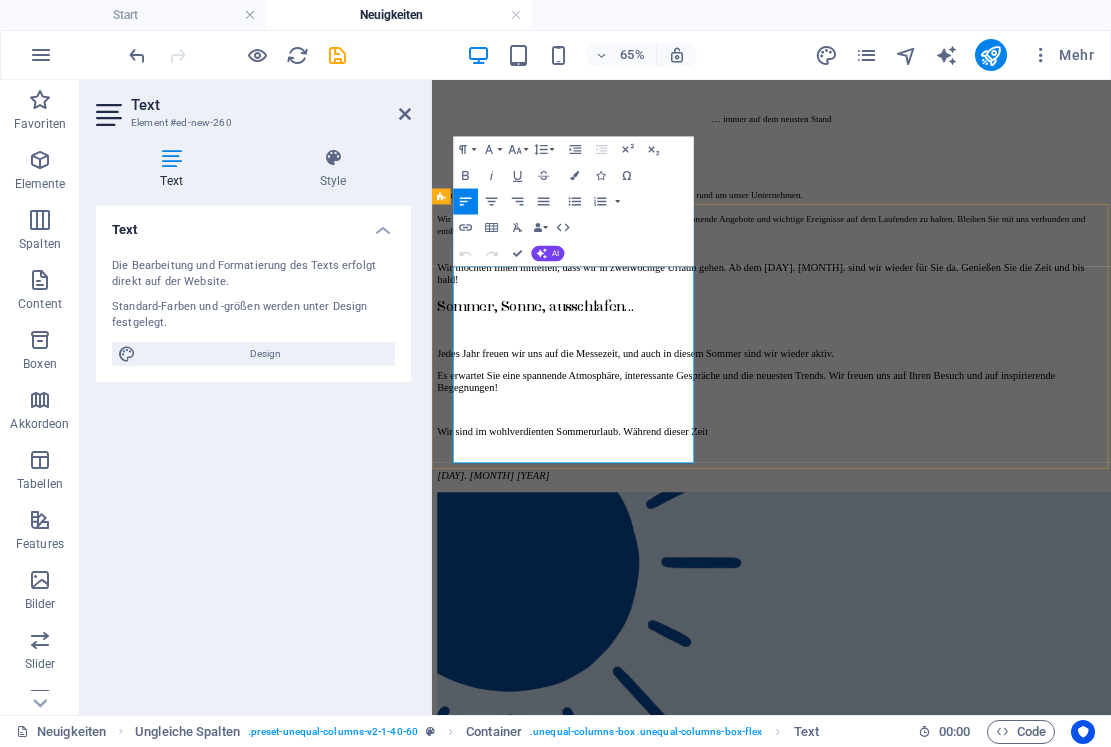 click on "Wir sind im wohlverdienten Sommerurlaub. Während dieser Zeit" at bounding box center (954, 621) 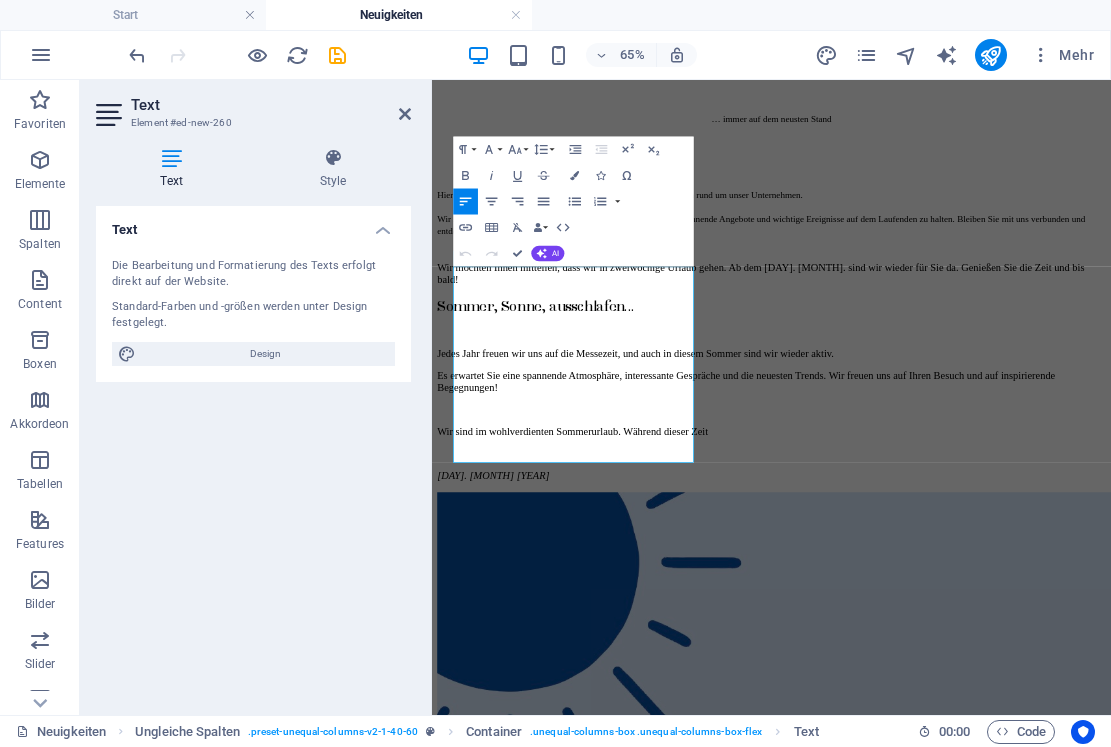 drag, startPoint x: 657, startPoint y: 612, endPoint x: 389, endPoint y: 612, distance: 268 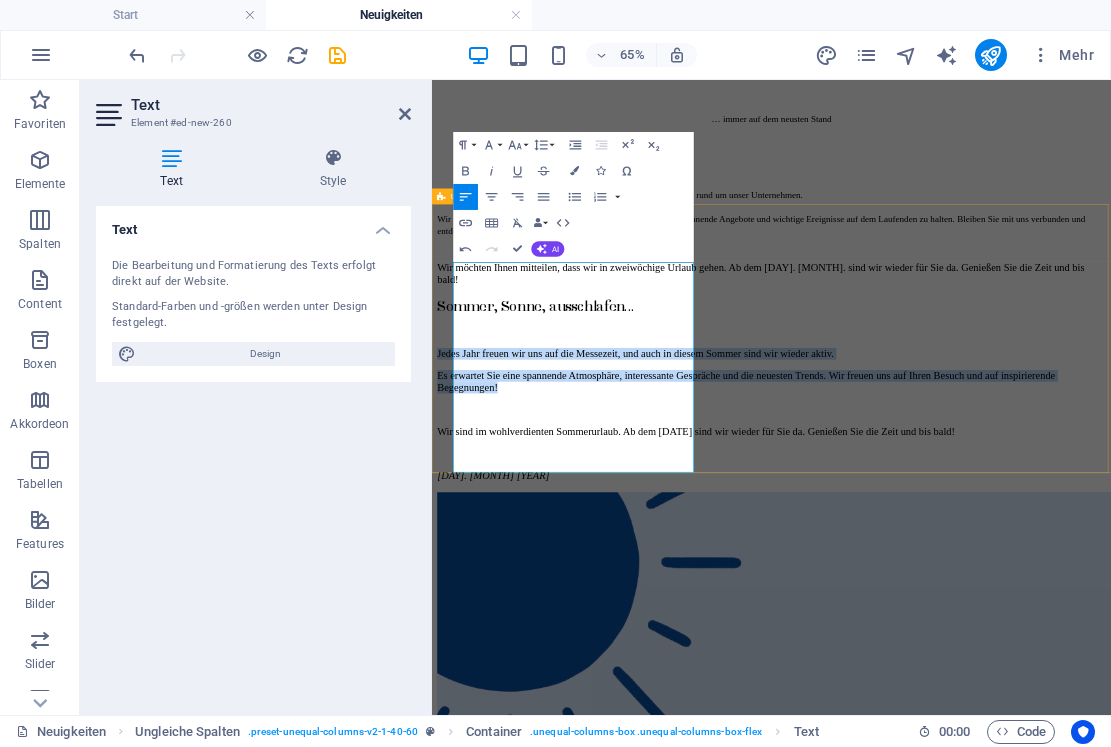 drag, startPoint x: 687, startPoint y: 542, endPoint x: 438, endPoint y: 429, distance: 273.44104 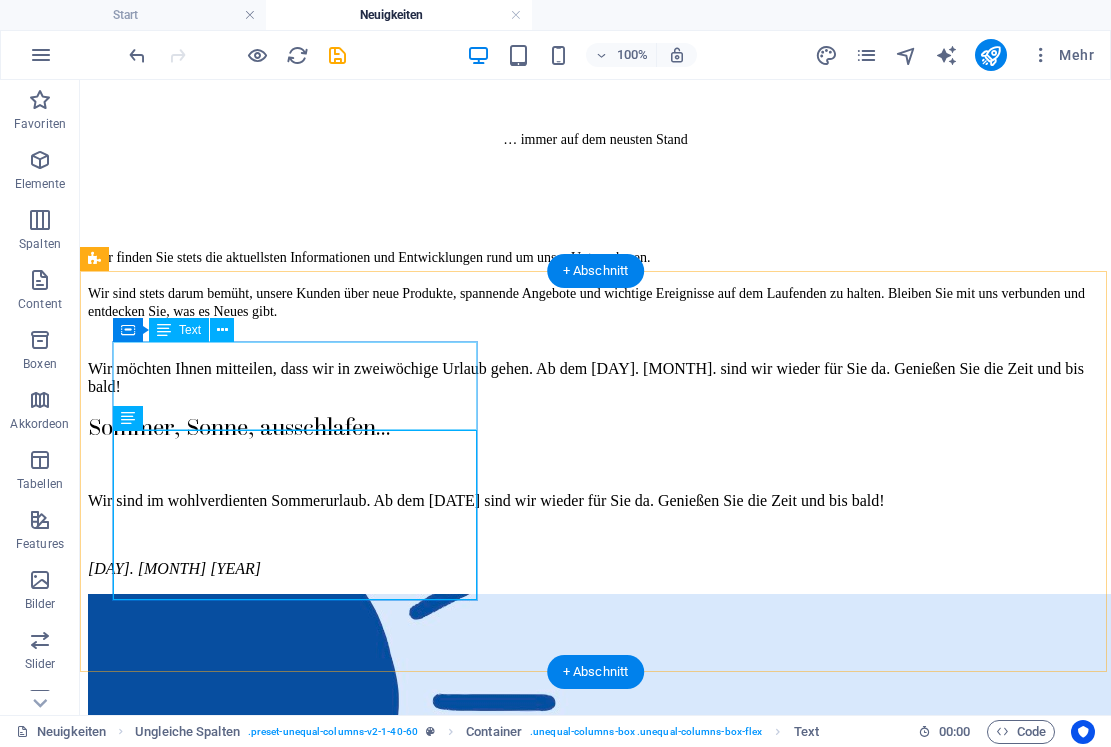 click on "Wir möchten Ihnen mitteilen, dass wir in zweiwöchige Urlaub gehen. Ab dem [DAY]. [MONTH]. sind wir wieder für Sie da. Genießen Sie die Zeit und bis bald!" at bounding box center [595, 378] 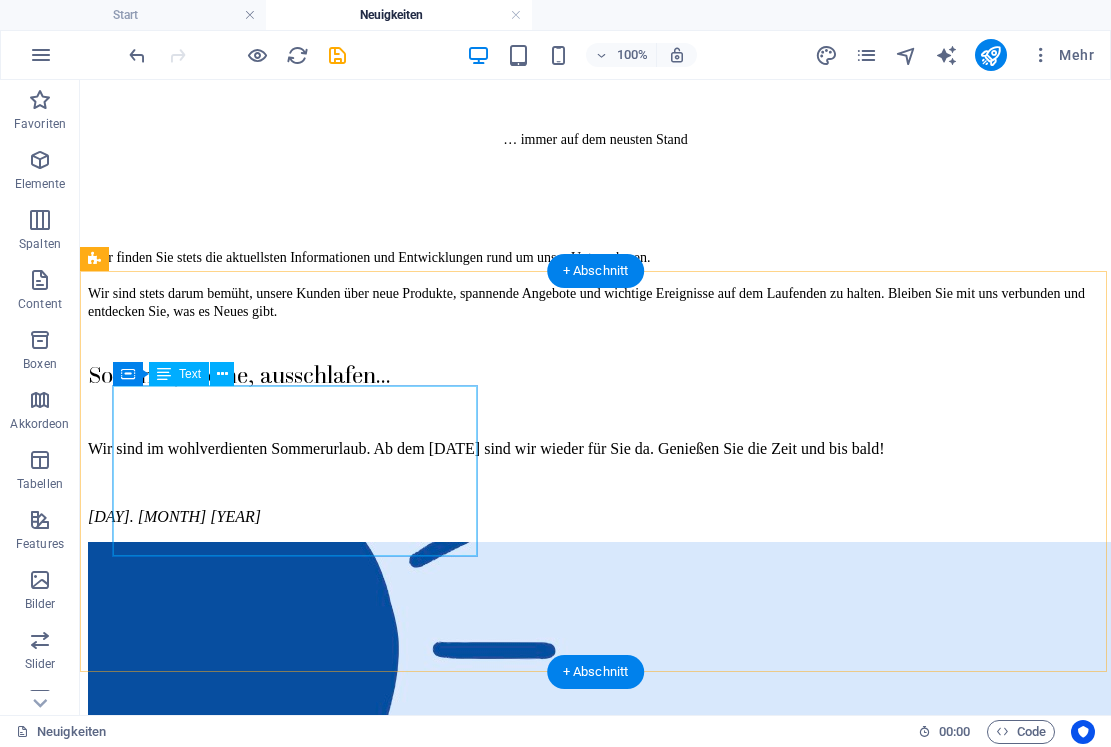 click on "Sommer, Sonne, ausschlafen... Wir sind im wohlverdienten Sommerurlaub. Ab dem [DATE] sind wir wieder für Sie da. Genießen Sie die Zeit und bis bald! [DATE]" at bounding box center [595, 443] 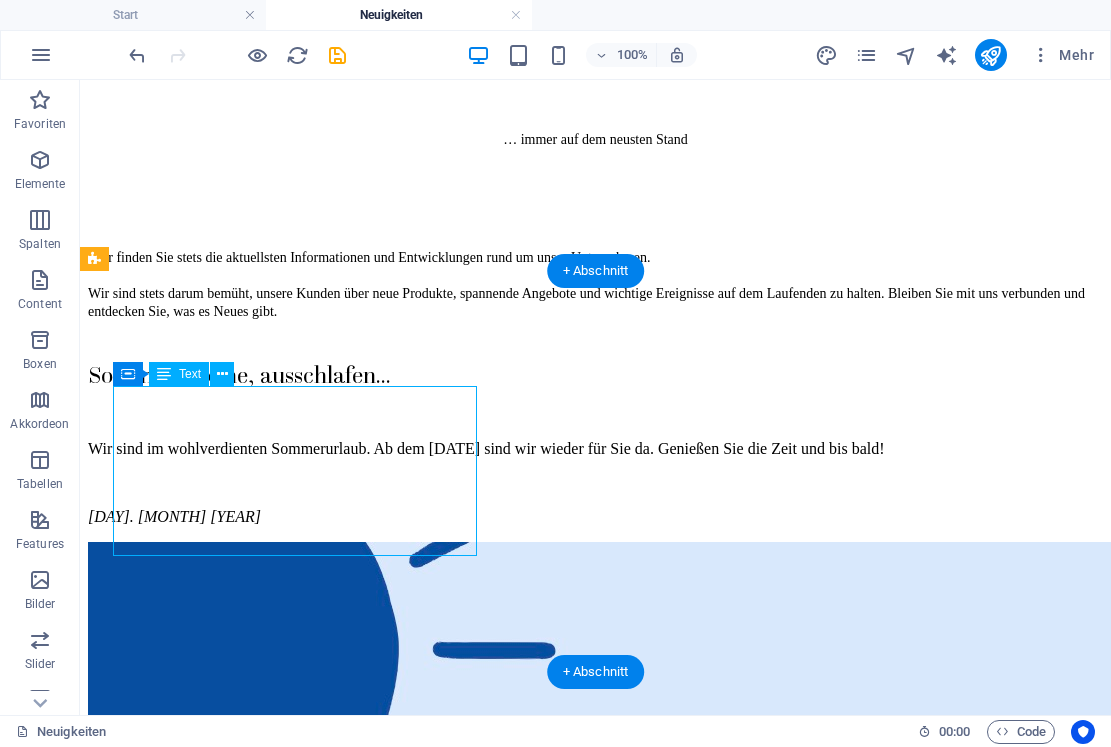 click on "Sommer, Sonne, ausschlafen... Wir sind im wohlverdienten Sommerurlaub. Ab dem [DATE] sind wir wieder für Sie da. Genießen Sie die Zeit und bis bald! [DATE]" at bounding box center (595, 443) 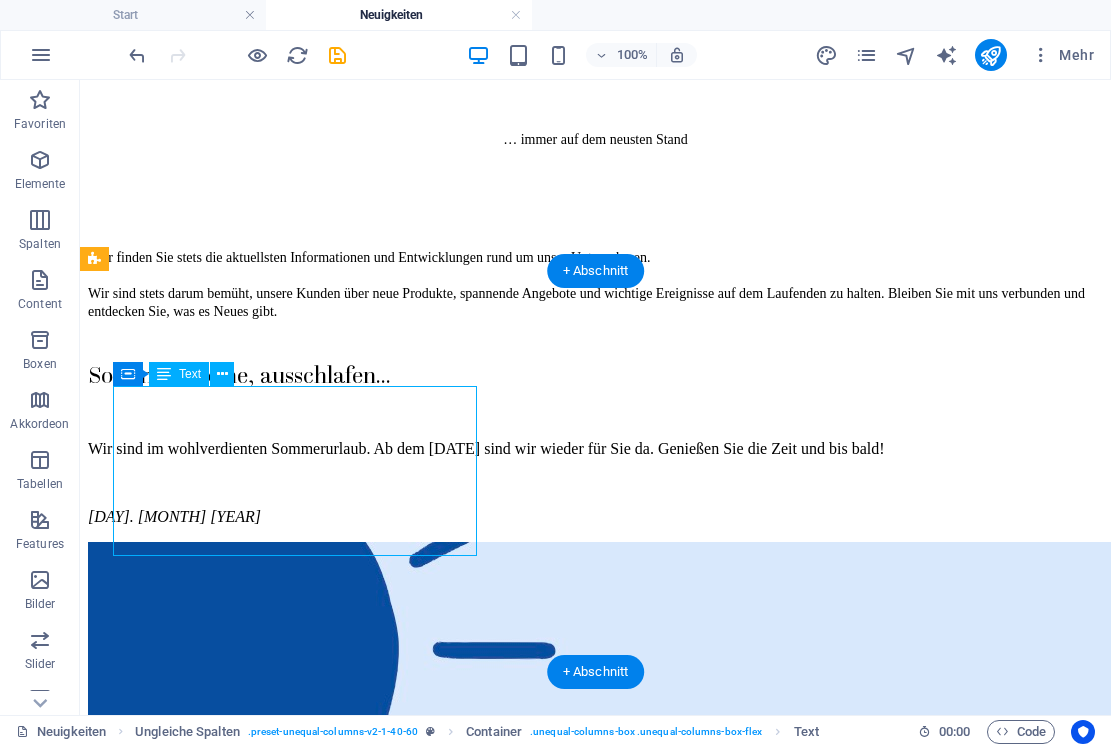 click on "Sommer, Sonne, ausschlafen... Wir sind im wohlverdienten Sommerurlaub. Ab dem [DATE] sind wir wieder für Sie da. Genießen Sie die Zeit und bis bald! [DATE]" at bounding box center (595, 443) 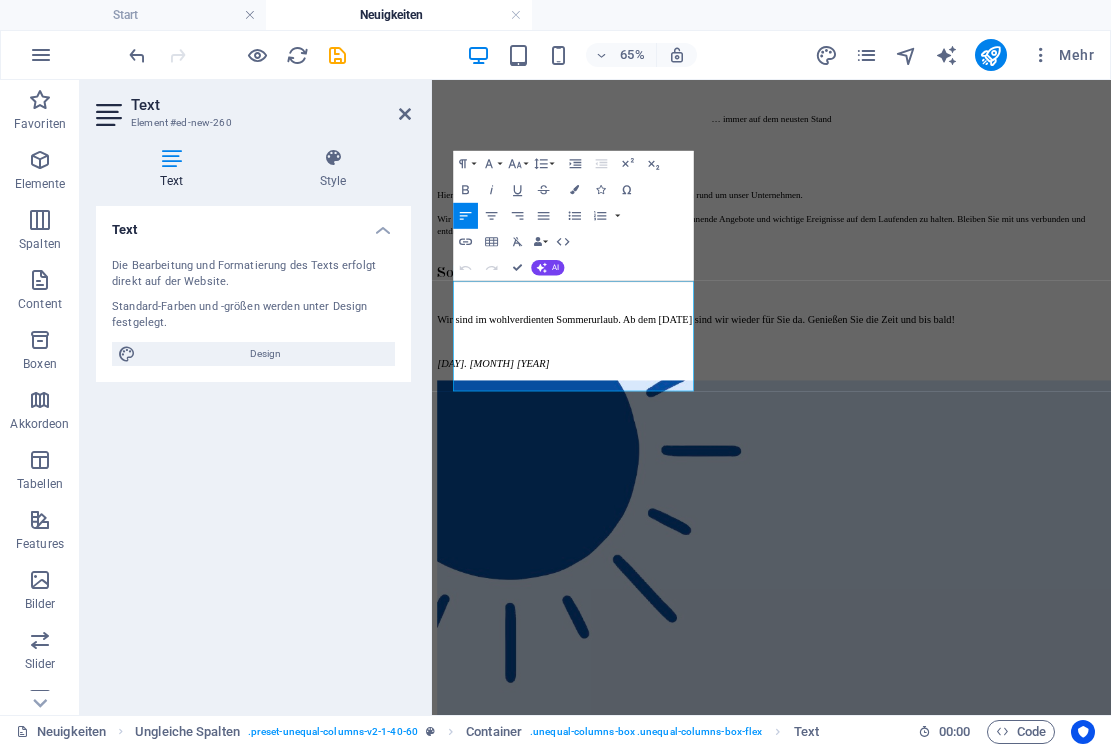 drag, startPoint x: 637, startPoint y: 500, endPoint x: 403, endPoint y: 458, distance: 237.73935 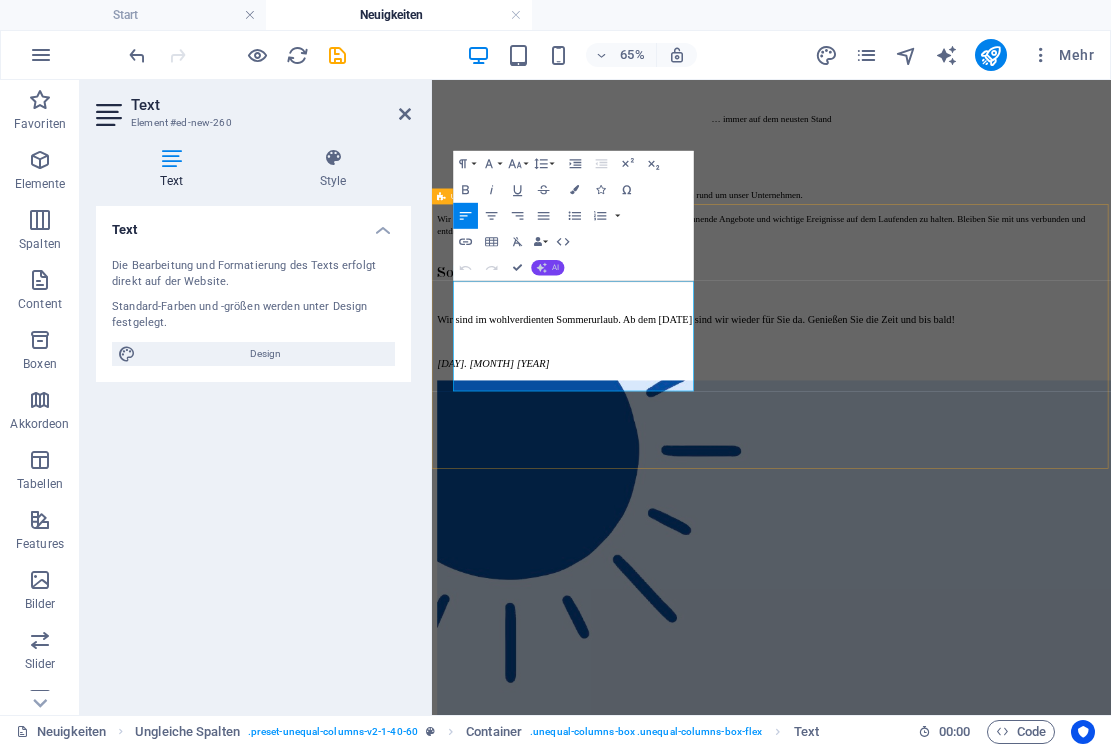 click 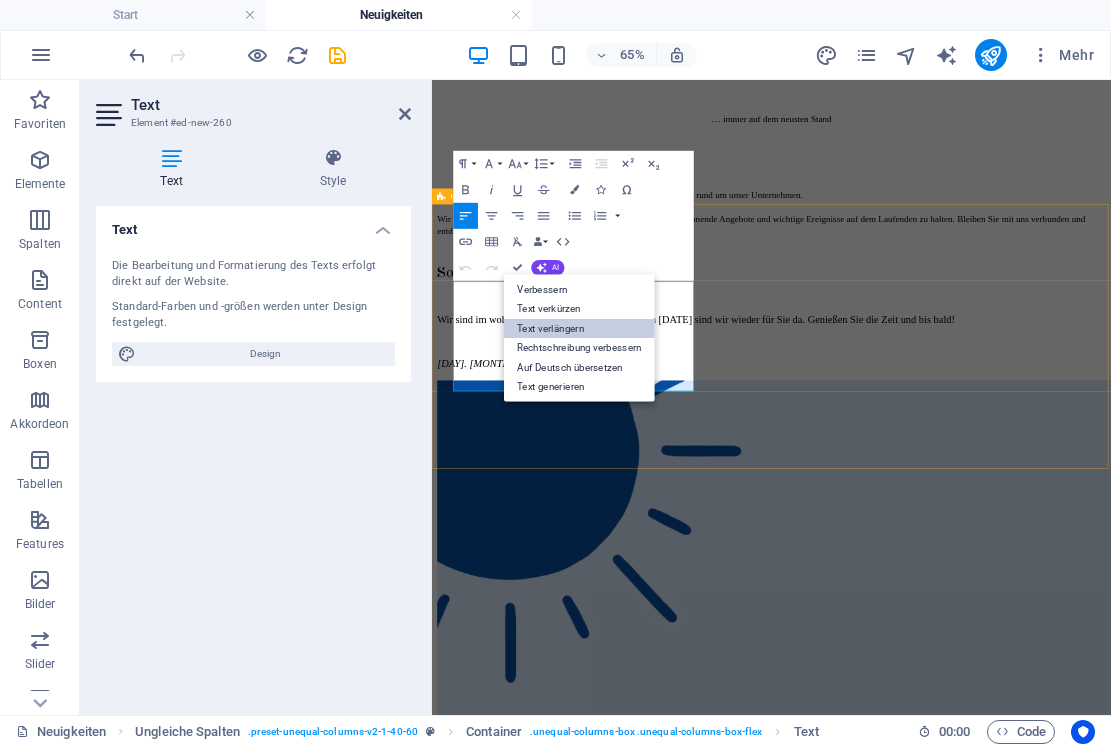 click on "Text verlängern" at bounding box center (579, 329) 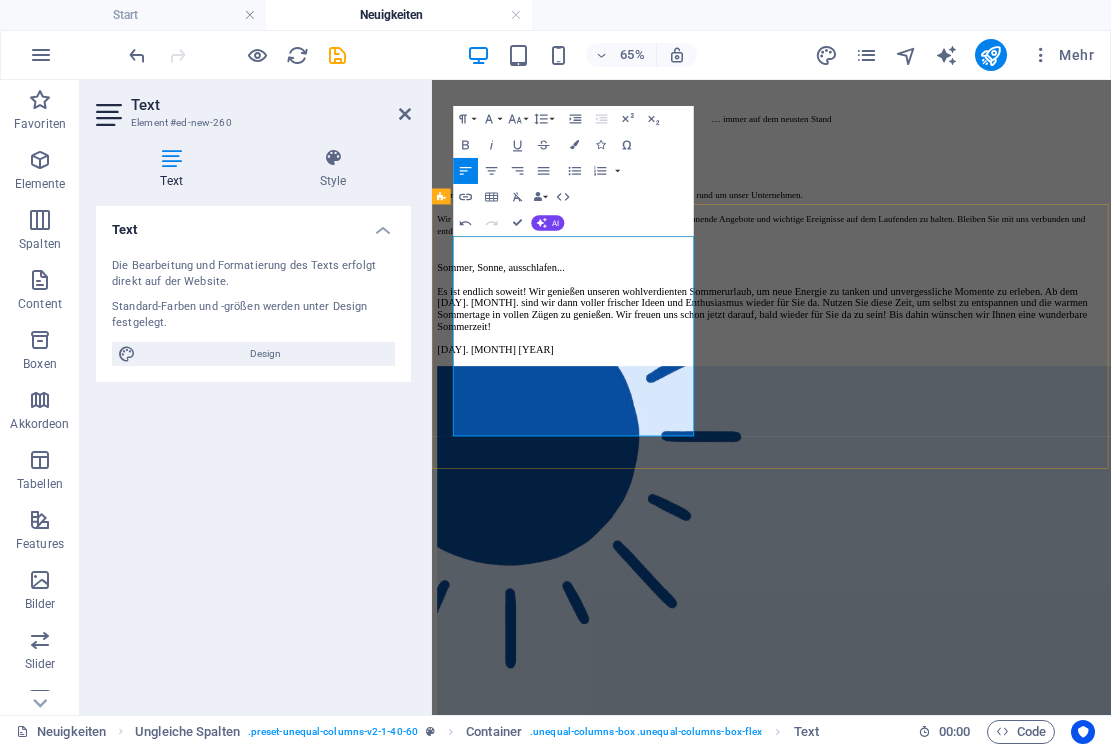 click on "Sommer, Sonne, ausschlafen...  Es ist endlich soweit! Wir genießen unseren wohlverdienten Sommerurlaub, um neue Energie zu tanken und unvergessliche Momente zu erleben. Ab dem [DAY]. [MONTH]. sind wir dann voller frischer Ideen und Enthusiasmus wieder für Sie da. Nutzen Sie diese Zeit, um selbst zu entspannen und die warmen Sommertage in vollen Zügen zu genießen. Wir freuen uns schon jetzt darauf, bald wieder für Sie da zu sein! Bis dahin wünschen wir Ihnen eine wunderbare Sommerzeit! [DAY]. [MONTH] [YEAR]" at bounding box center (954, 432) 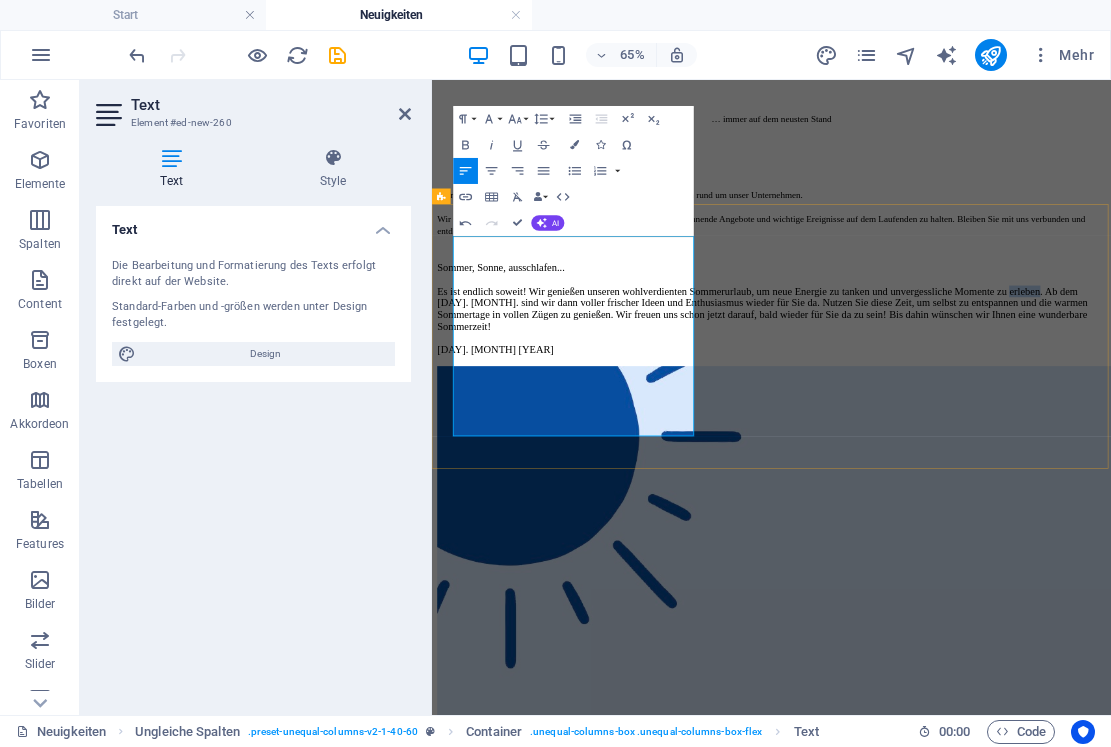 click on "Sommer, Sonne, ausschlafen...  Es ist endlich soweit! Wir genießen unseren wohlverdienten Sommerurlaub, um neue Energie zu tanken und unvergessliche Momente zu erleben. Ab dem [DAY]. [MONTH]. sind wir dann voller frischer Ideen und Enthusiasmus wieder für Sie da. Nutzen Sie diese Zeit, um selbst zu entspannen und die warmen Sommertage in vollen Zügen zu genießen. Wir freuen uns schon jetzt darauf, bald wieder für Sie da zu sein! Bis dahin wünschen wir Ihnen eine wunderbare Sommerzeit! [DAY]. [MONTH] [YEAR]" at bounding box center [954, 432] 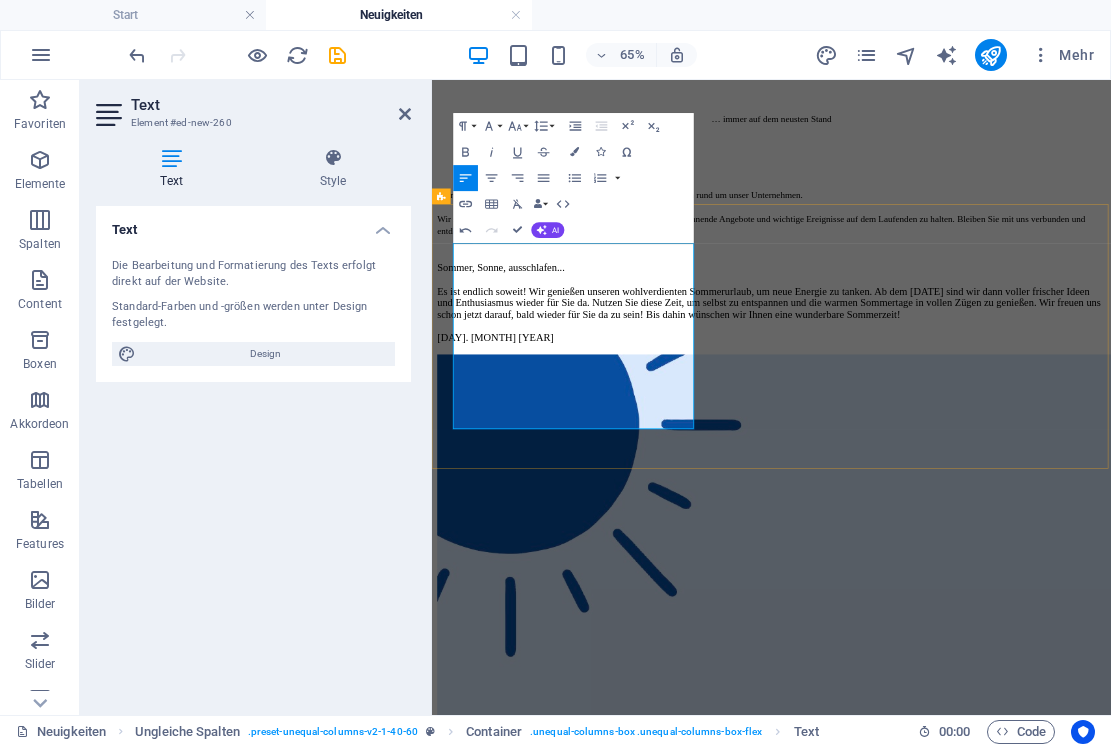 click on "Sommer, Sonne, ausschlafen...  Es ist endlich soweit! Wir genießen unseren wohlverdienten Sommerurlaub, um neue Energie zu tanken. Ab dem [DAY]. [MONTH]. sind wir dann voller frischer Ideen und Enthusiasmus wieder für Sie da. Nutzen Sie diese Zeit, um selbst zu entspannen und die warmen Sommertage in vollen Zügen zu genießen. Wir freuen uns schon jetzt darauf, bald wieder für Sie da zu sein! Bis dahin wünschen wir Ihnen eine wunderbare Sommerzeit! [DAY]. [MONTH] [YEAR]" at bounding box center [954, 423] 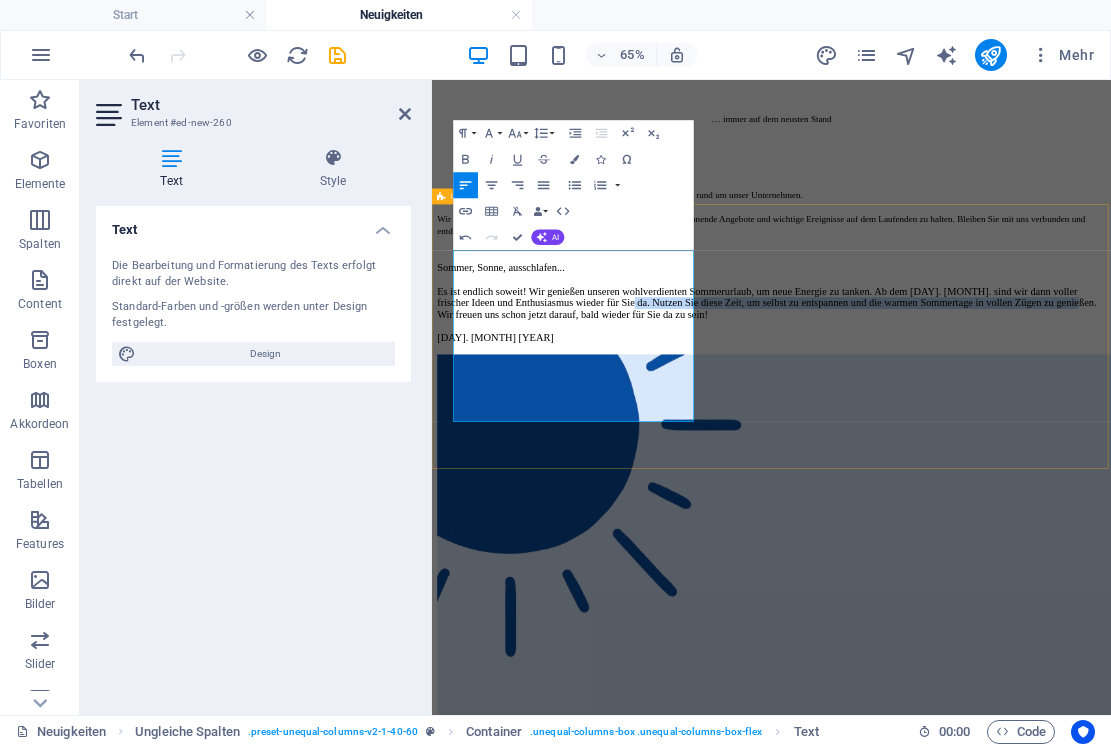 drag, startPoint x: 541, startPoint y: 529, endPoint x: 457, endPoint y: 482, distance: 96.25487 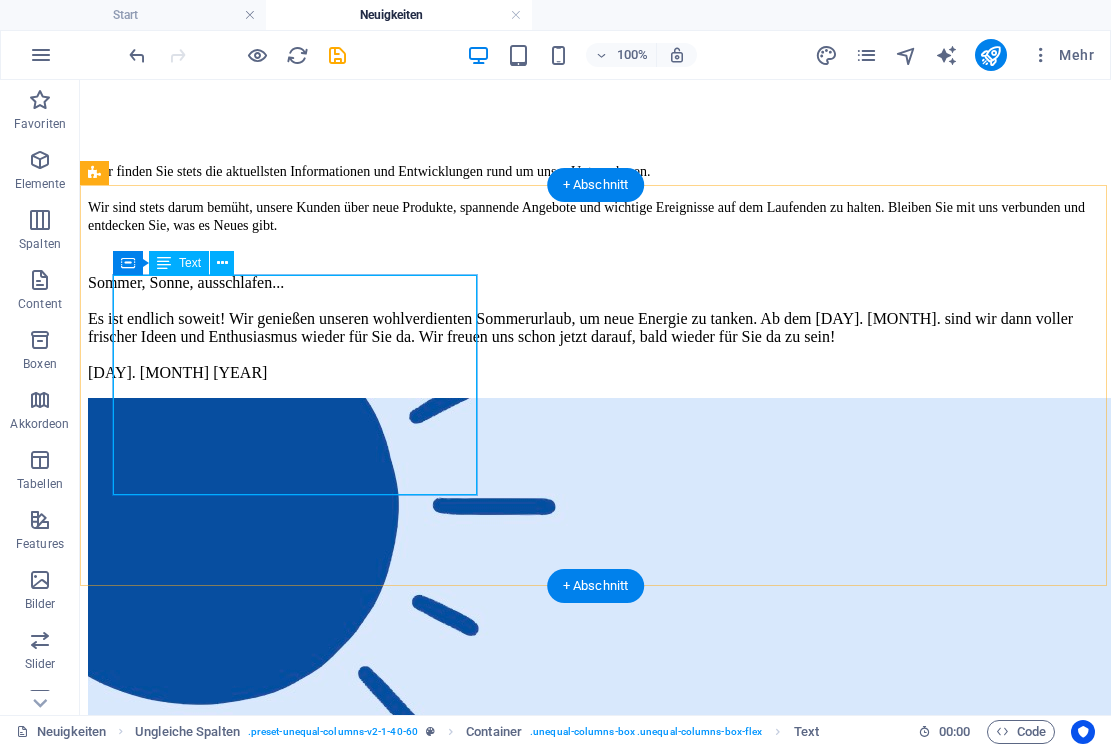 scroll, scrollTop: 452, scrollLeft: 0, axis: vertical 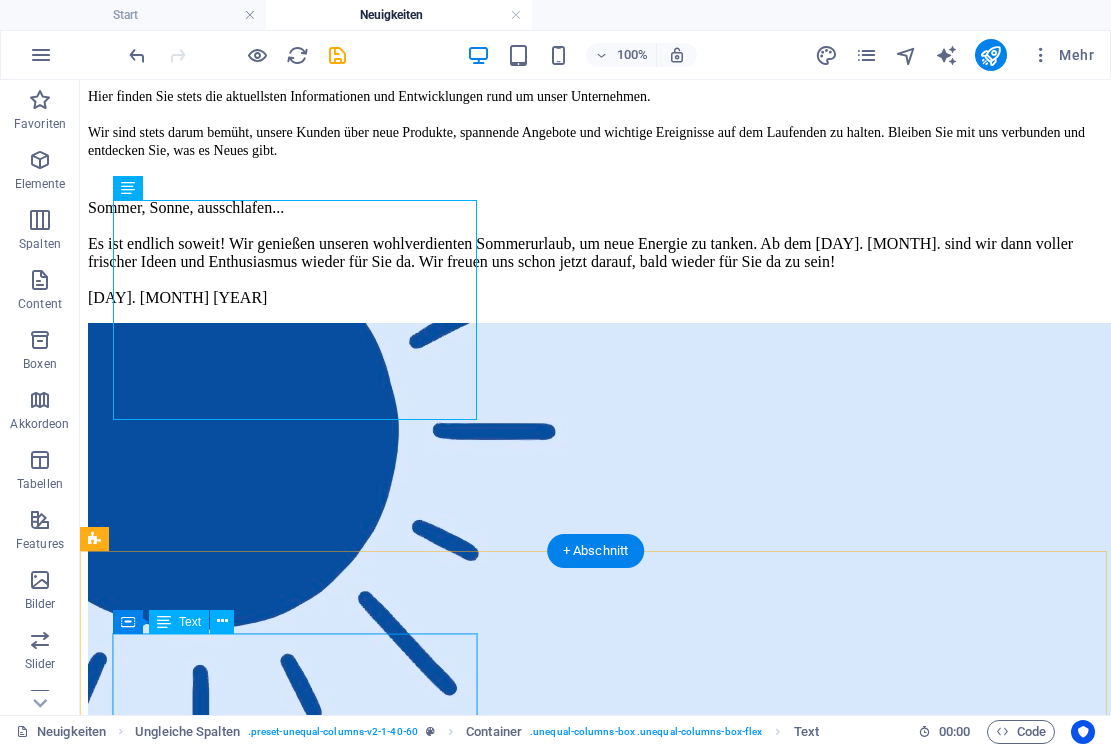 click on "Noch einen Monat träumen... Jedes Jahr freuen wir uns auf die Messezeit, und auch in diesem Sommer sind wir wieder aktiv. Es erwartet Sie eine spannende Atmosphäre, interessante Gespräche und die neuesten Trends. Wir freuen uns auf Ihren Besuch und auf inspirierende Begegnungen! [DATE]" at bounding box center [595, 1715] 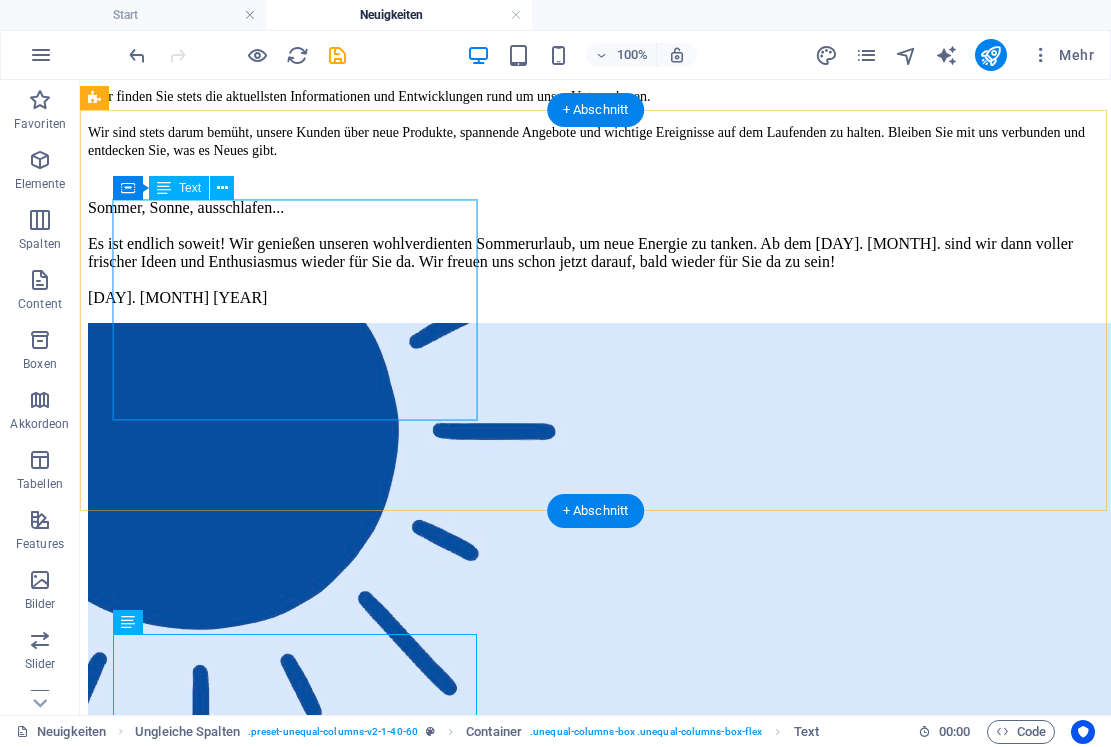 click on "Sommer, Sonne, ausschlafen... Es ist endlich soweit! Wir genießen unseren wohlverdienten Sommerurlaub, um neue Energie zu tanken. Ab dem [DATE] sind wir dann voller frischer Ideen und Enthusiasmus wieder für Sie da. Wir freuen uns schon jetzt darauf, bald wieder für Sie da zu sein! [DATE]" at bounding box center (595, 253) 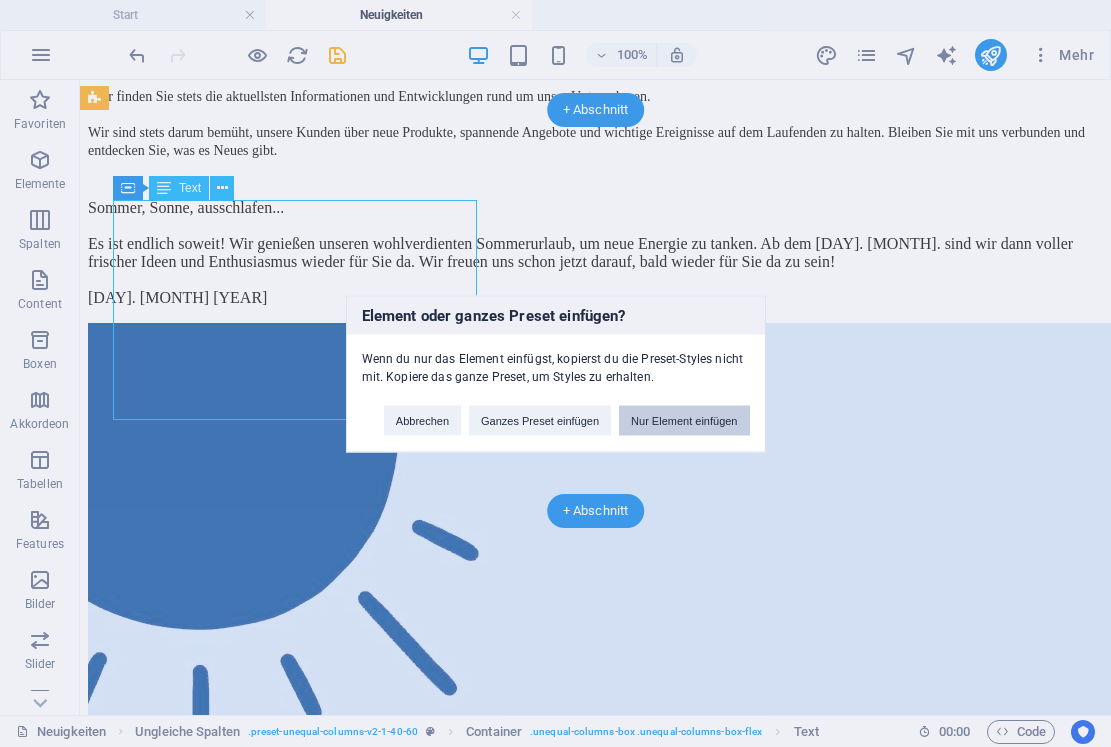 click on "Nur Element einfügen" at bounding box center (684, 420) 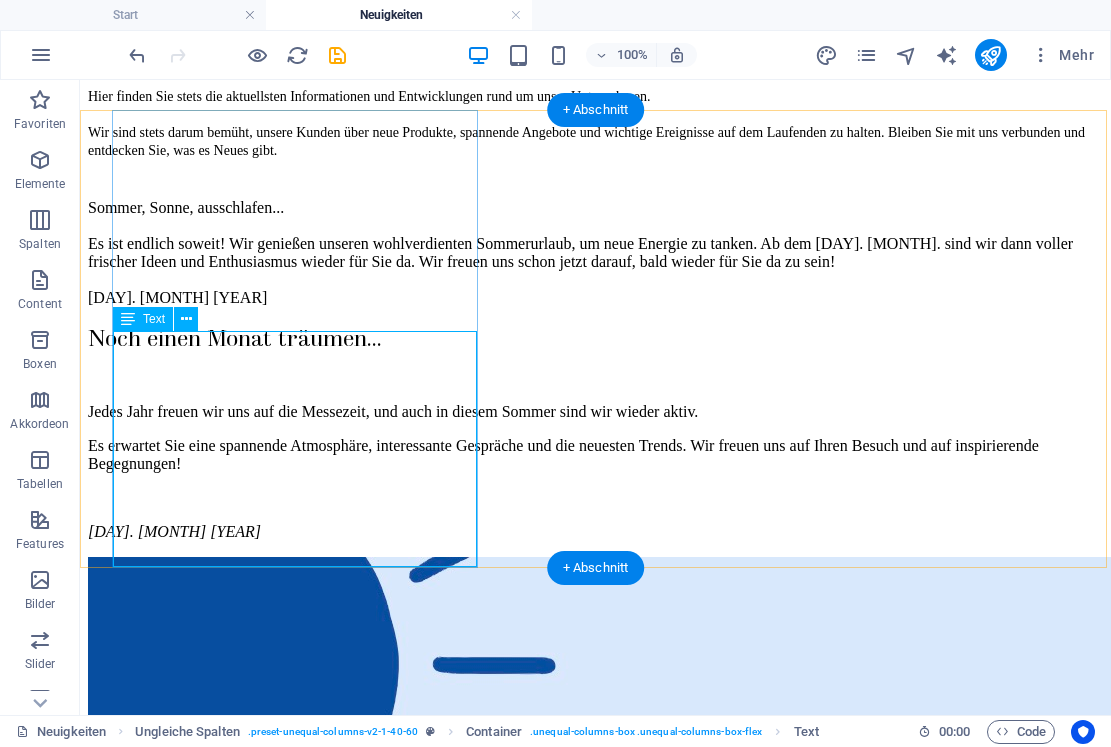 click on "Noch einen Monat träumen... Jedes Jahr freuen wir uns auf die Messezeit, und auch in diesem Sommer sind wir wieder aktiv. Es erwartet Sie eine spannende Atmosphäre, interessante Gespräche und die neuesten Trends. Wir freuen uns auf Ihren Besuch und auf inspirierende Begegnungen! [DATE]" at bounding box center (595, 432) 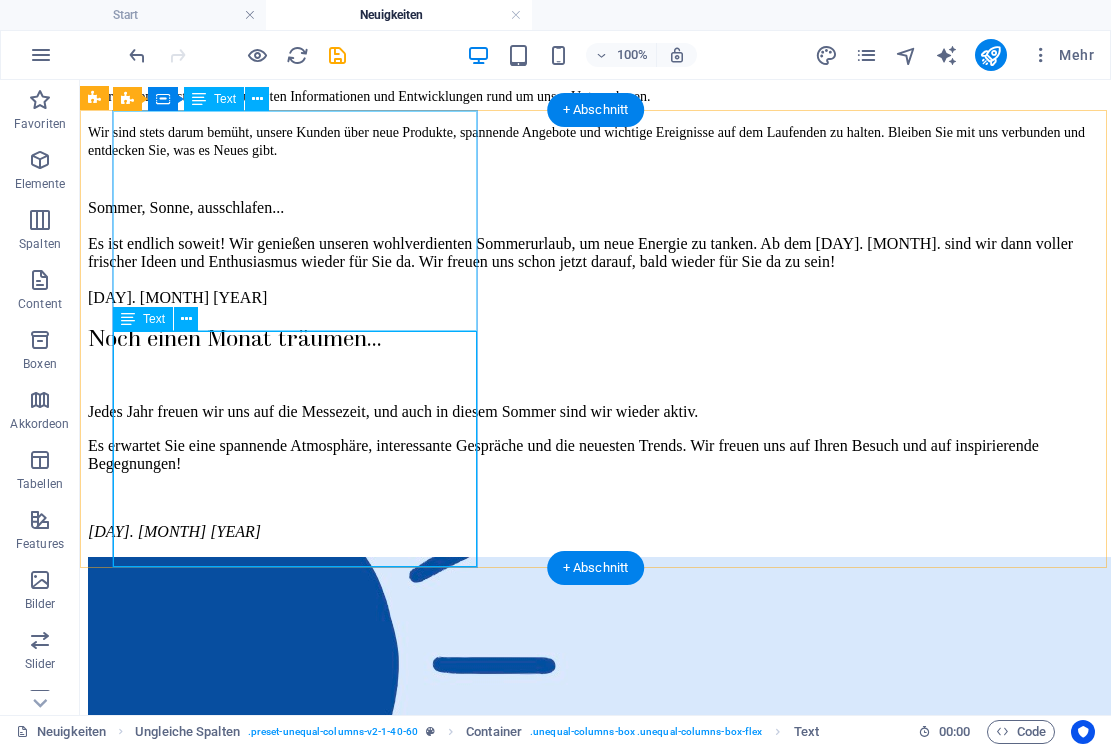 click on "Sommer, Sonne, ausschlafen... Es ist endlich soweit! Wir genießen unseren wohlverdienten Sommerurlaub, um neue Energie zu tanken. Ab dem [DATE] sind wir dann voller frischer Ideen und Enthusiasmus wieder für Sie da. Wir freuen uns schon jetzt darauf, bald wieder für Sie da zu sein! [DATE]" at bounding box center [595, 253] 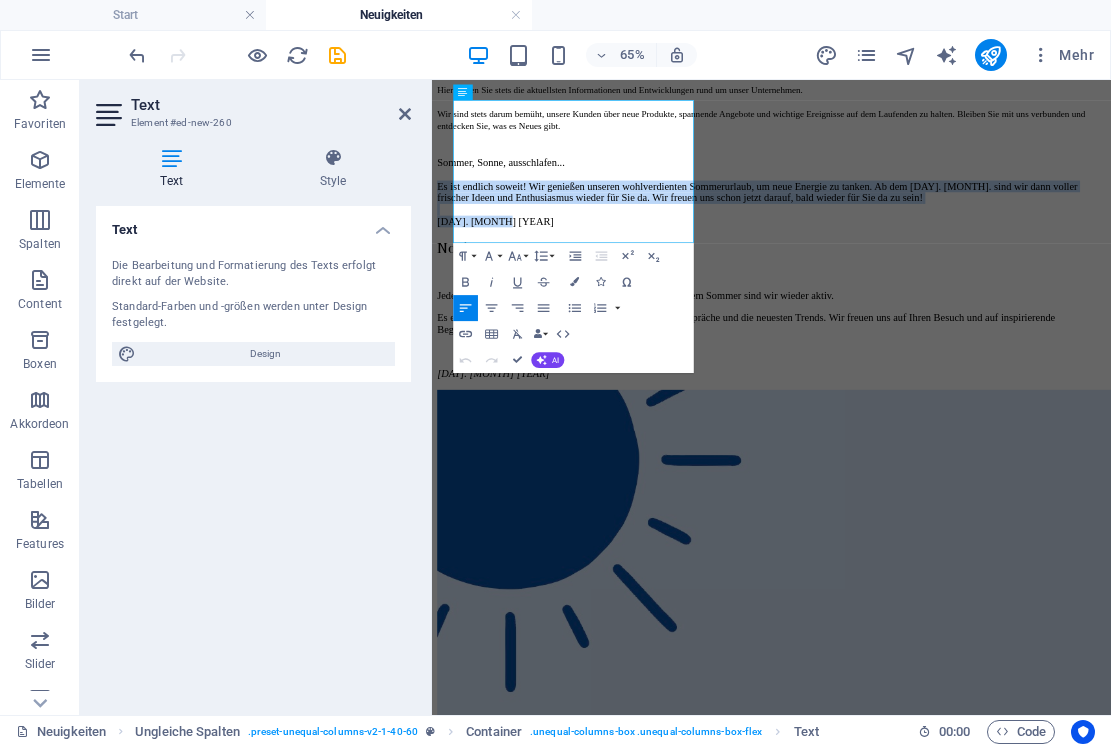 drag, startPoint x: 581, startPoint y: 315, endPoint x: 409, endPoint y: 169, distance: 225.61029 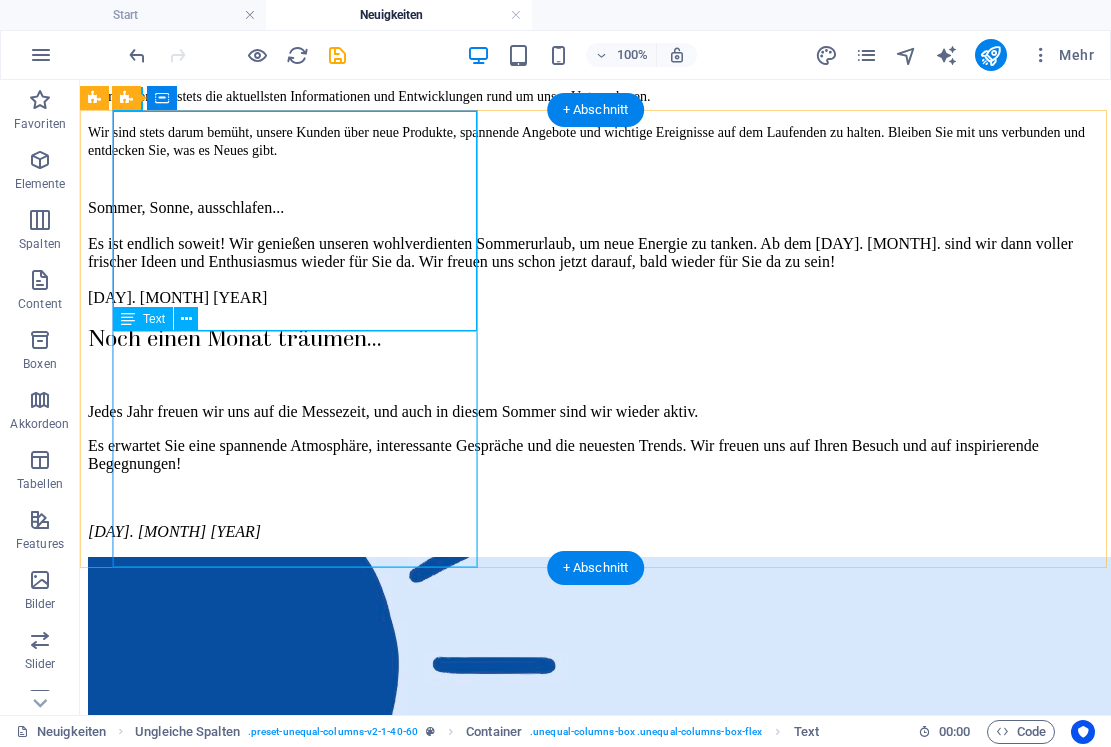 click on "Noch einen Monat träumen... Jedes Jahr freuen wir uns auf die Messezeit, und auch in diesem Sommer sind wir wieder aktiv. Es erwartet Sie eine spannende Atmosphäre, interessante Gespräche und die neuesten Trends. Wir freuen uns auf Ihren Besuch und auf inspirierende Begegnungen! [DATE]" at bounding box center [595, 432] 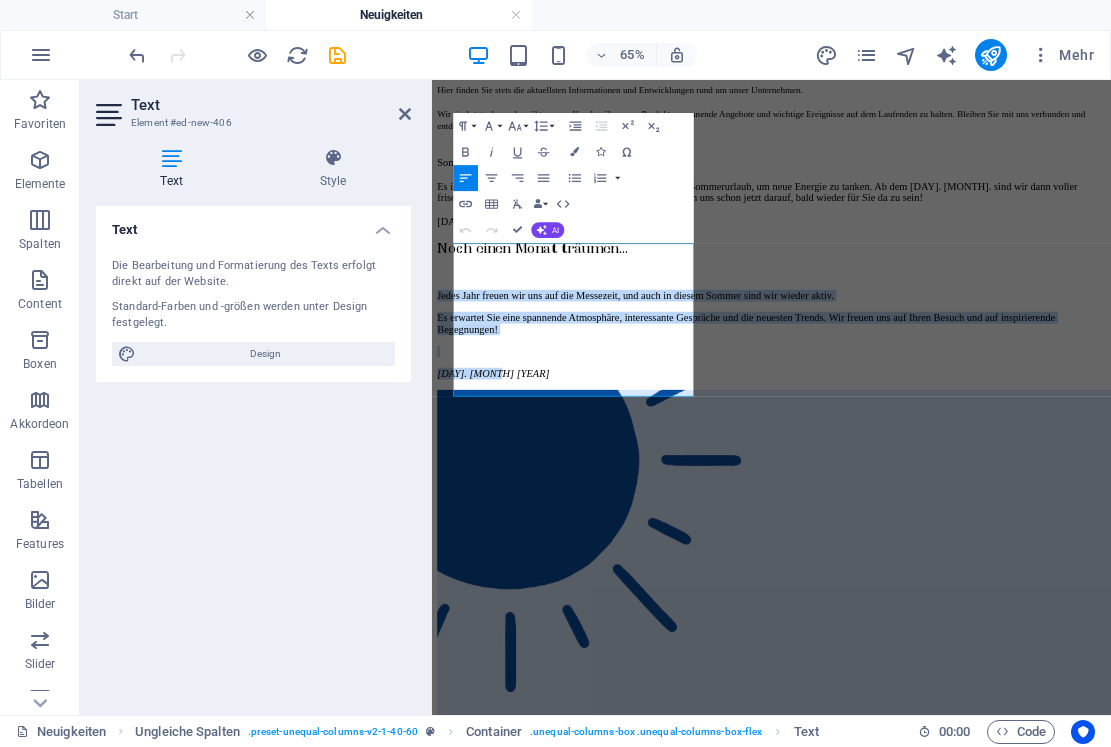 drag, startPoint x: 586, startPoint y: 554, endPoint x: 421, endPoint y: 397, distance: 227.75865 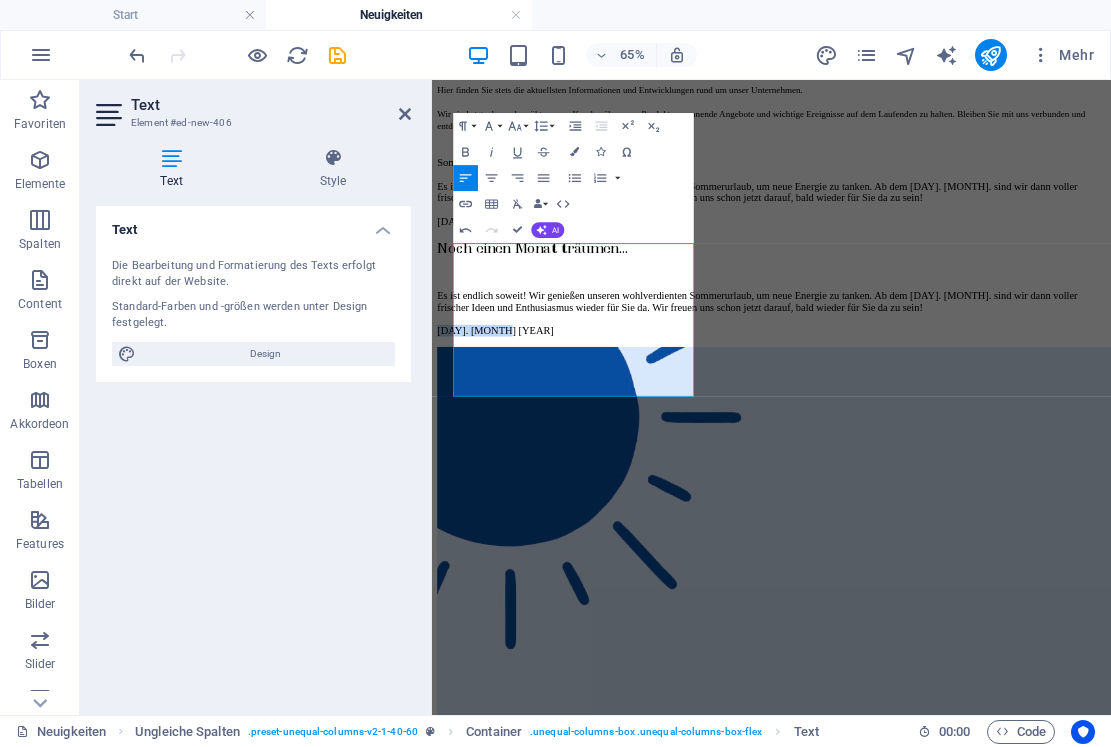 drag, startPoint x: 594, startPoint y: 551, endPoint x: 394, endPoint y: 551, distance: 200 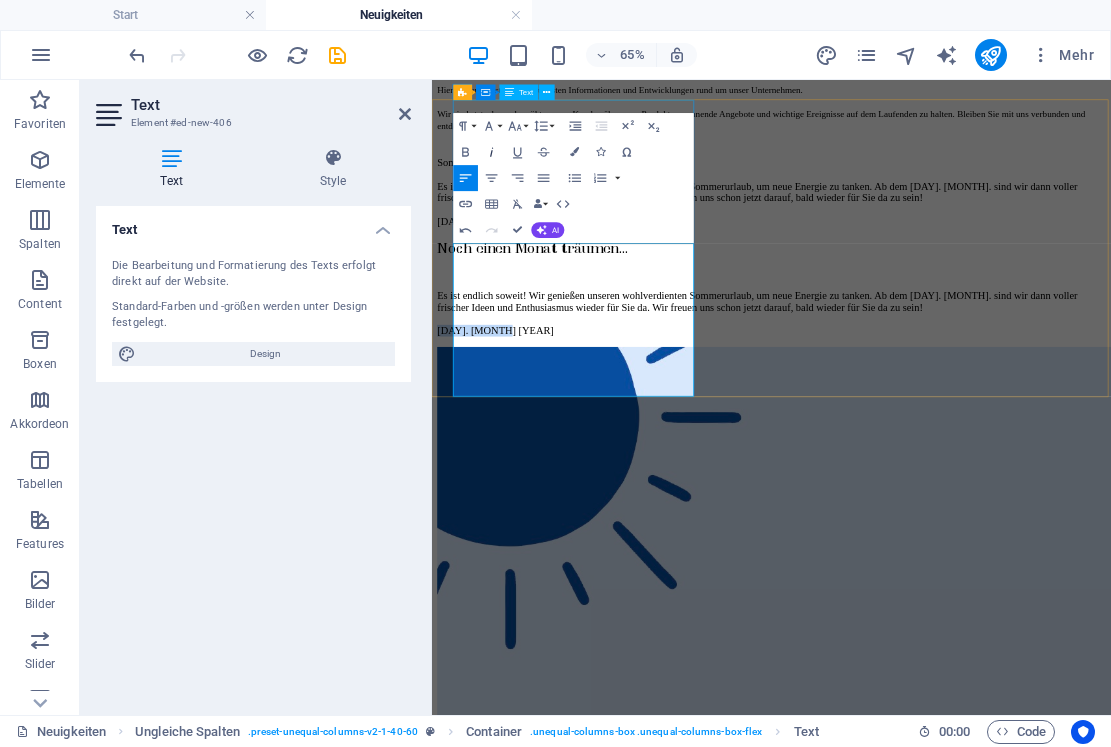 click 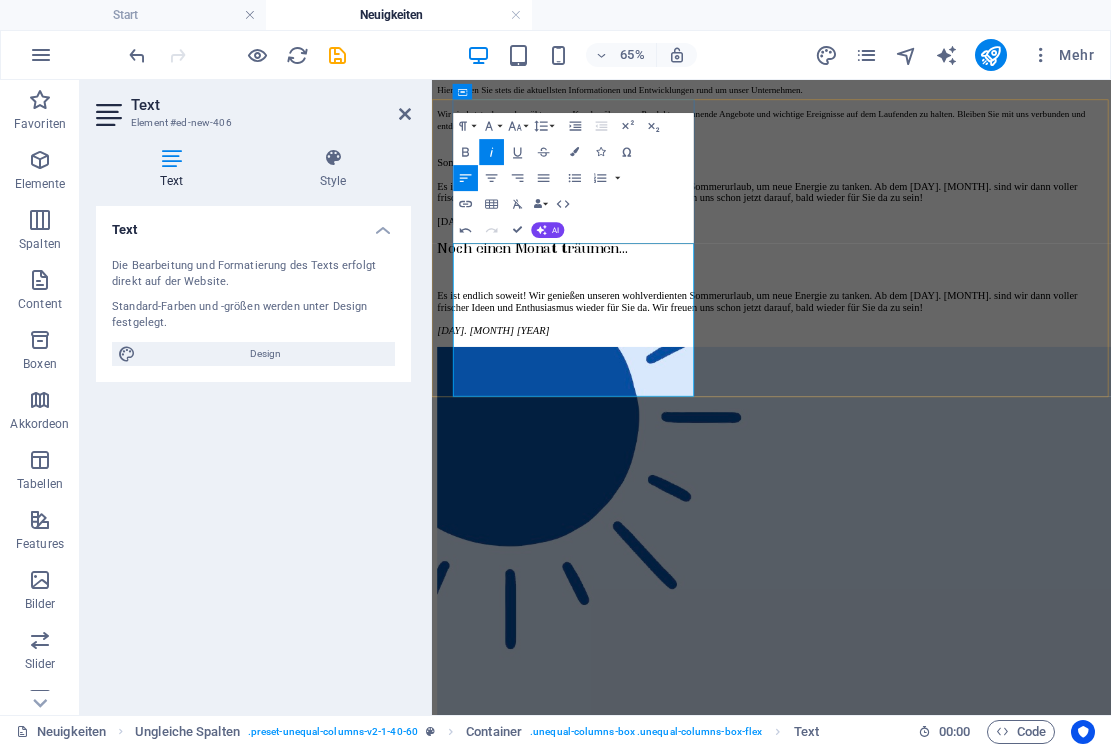 click on "Noch einen Monat träumen..." at bounding box center (954, 338) 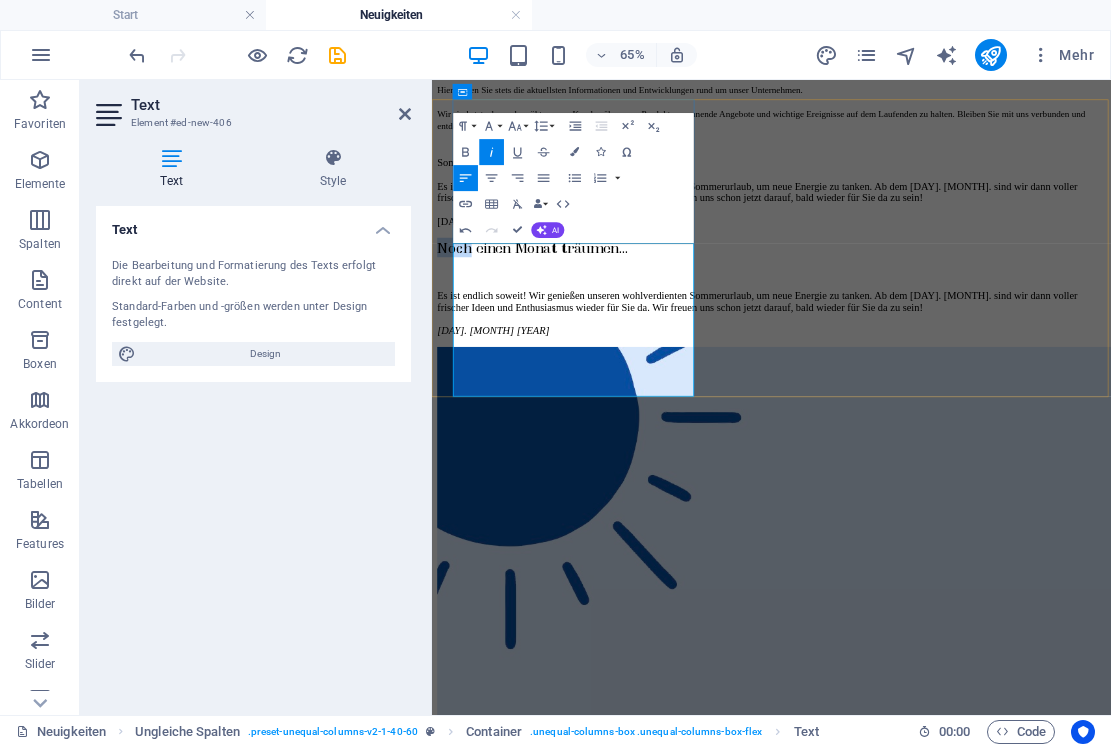click on "Noch einen Monat träumen..." at bounding box center (954, 338) 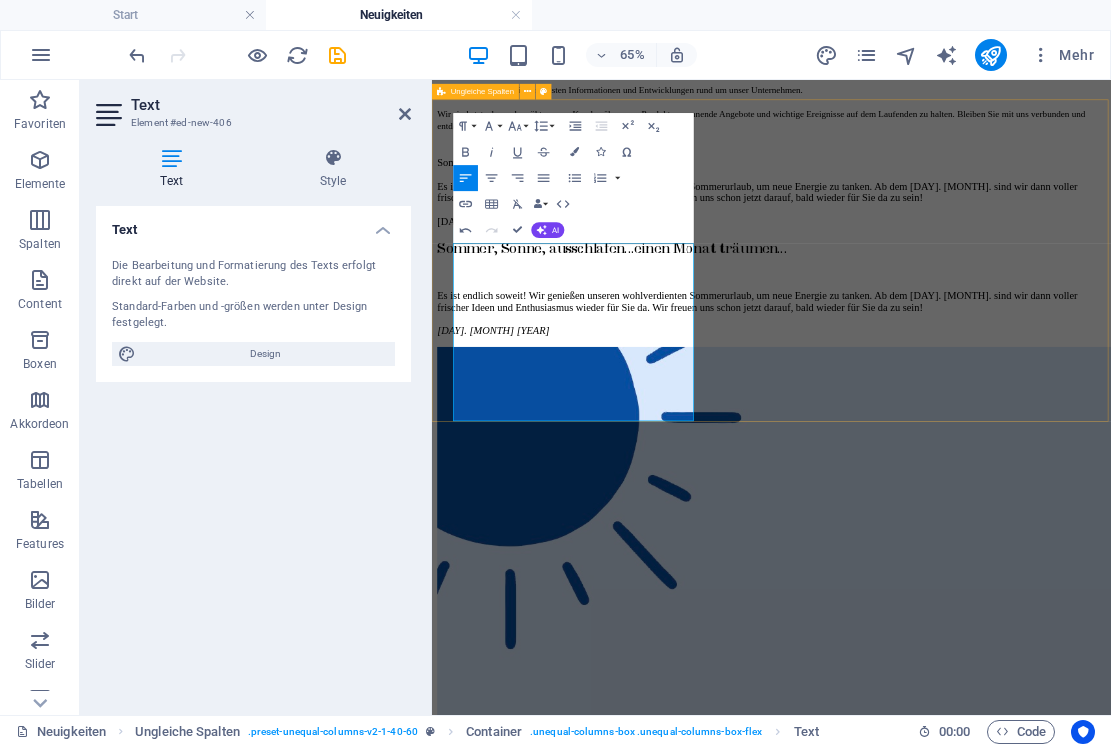 drag, startPoint x: 743, startPoint y: 386, endPoint x: 440, endPoint y: 385, distance: 303.00165 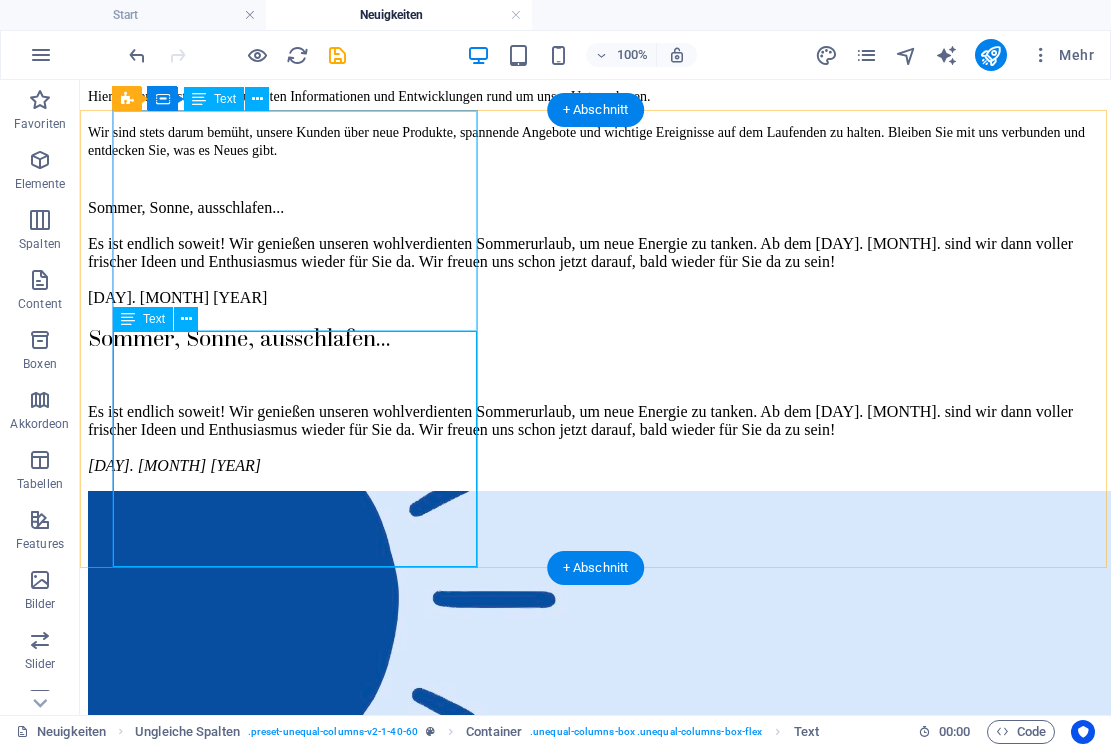 click on "Sommer, Sonne, ausschlafen... Es ist endlich soweit! Wir genießen unseren wohlverdienten Sommerurlaub, um neue Energie zu tanken. Ab dem [DATE] sind wir dann voller frischer Ideen und Enthusiasmus wieder für Sie da. Wir freuen uns schon jetzt darauf, bald wieder für Sie da zu sein! [DATE]" at bounding box center (595, 253) 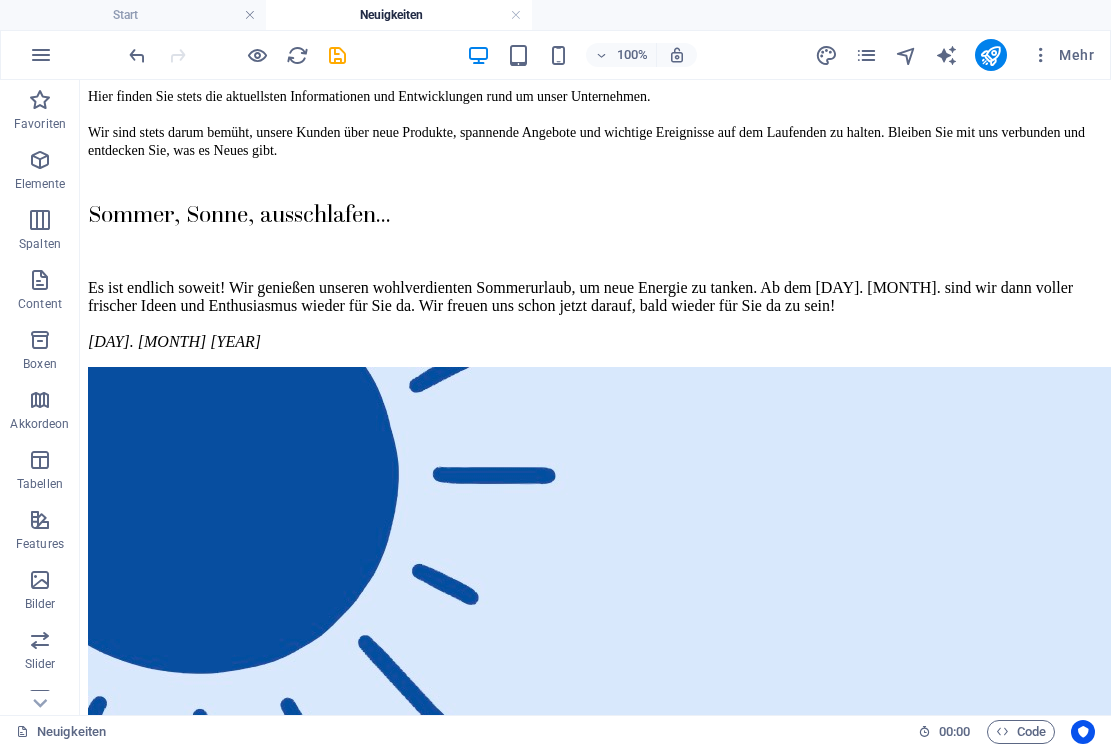 click on "Produkte Manufaktur Karriere Kontakt Händlerbereich Neuigkeiten … immer auf dem neusten Stand Hier finden Sie stets die aktuellsten Informationen und Entwicklungen rund um unser Unternehmen. Wir sind stets darum bemüht, unsere Kunden über neue Produkte, spannende Angebote und wichtige Ereignisse auf dem Laufenden zu halten. Bleiben Sie mit uns verbunden und entdecken Sie, was es Neues gibt. Sommer, Sonne, ausschlafen... Es ist endlich soweit! Wir genießen unseren wohlverdienten Sommerurlaub, um neue Energie zu tanken. Ab dem [DATE] sind wir dann voller frischer Ideen und Enthusiasmus wieder für Sie da. Wir freuen uns schon jetzt darauf, bald wieder für Sie da zu sein! [DATE] Noch einen Monat träumen... Jedes Jahr freuen wir uns auf die Messezeit, und auch in diesem Sommer sind wir wieder aktiv. Es erwartet Sie eine spannende Atmosphäre, interessante Gespräche und die neuesten Trends. Wir freuen uns auf Ihren Besuch und auf inspirierende Begegnungen! [DATE] Frohe Ostern! MyBody" at bounding box center (595, 3405) 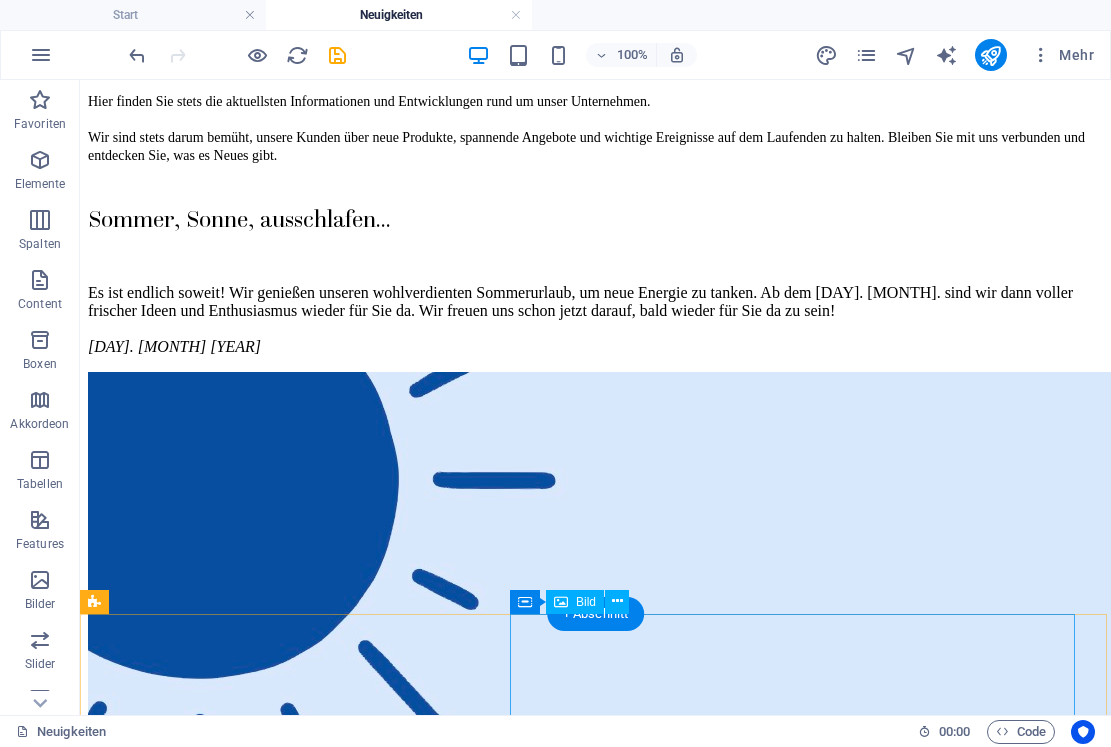 scroll, scrollTop: 389, scrollLeft: 0, axis: vertical 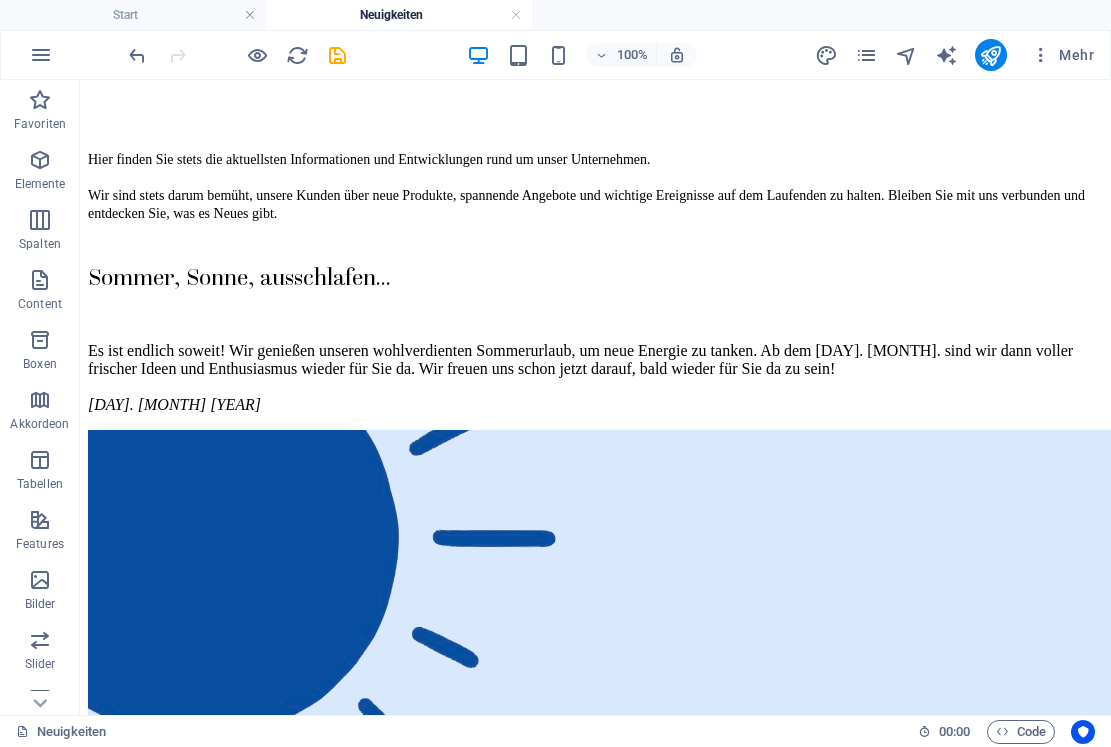 click on "Produkte Manufaktur Karriere Kontakt Händlerbereich Neuigkeiten … immer auf dem neusten Stand Hier finden Sie stets die aktuellsten Informationen und Entwicklungen rund um unser Unternehmen. Wir sind stets darum bemüht, unsere Kunden über neue Produkte, spannende Angebote und wichtige Ereignisse auf dem Laufenden zu halten. Bleiben Sie mit uns verbunden und entdecken Sie, was es Neues gibt. Sommer, Sonne, ausschlafen... Es ist endlich soweit! Wir genießen unseren wohlverdienten Sommerurlaub, um neue Energie zu tanken. Ab dem [DATE] sind wir dann voller frischer Ideen und Enthusiasmus wieder für Sie da. Wir freuen uns schon jetzt darauf, bald wieder für Sie da zu sein! [DATE] Noch einen Monat träumen... Jedes Jahr freuen wir uns auf die Messezeit, und auch in diesem Sommer sind wir wieder aktiv. Es erwartet Sie eine spannende Atmosphäre, interessante Gespräche und die neuesten Trends. Wir freuen uns auf Ihren Besuch und auf inspirierende Begegnungen! [DATE] Frohe Ostern! MyBody" at bounding box center [595, 3468] 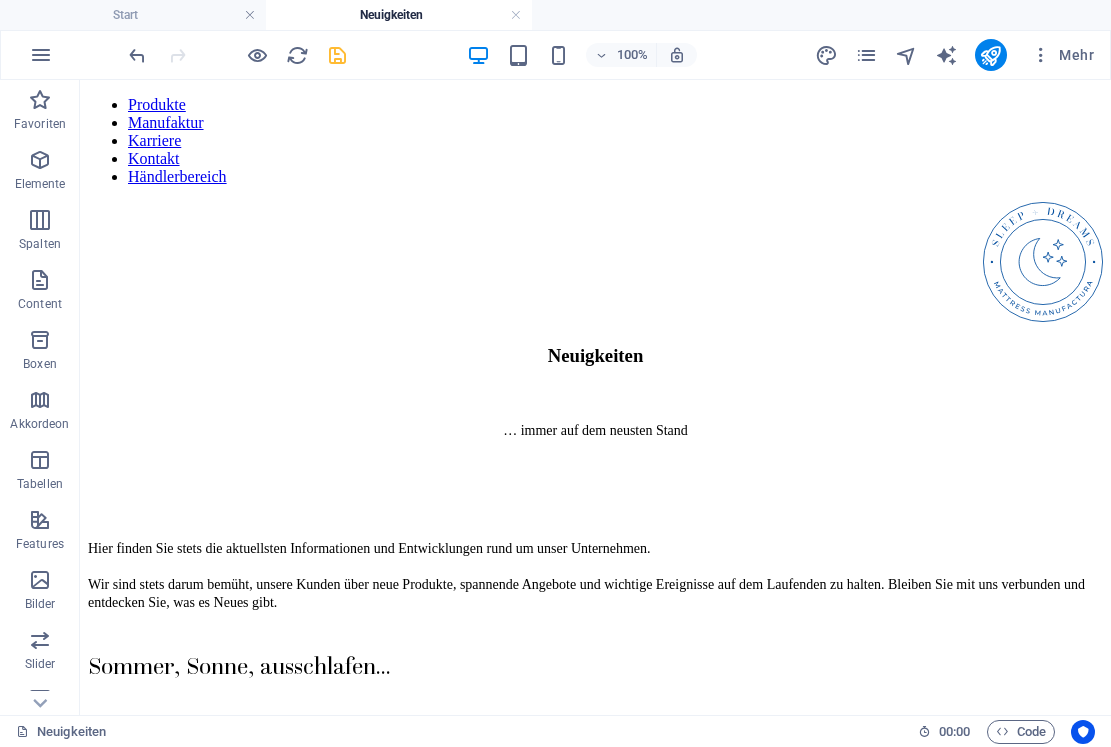 scroll, scrollTop: 0, scrollLeft: 0, axis: both 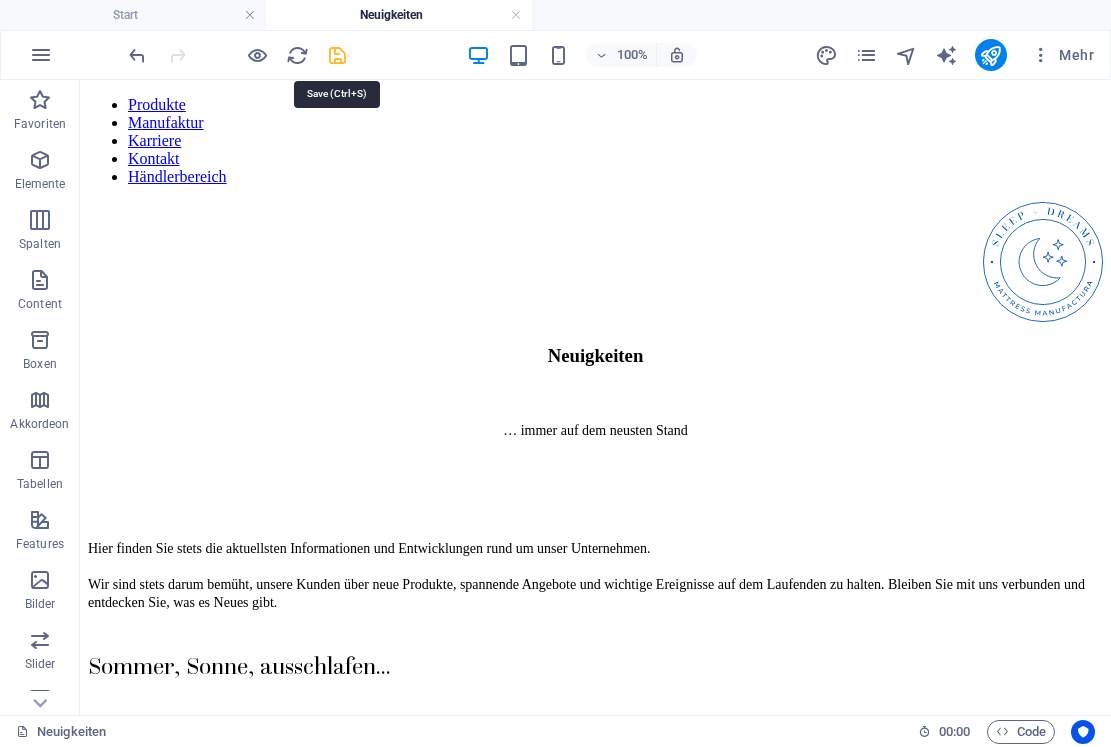 click at bounding box center (337, 55) 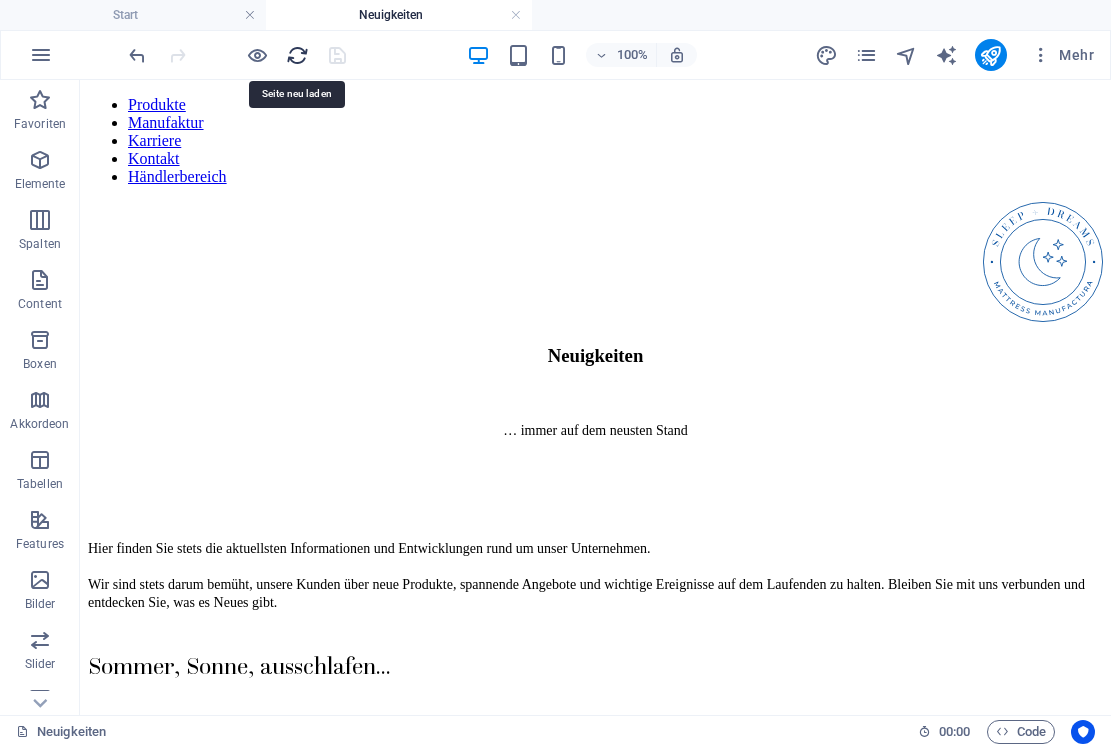 click at bounding box center [297, 55] 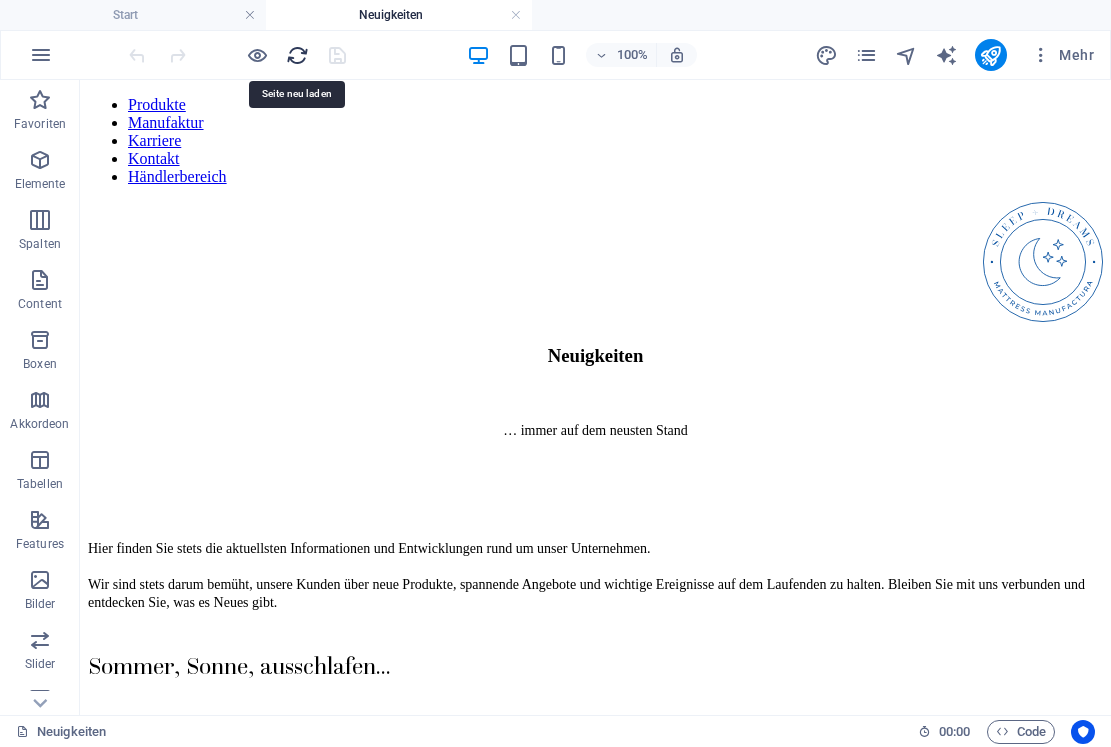 scroll, scrollTop: 0, scrollLeft: 0, axis: both 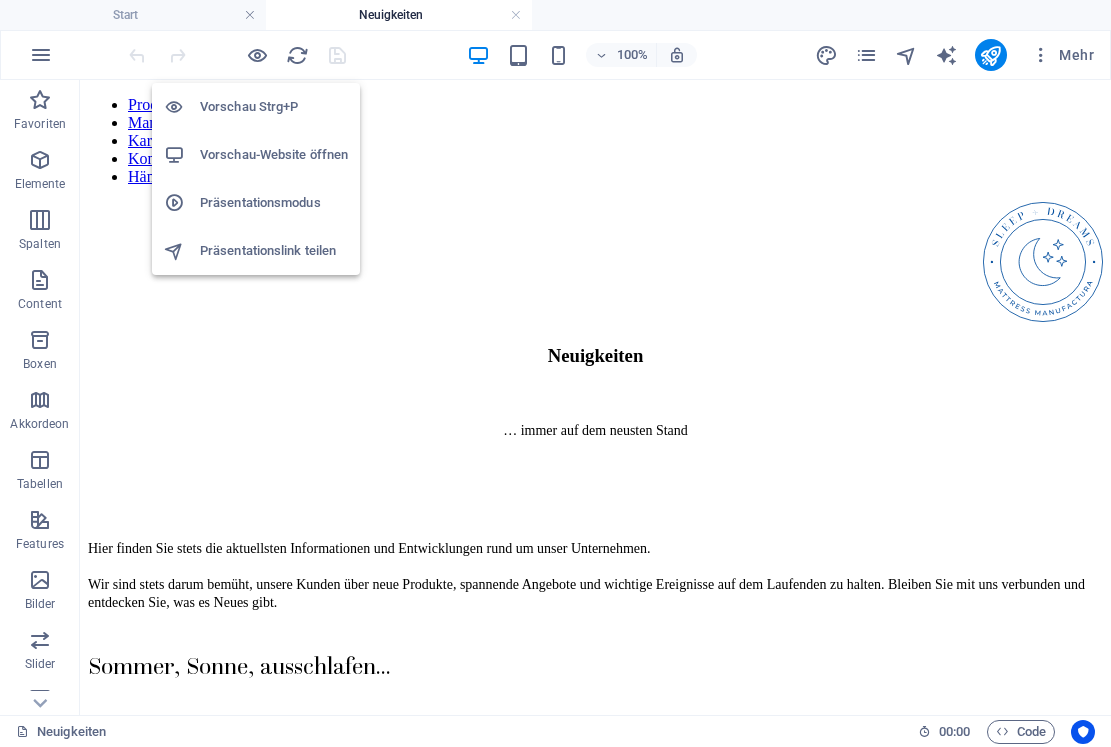 click on "Präsentationsmodus" at bounding box center (274, 203) 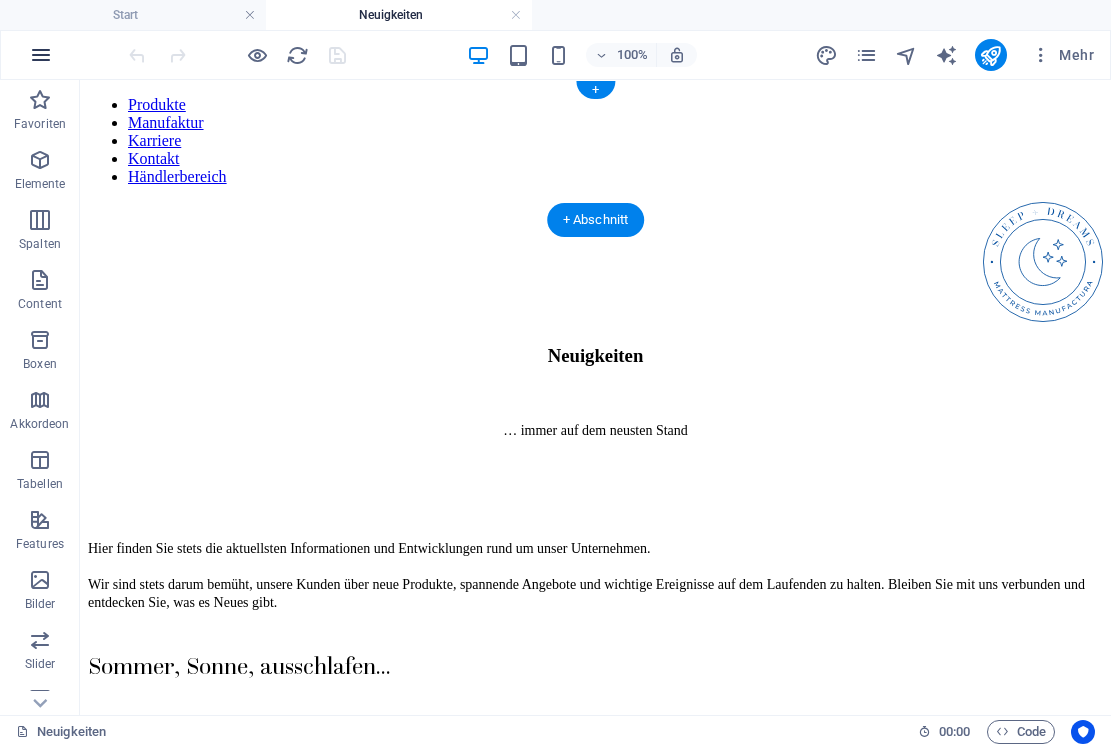 click at bounding box center (41, 55) 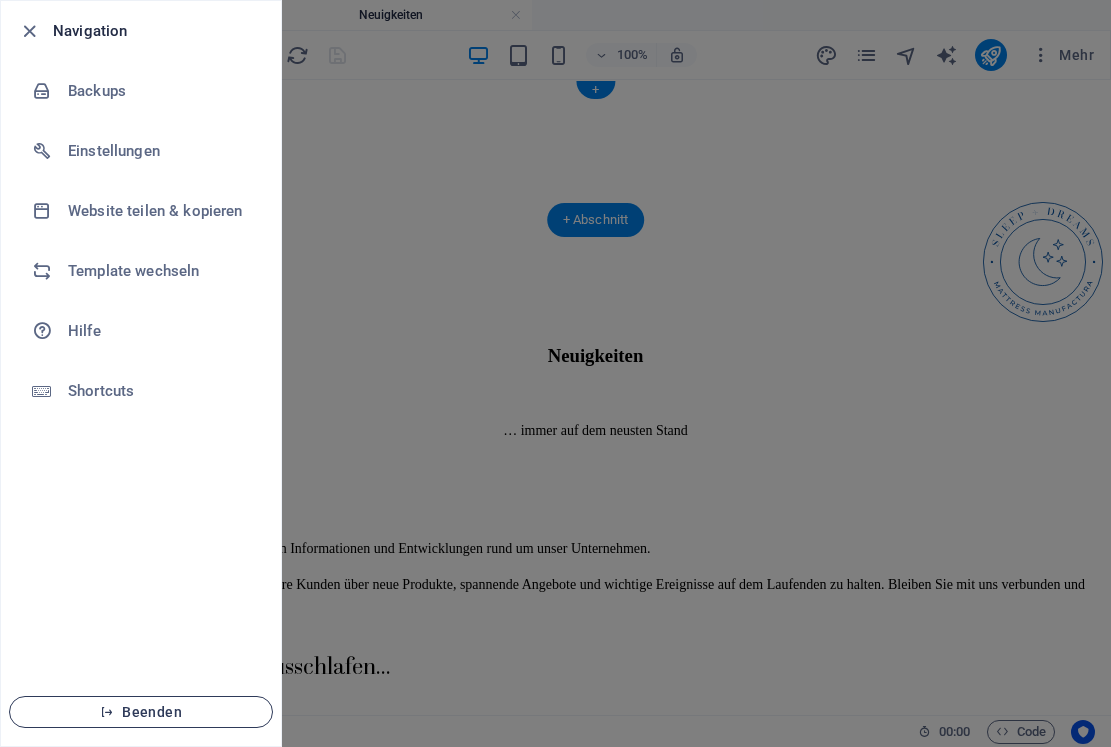 click on "Beenden" at bounding box center [141, 712] 